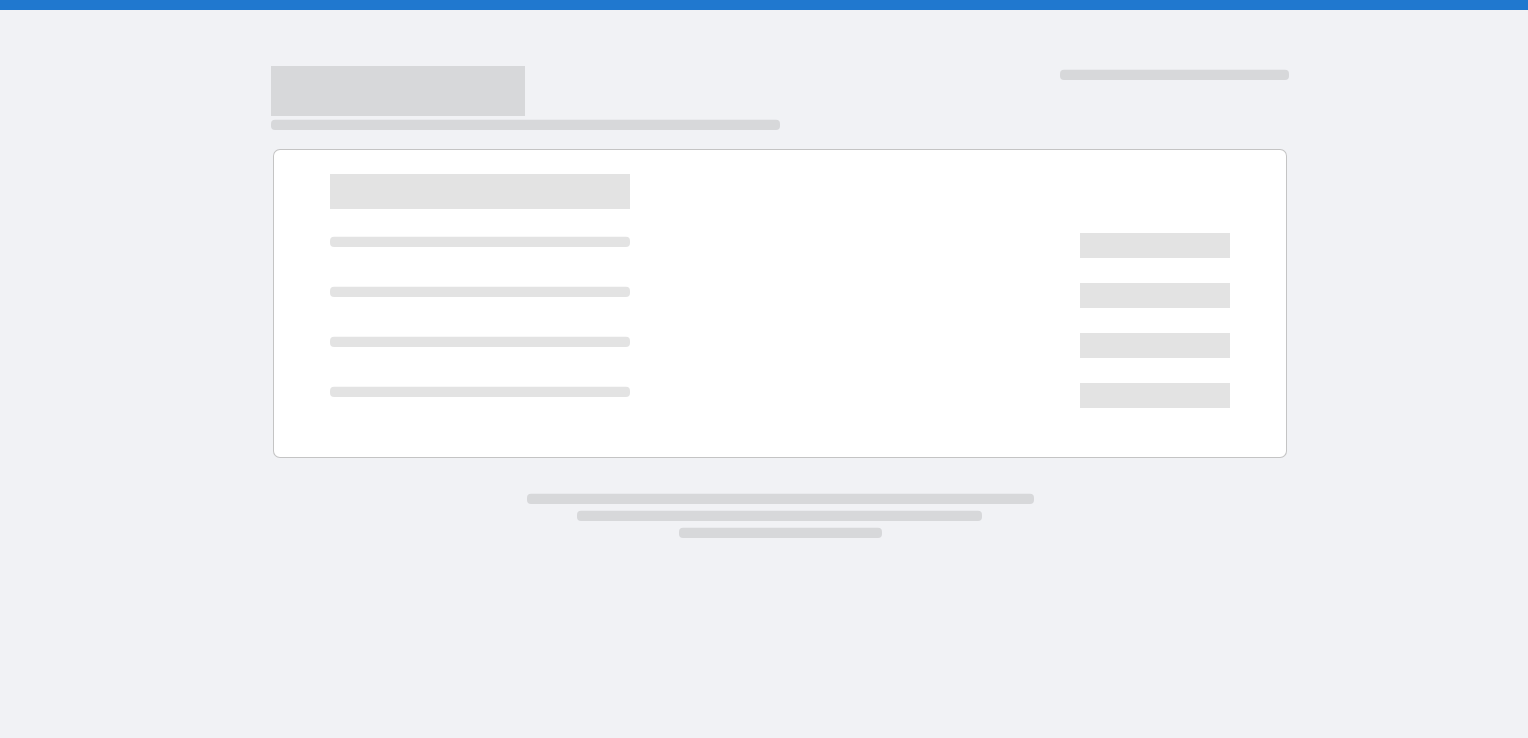 scroll, scrollTop: 0, scrollLeft: 0, axis: both 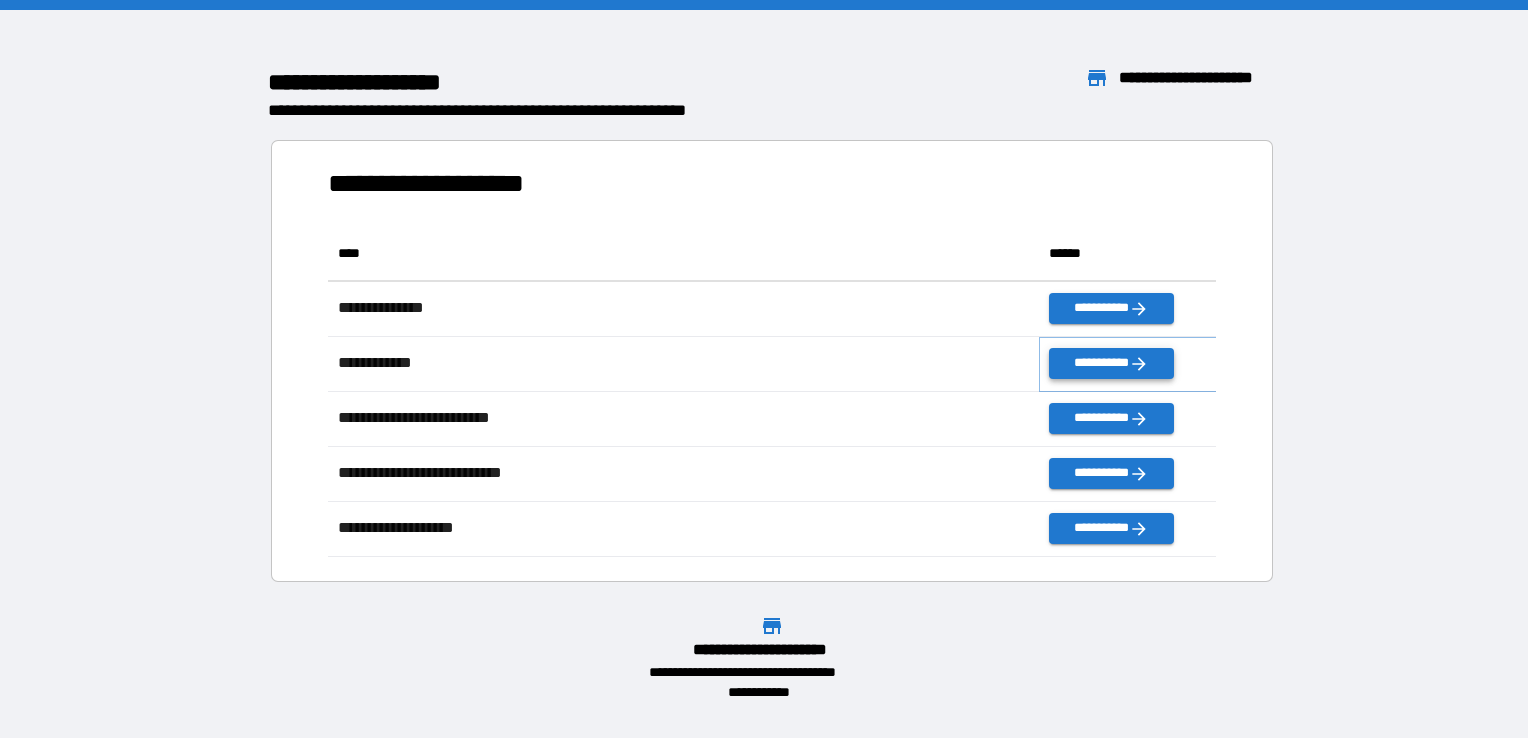click on "**********" at bounding box center [1111, 363] 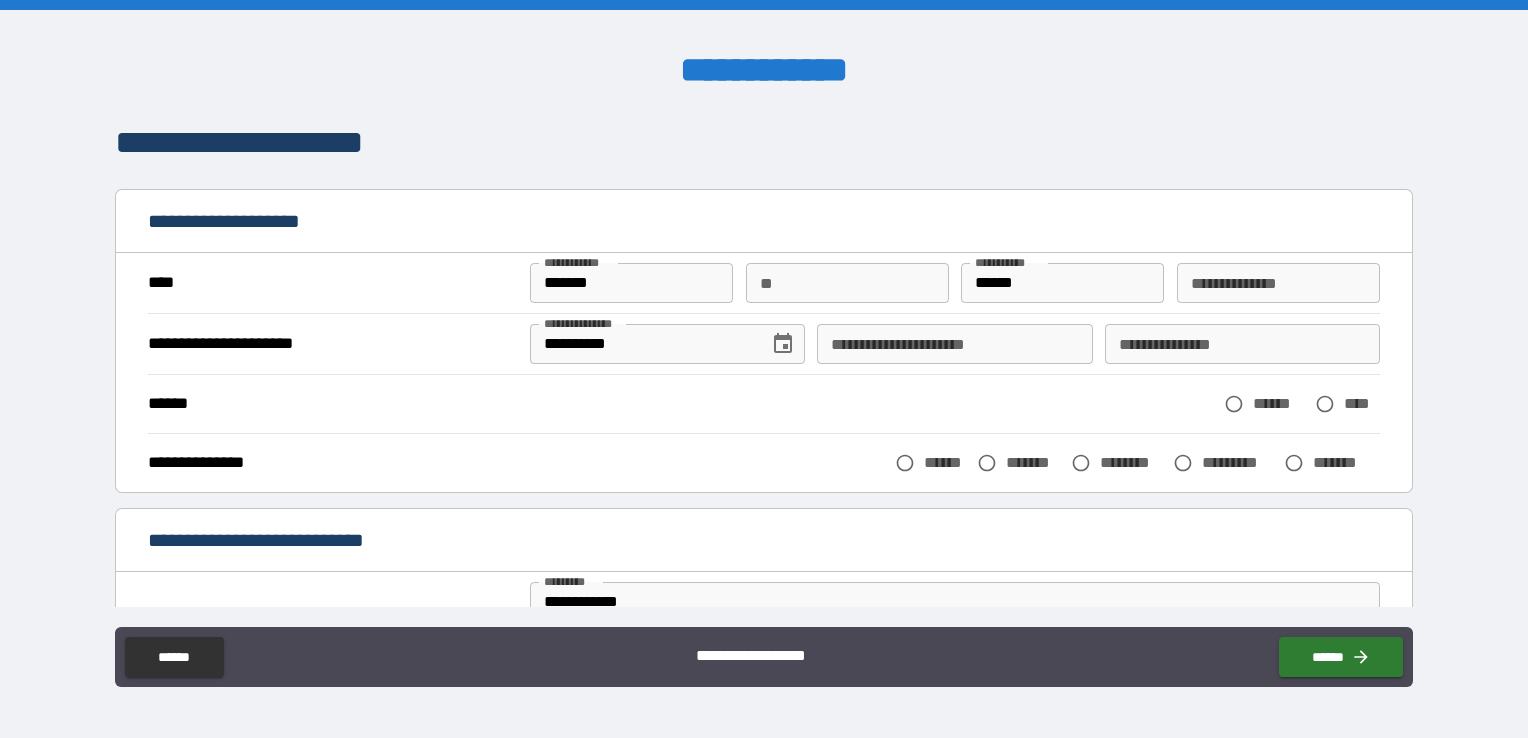 scroll, scrollTop: 100, scrollLeft: 0, axis: vertical 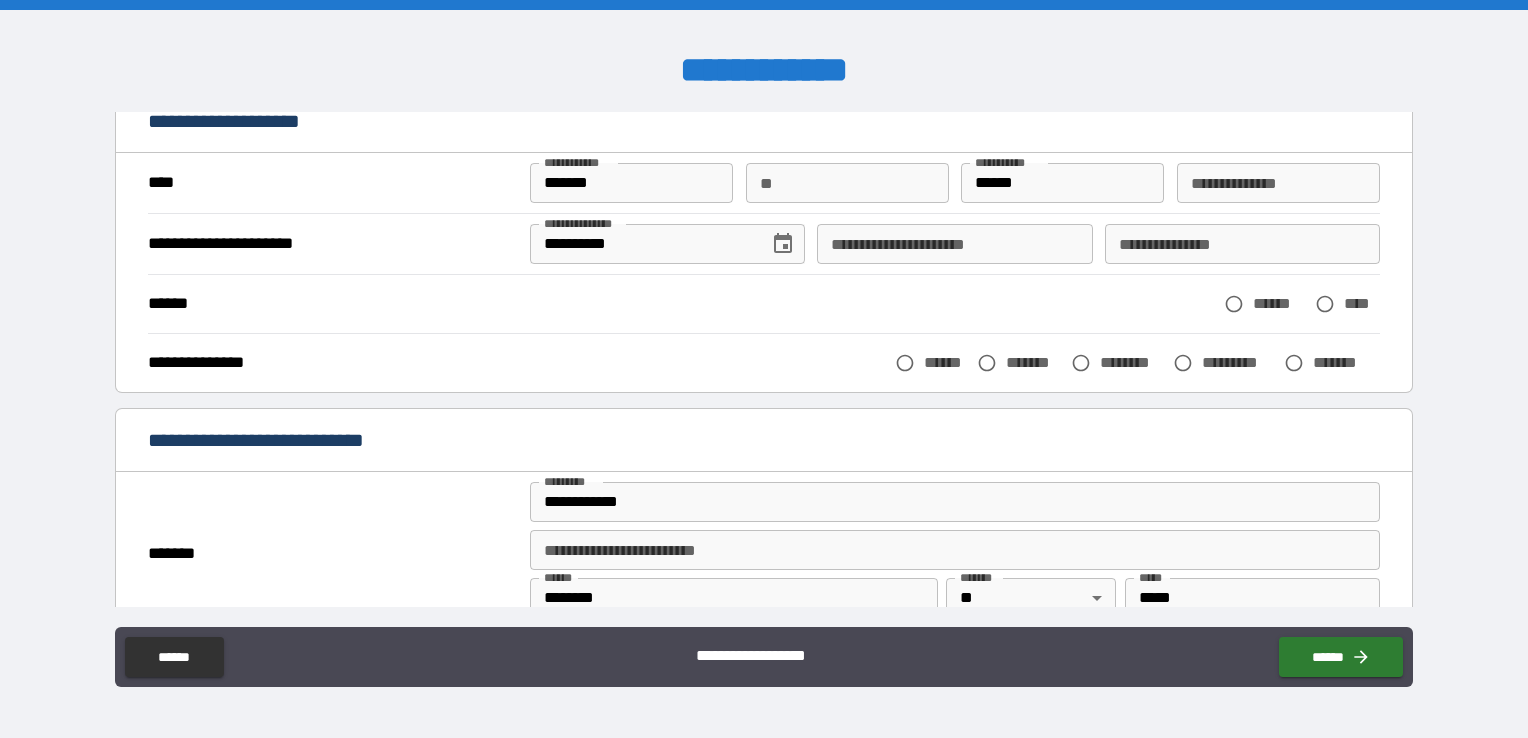 click on "**********" at bounding box center (1242, 244) 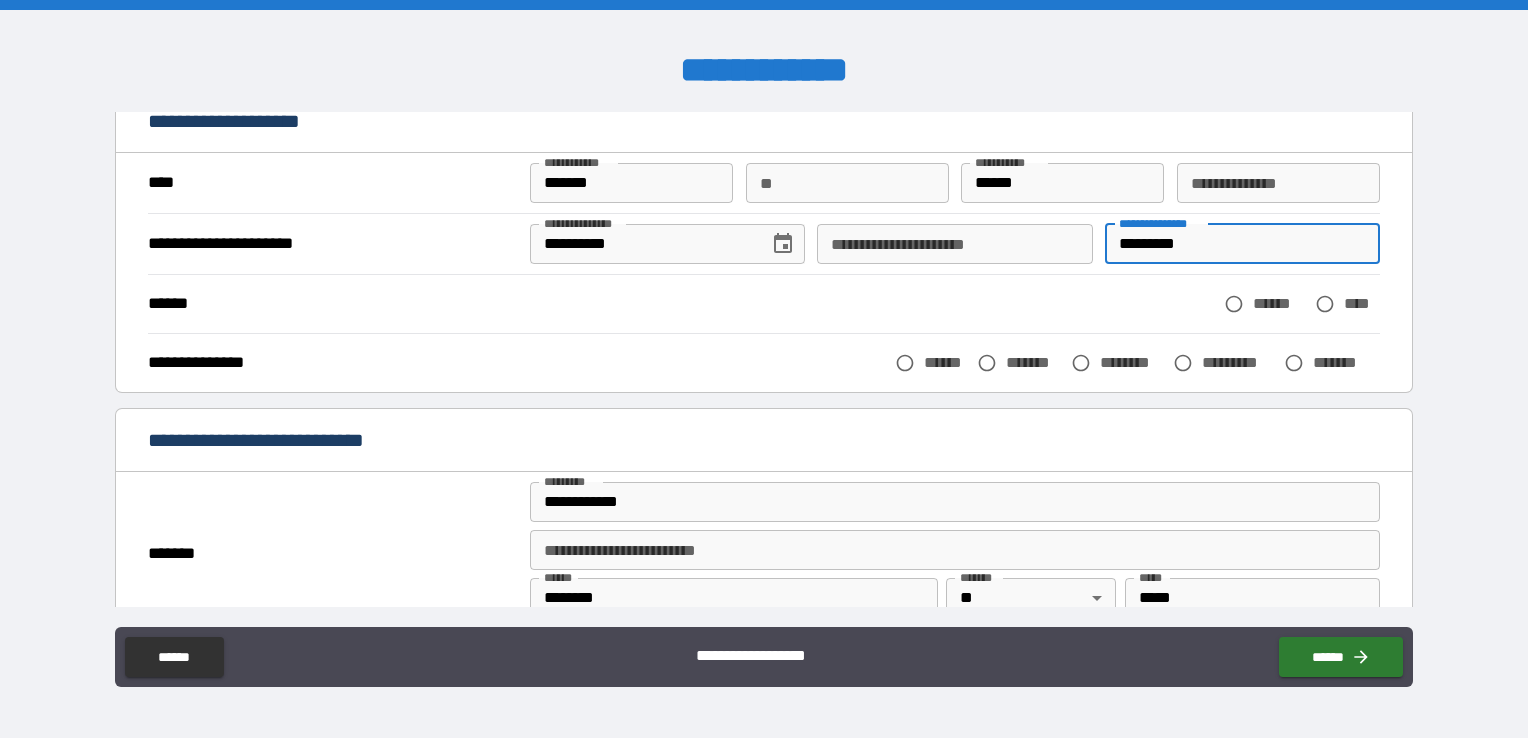 type on "*********" 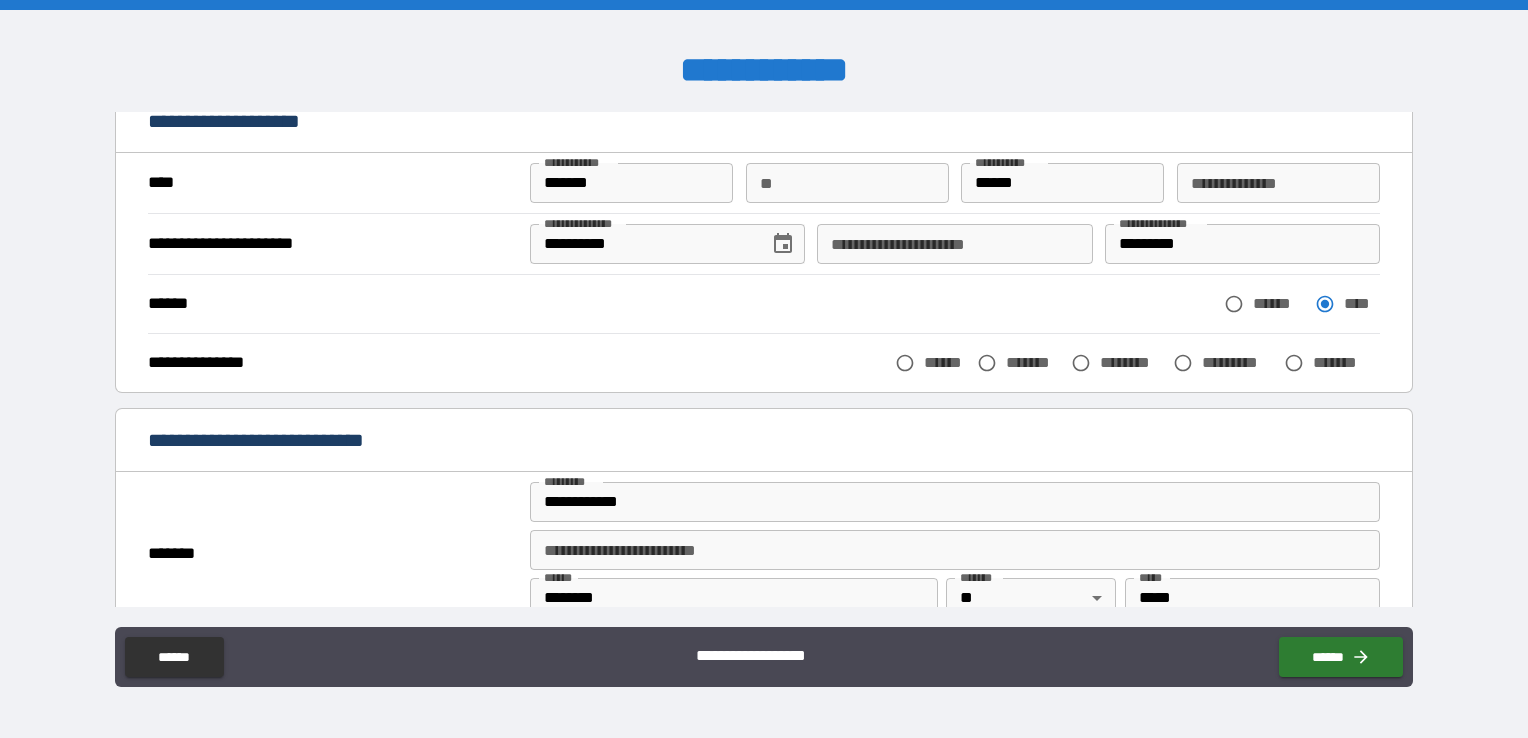 click on "*******" at bounding box center (1034, 362) 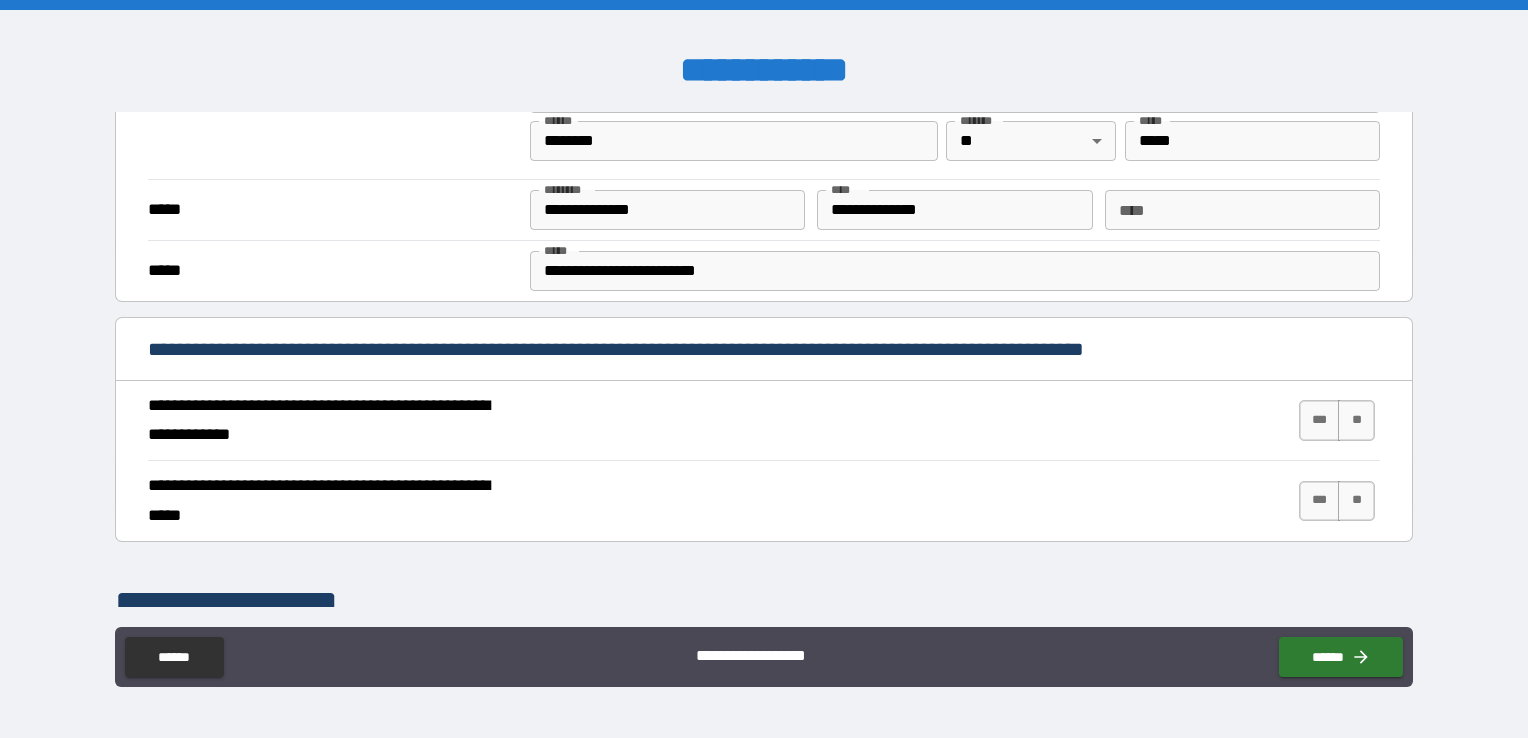 scroll, scrollTop: 600, scrollLeft: 0, axis: vertical 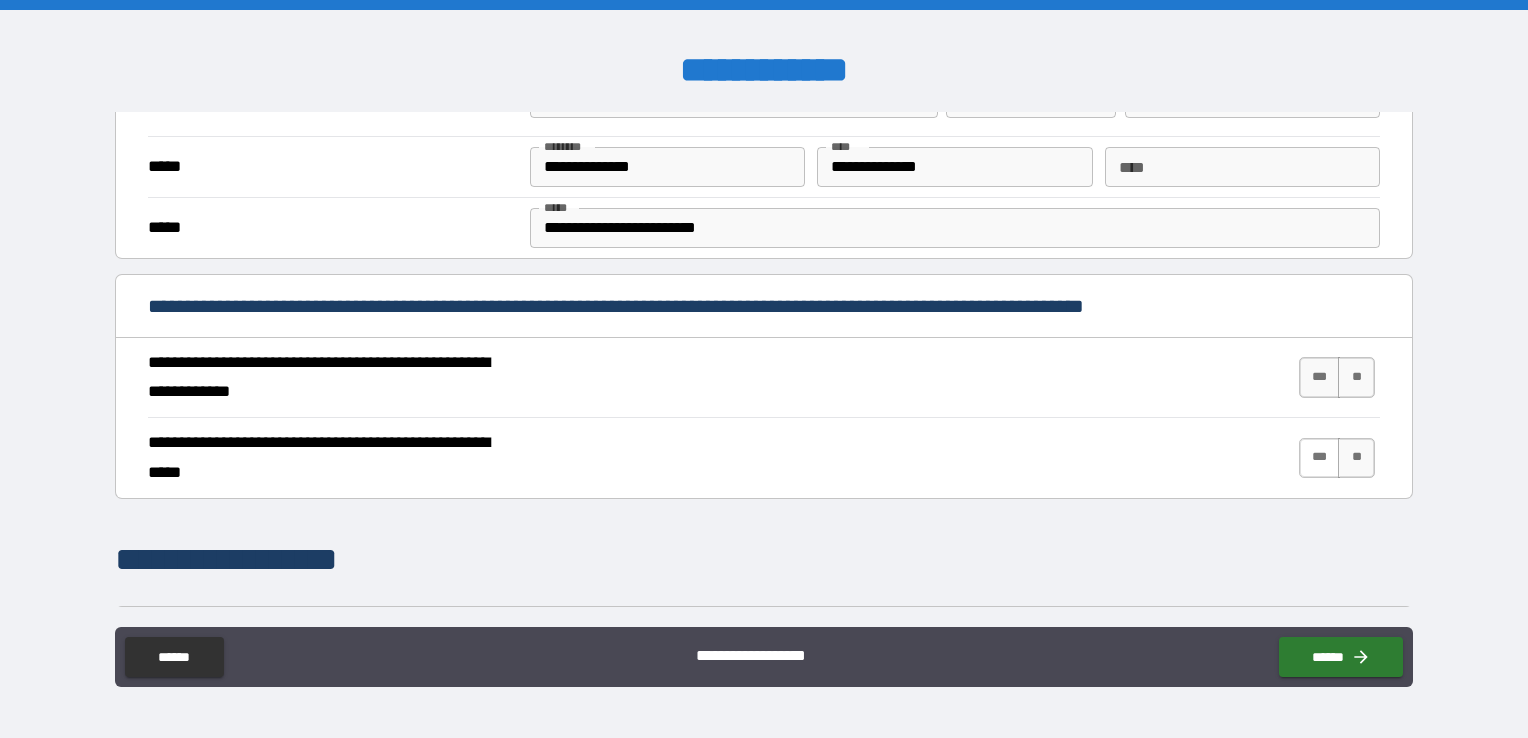 click on "***" at bounding box center (1320, 458) 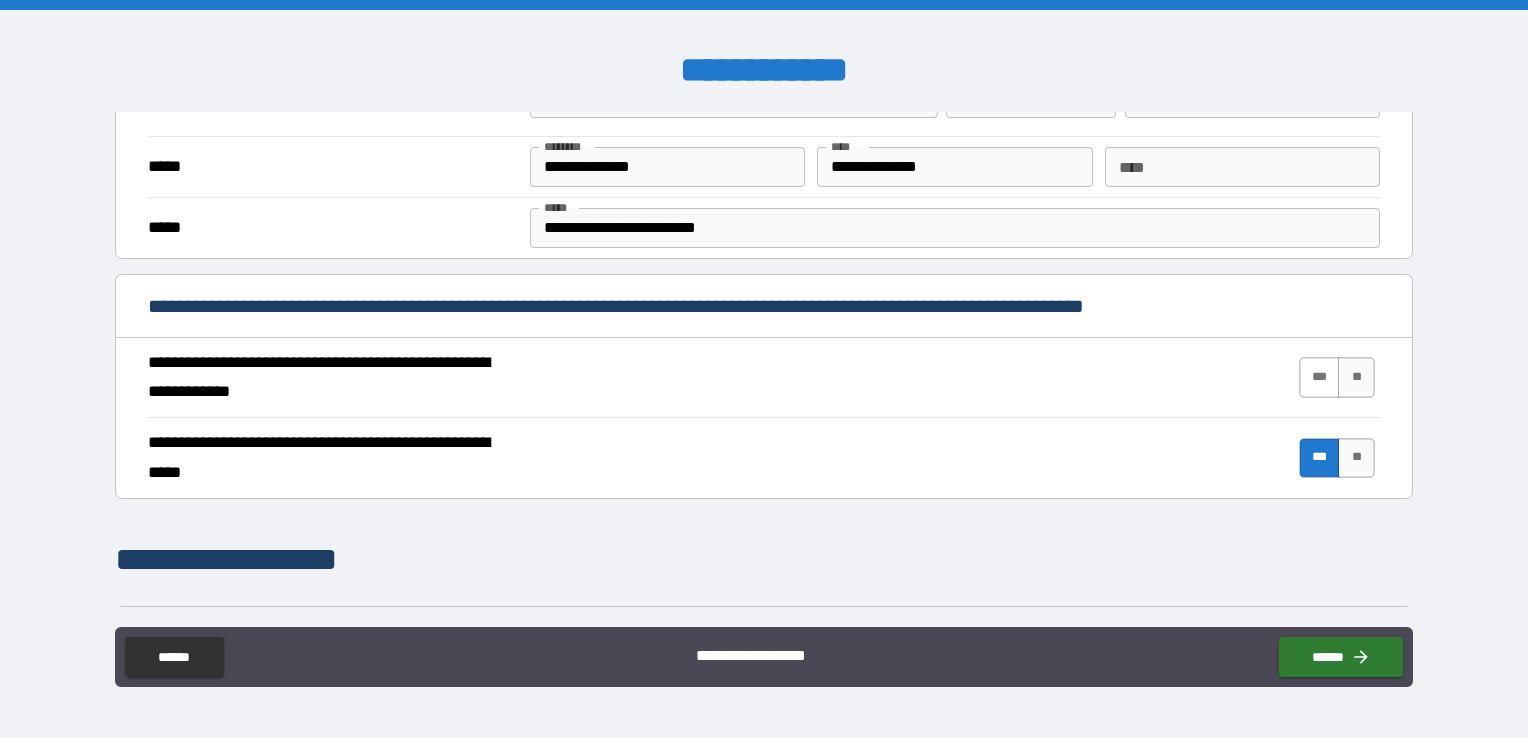 click on "***" at bounding box center [1320, 377] 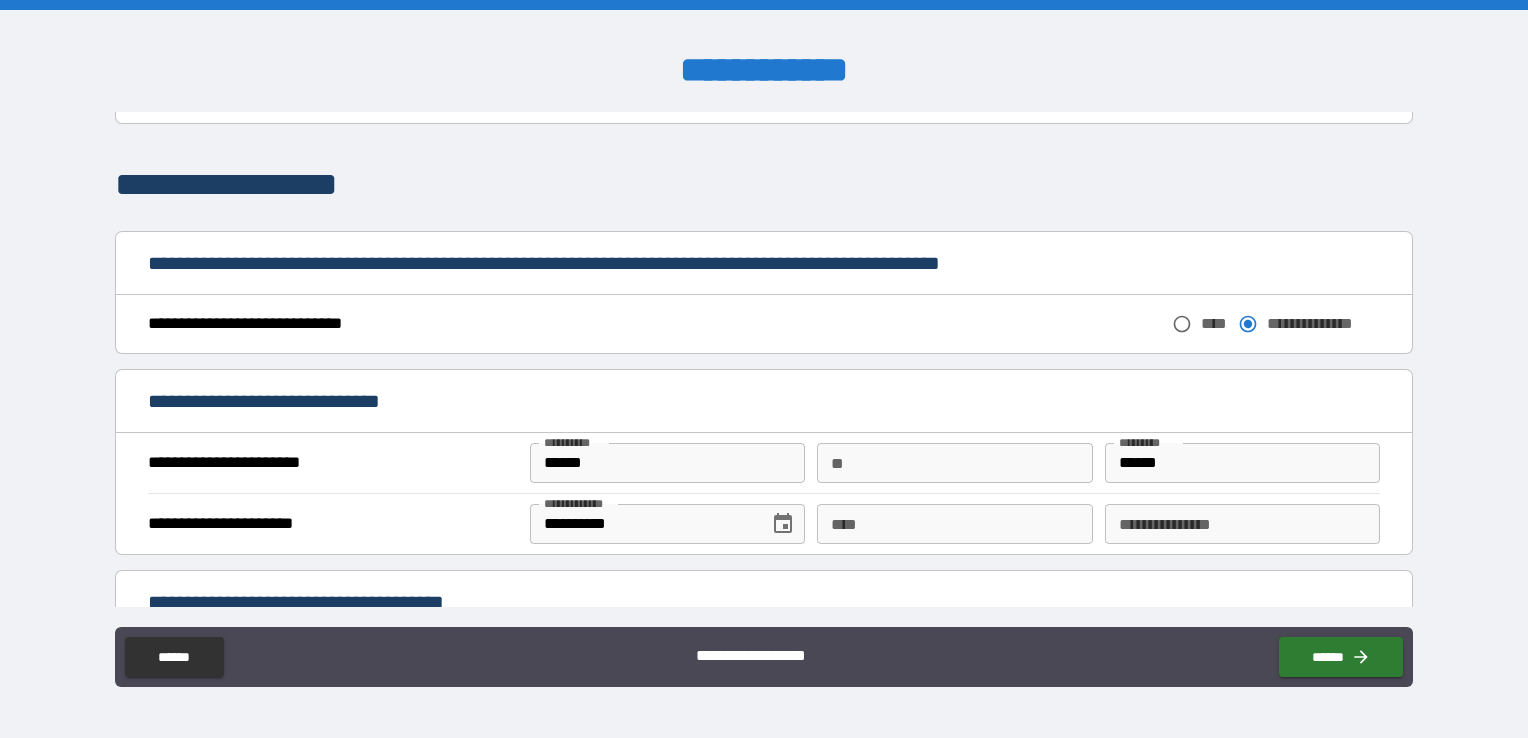 scroll, scrollTop: 1000, scrollLeft: 0, axis: vertical 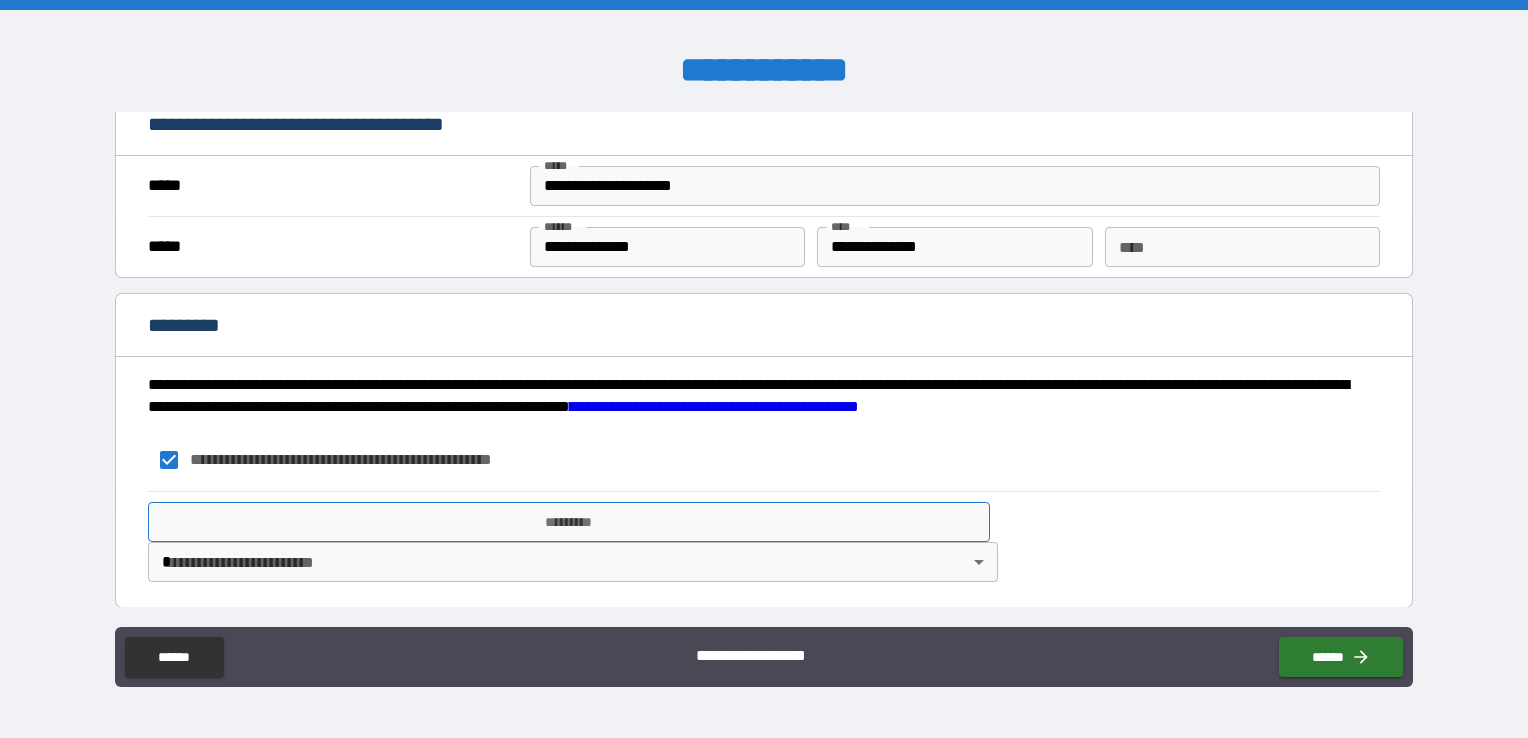 click on "*********" at bounding box center [569, 522] 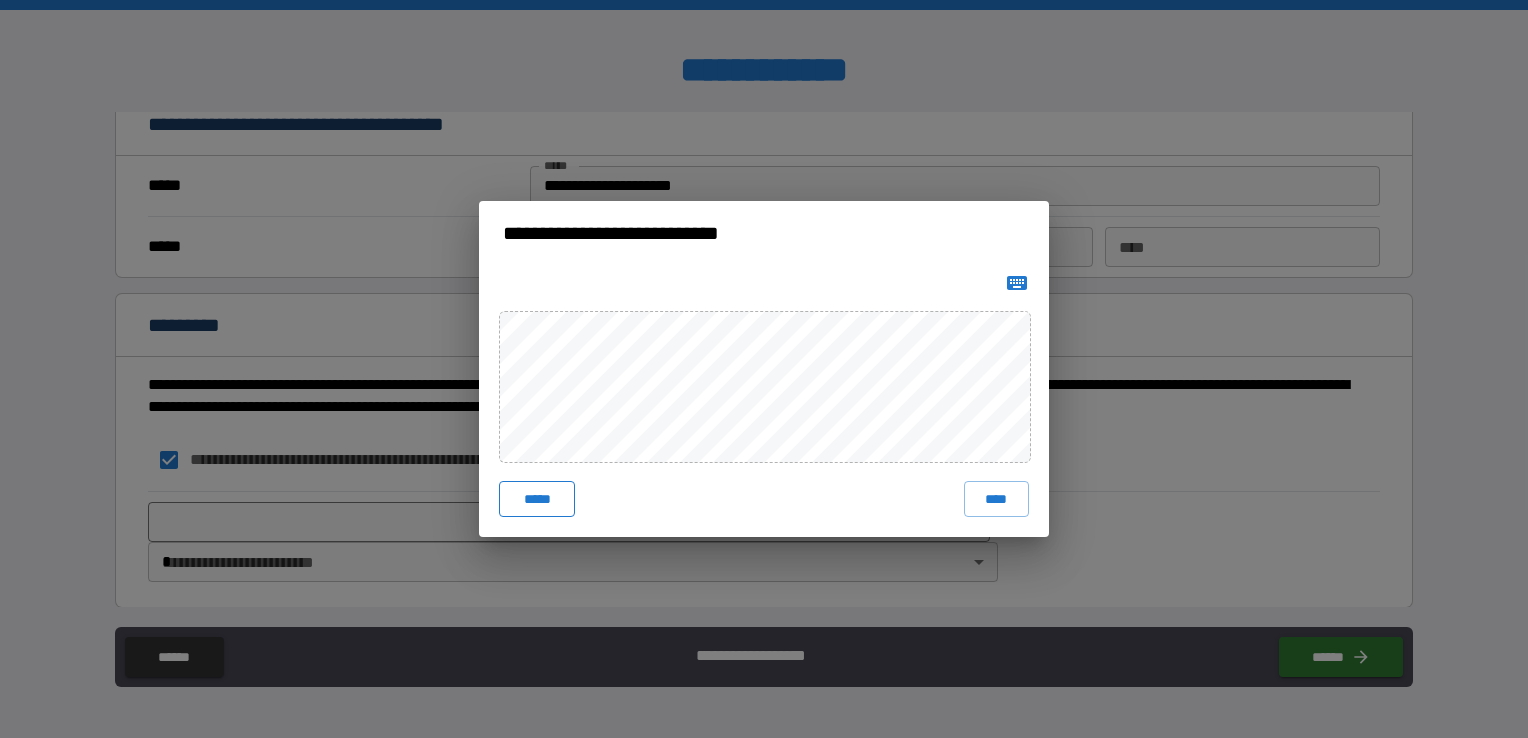 click on "*****" at bounding box center (537, 499) 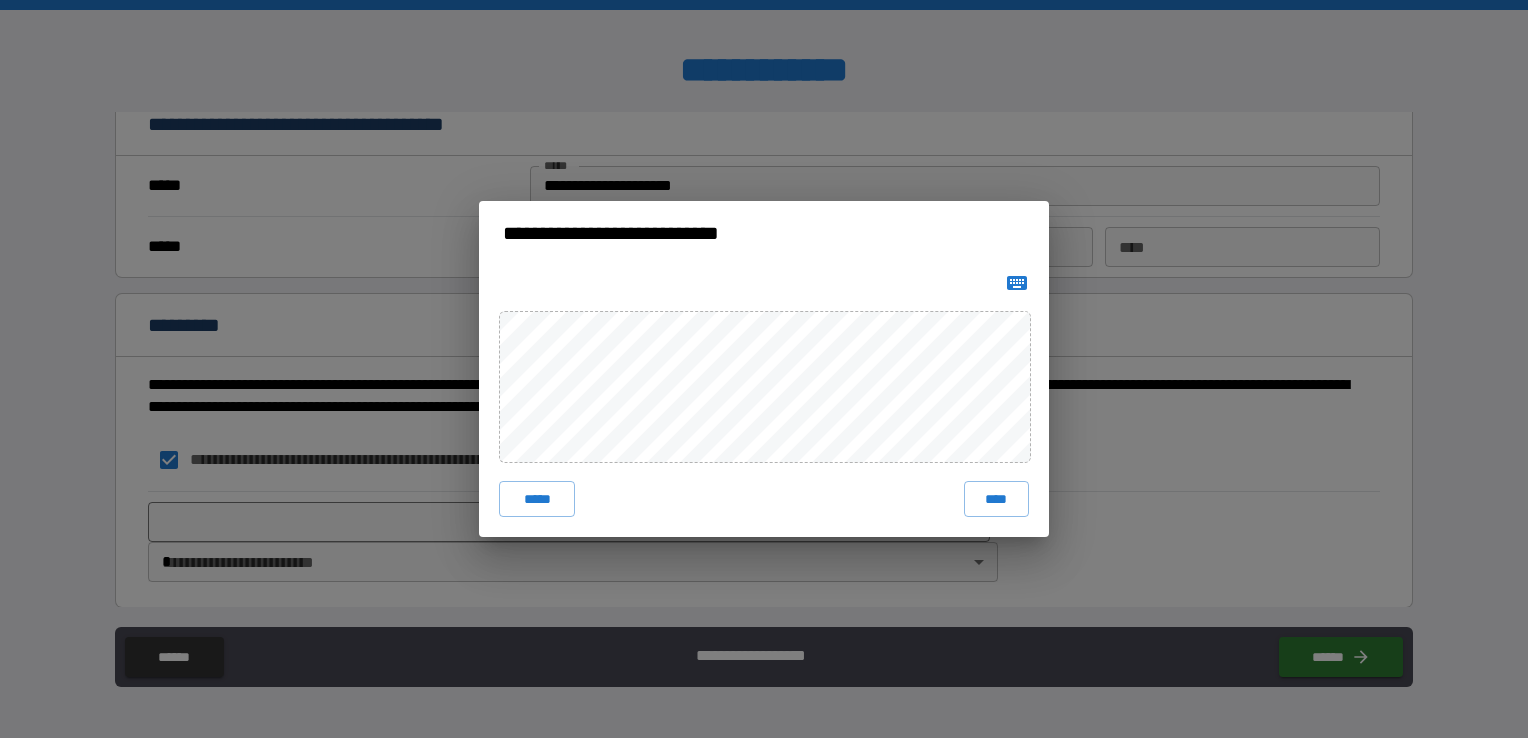 click on "***** ****" at bounding box center [764, 401] 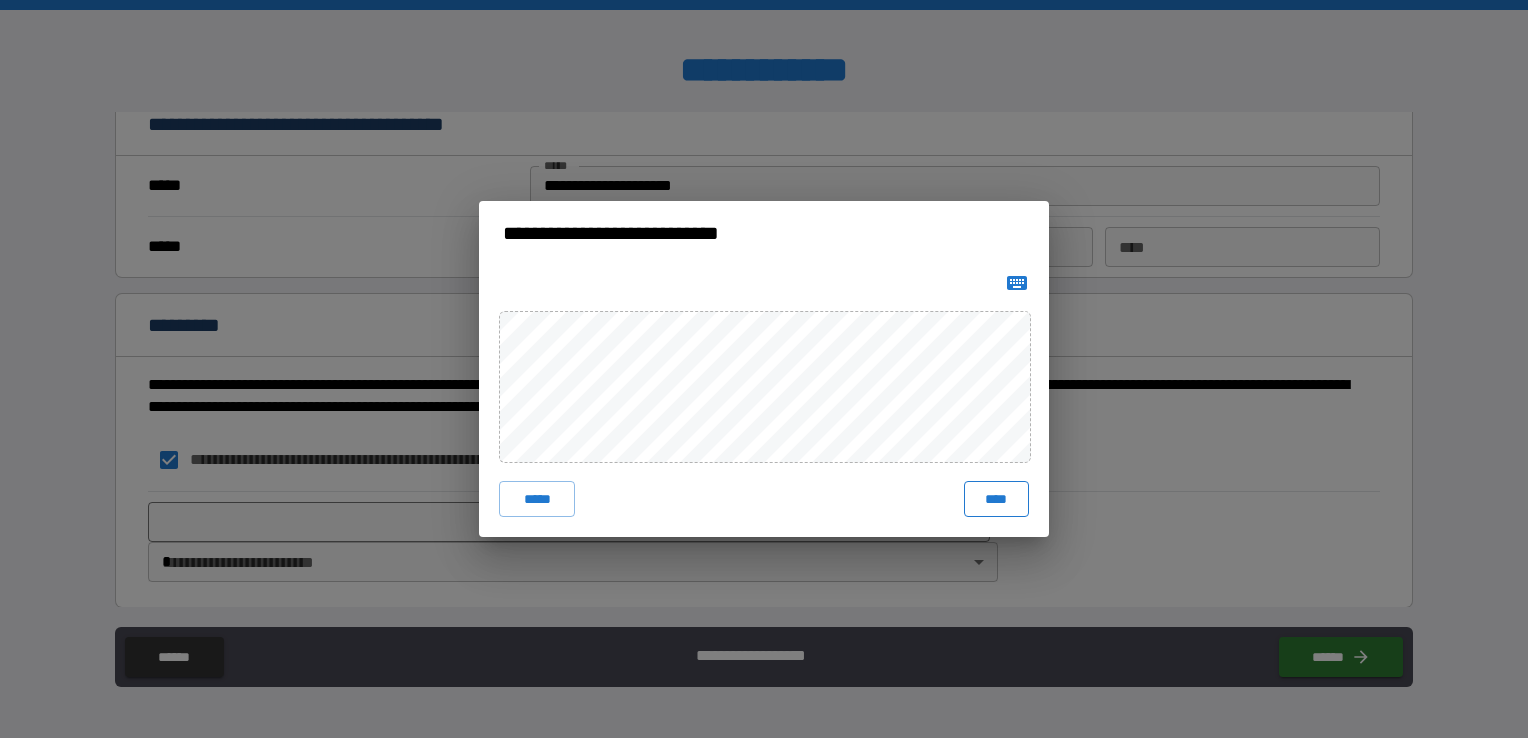 click on "****" at bounding box center [996, 499] 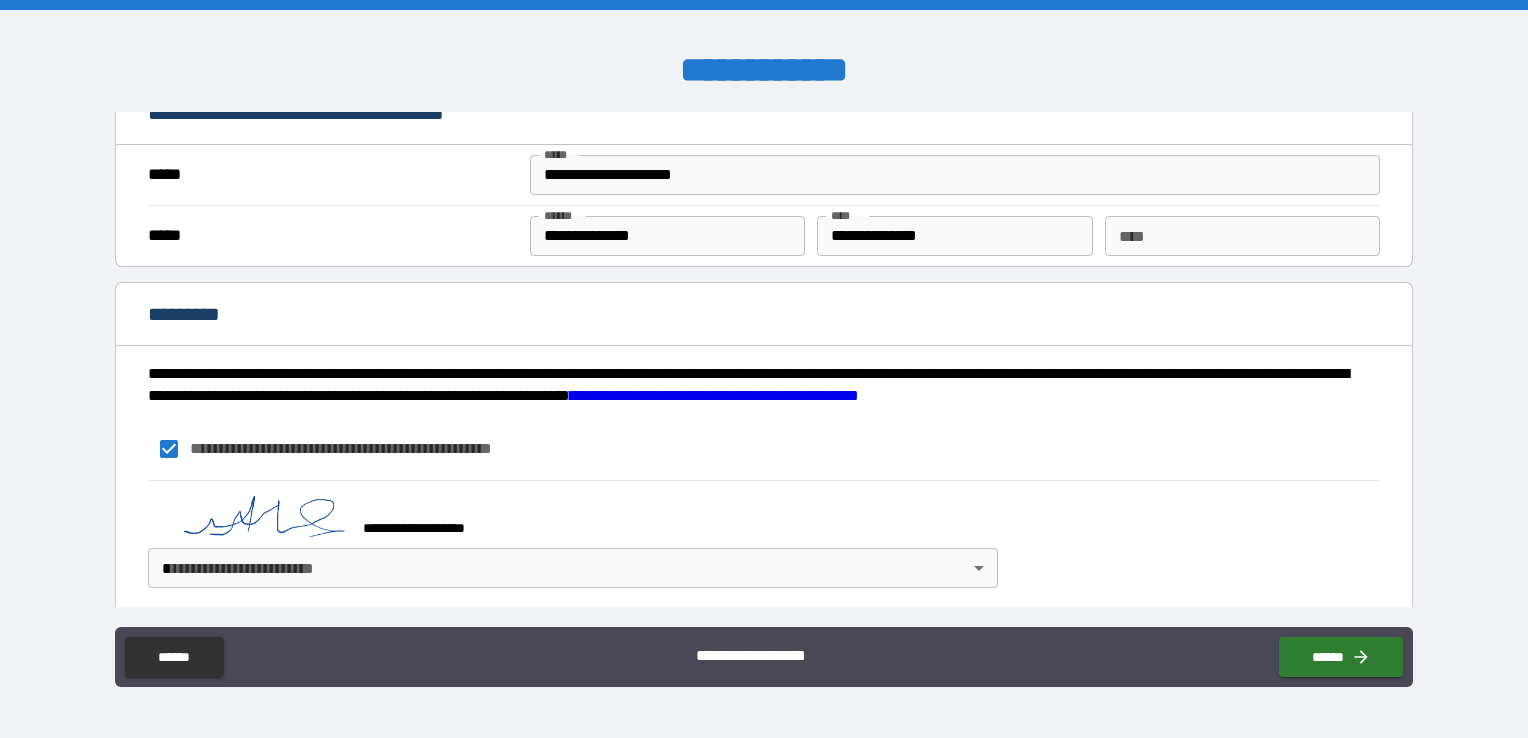 scroll, scrollTop: 1470, scrollLeft: 0, axis: vertical 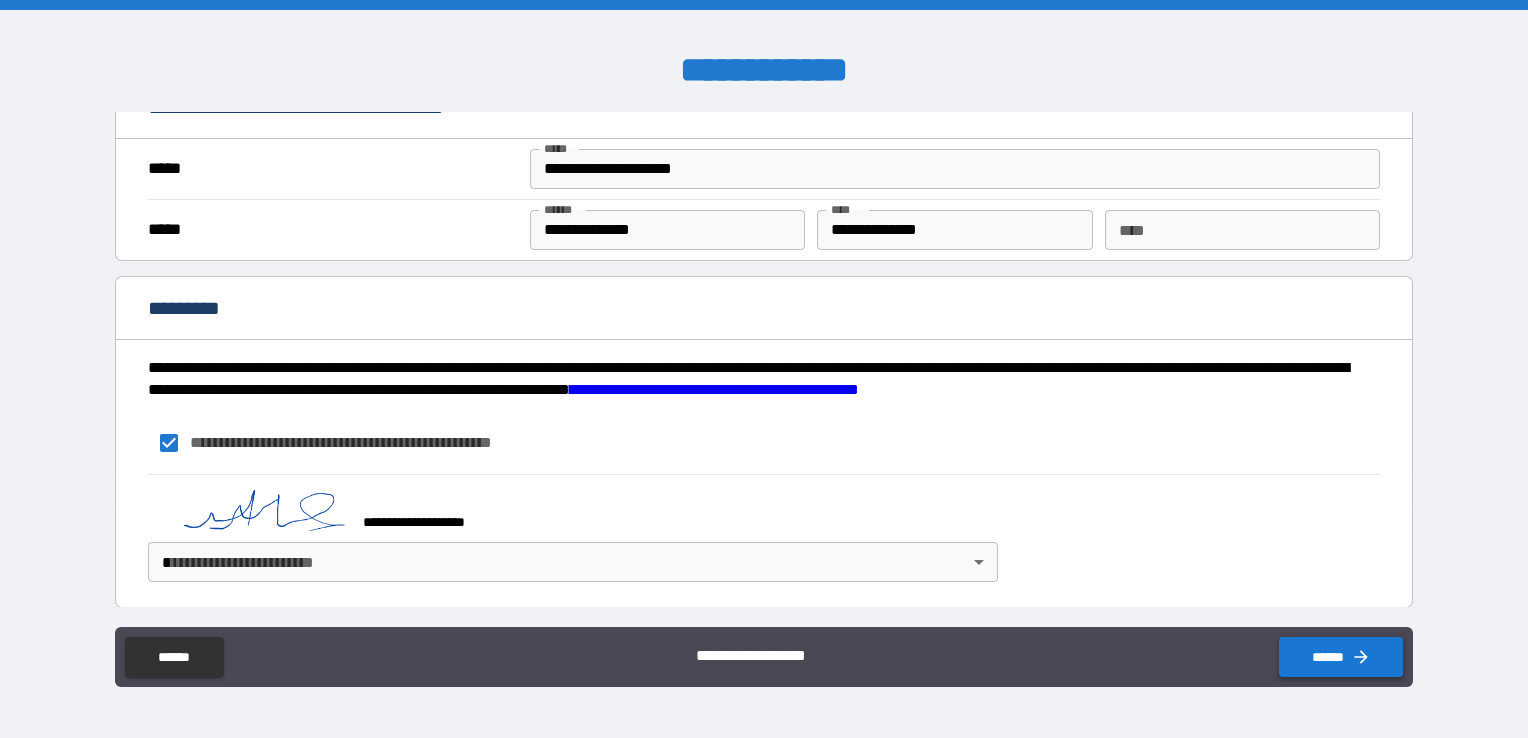 click on "******" at bounding box center (1341, 657) 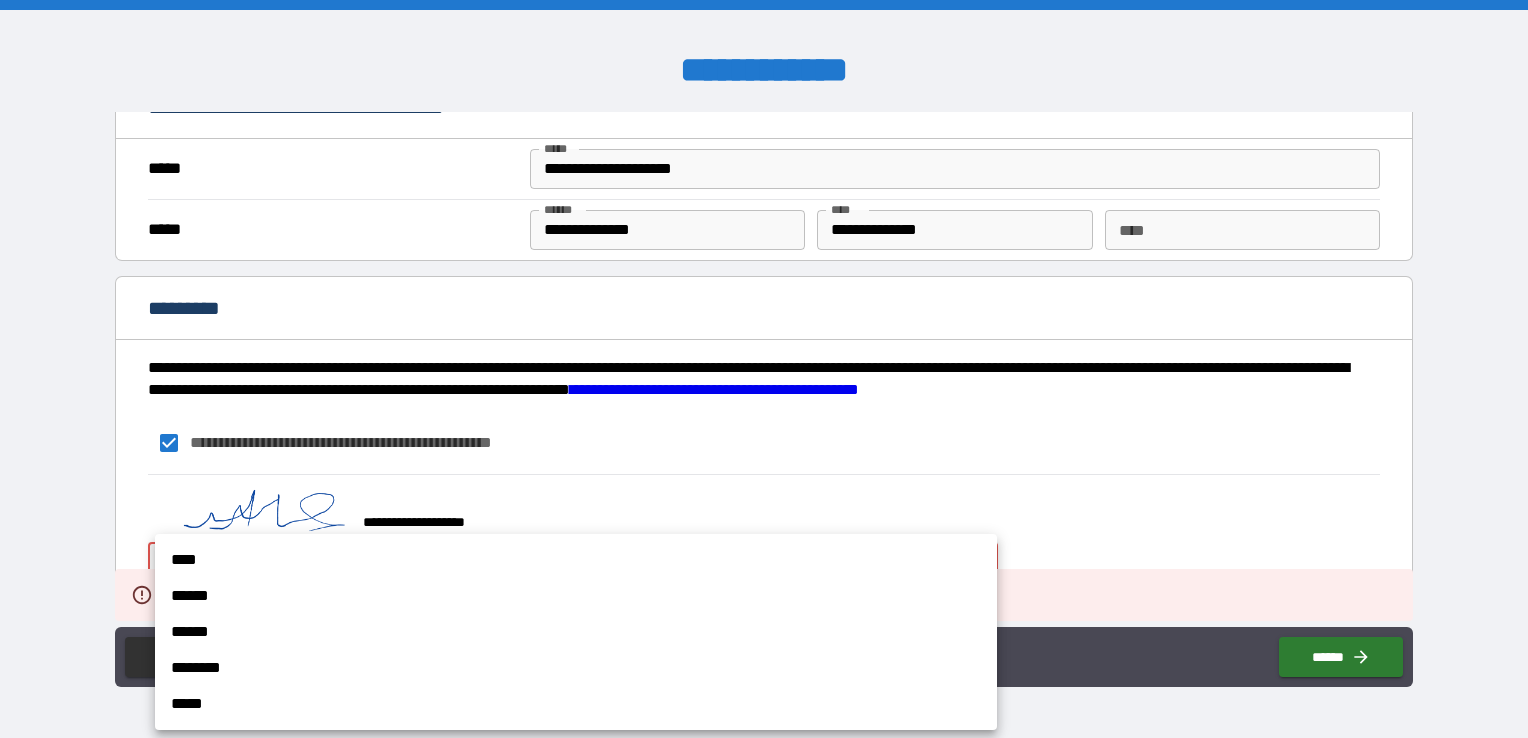 click on "**********" at bounding box center [764, 369] 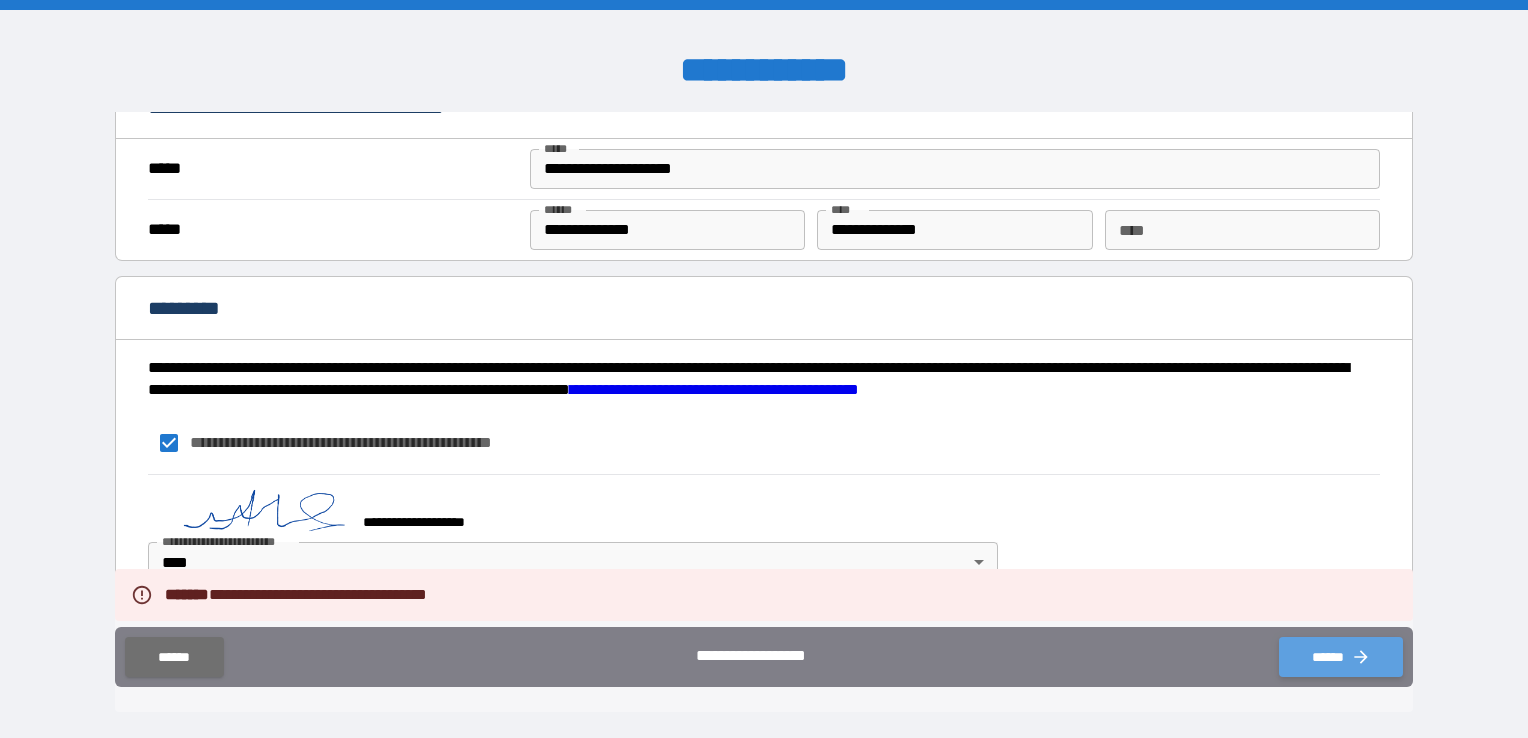 click on "******" at bounding box center (1341, 657) 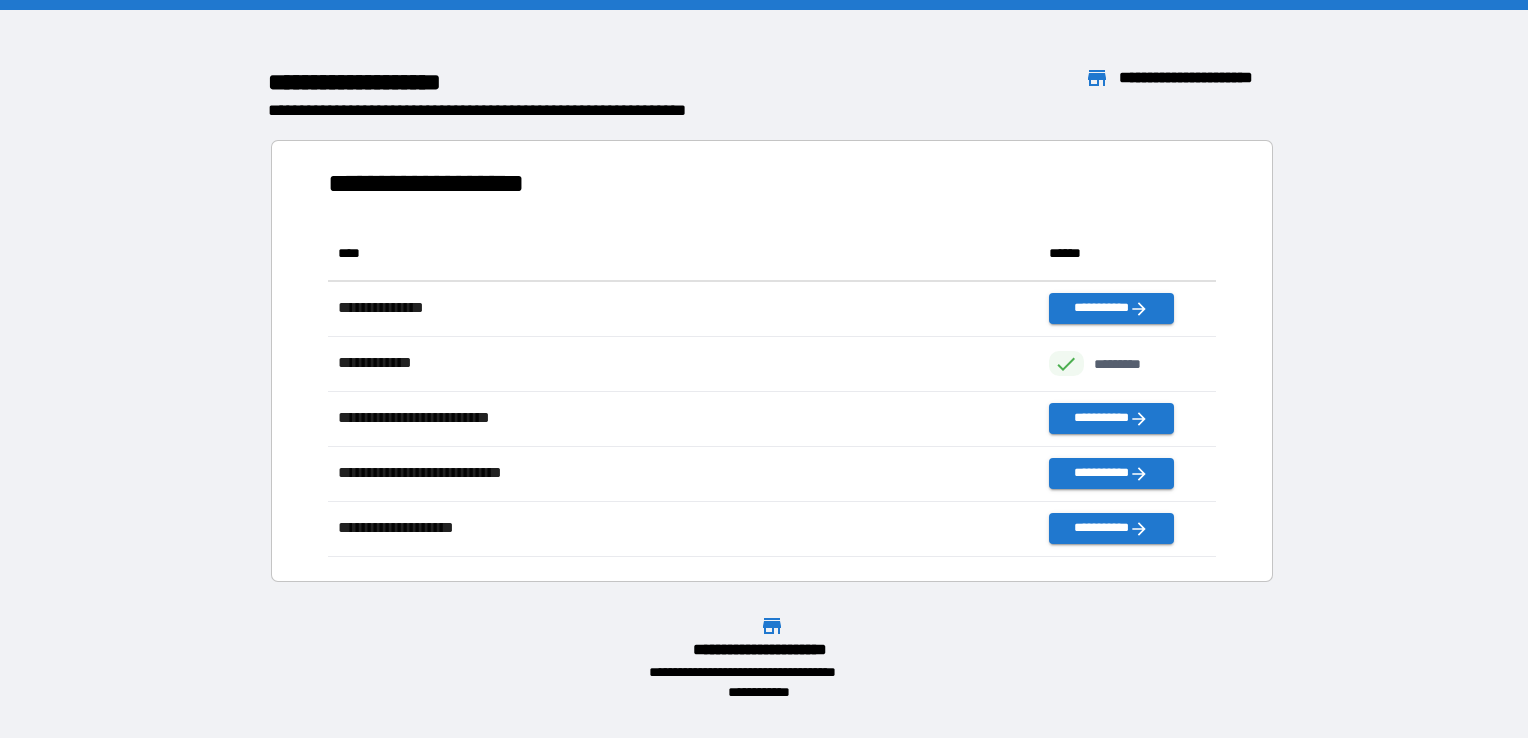 scroll, scrollTop: 16, scrollLeft: 16, axis: both 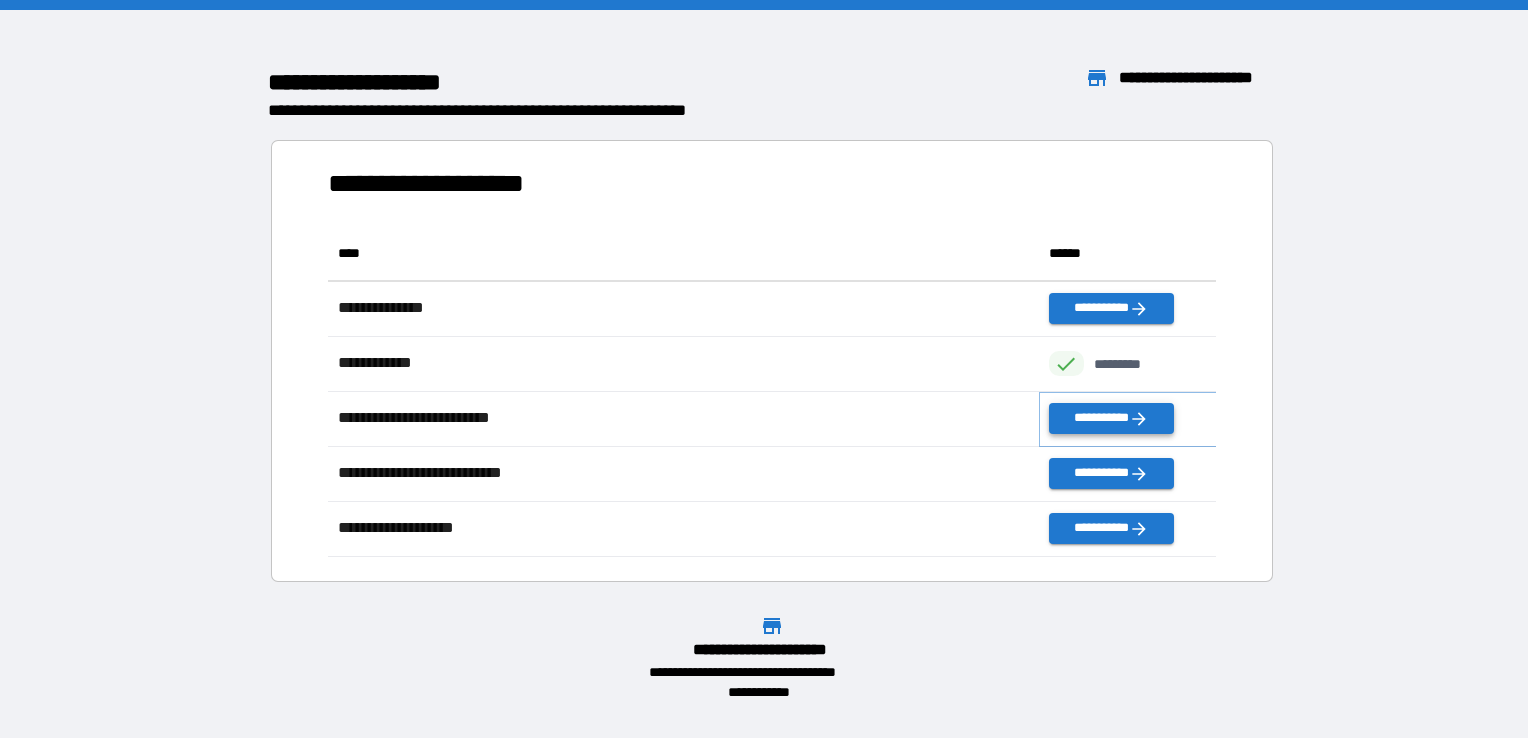 click on "**********" at bounding box center [1111, 418] 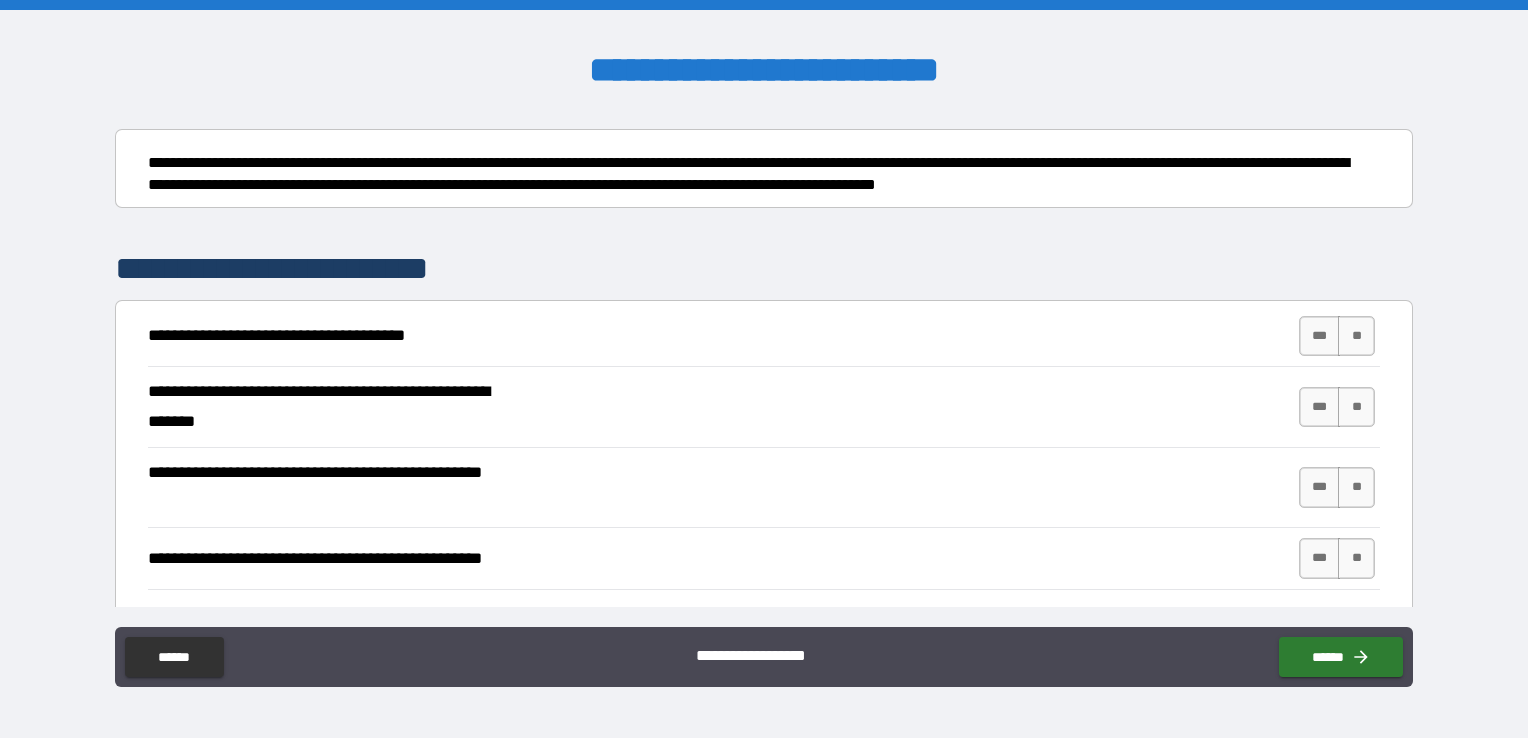 scroll, scrollTop: 0, scrollLeft: 0, axis: both 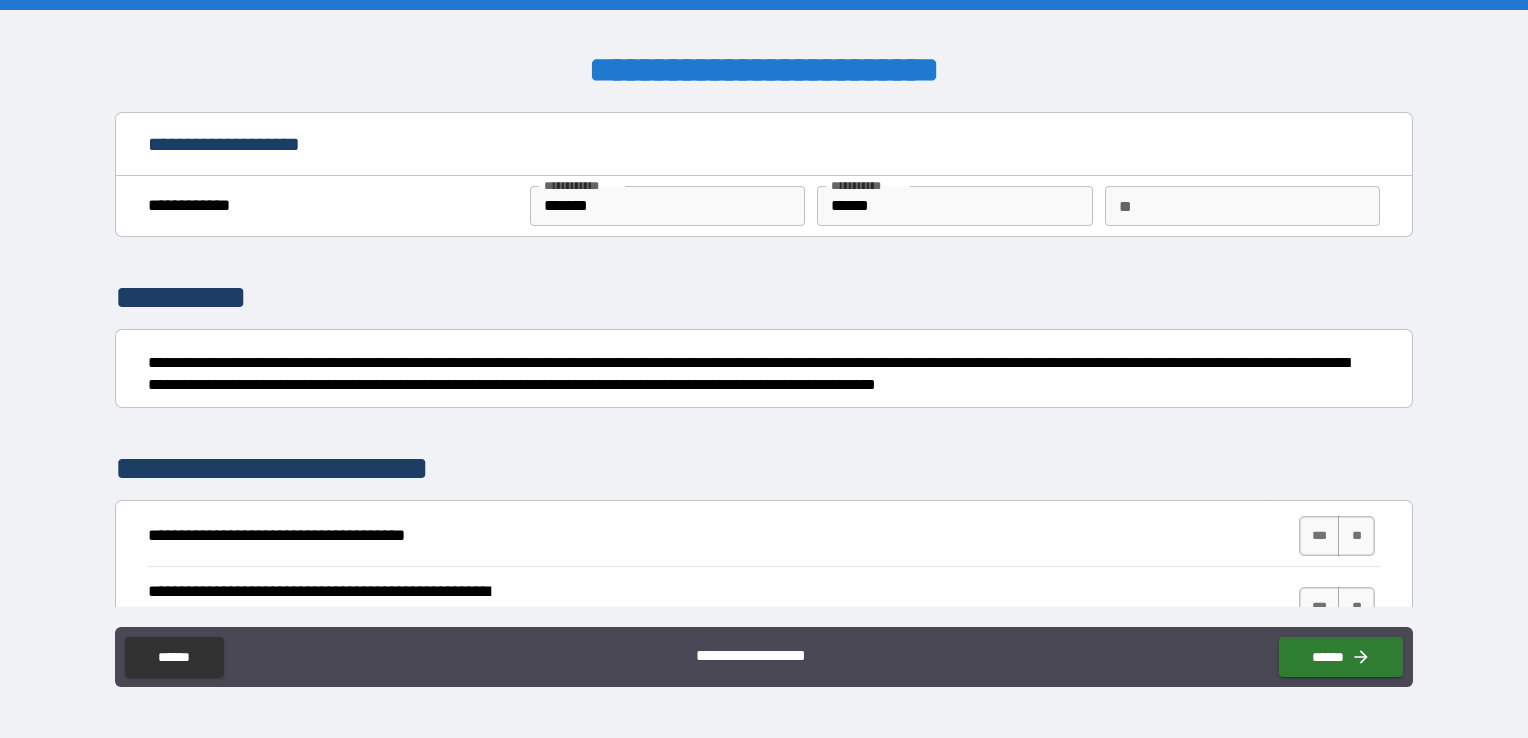 click on "******" at bounding box center (954, 206) 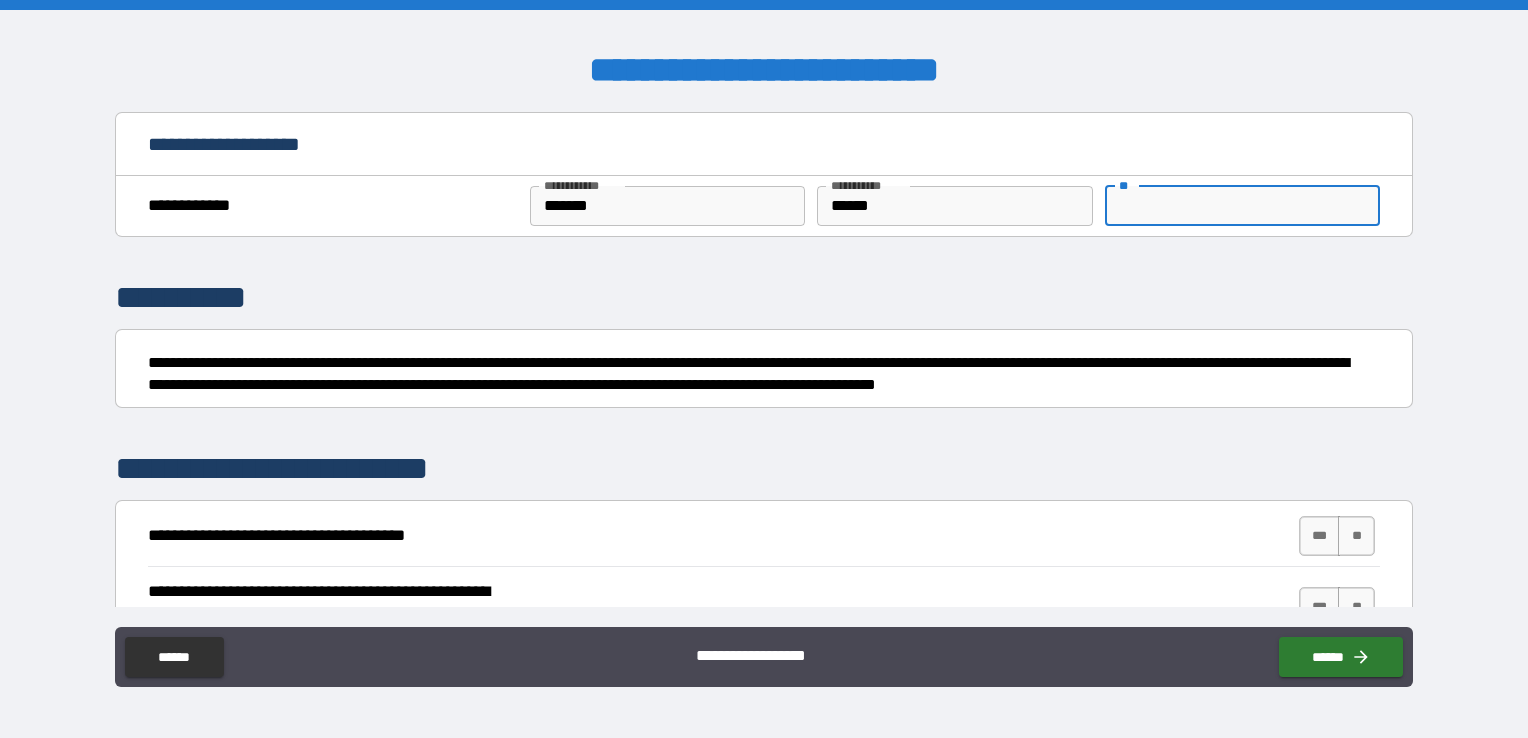 click on "**" at bounding box center [1242, 206] 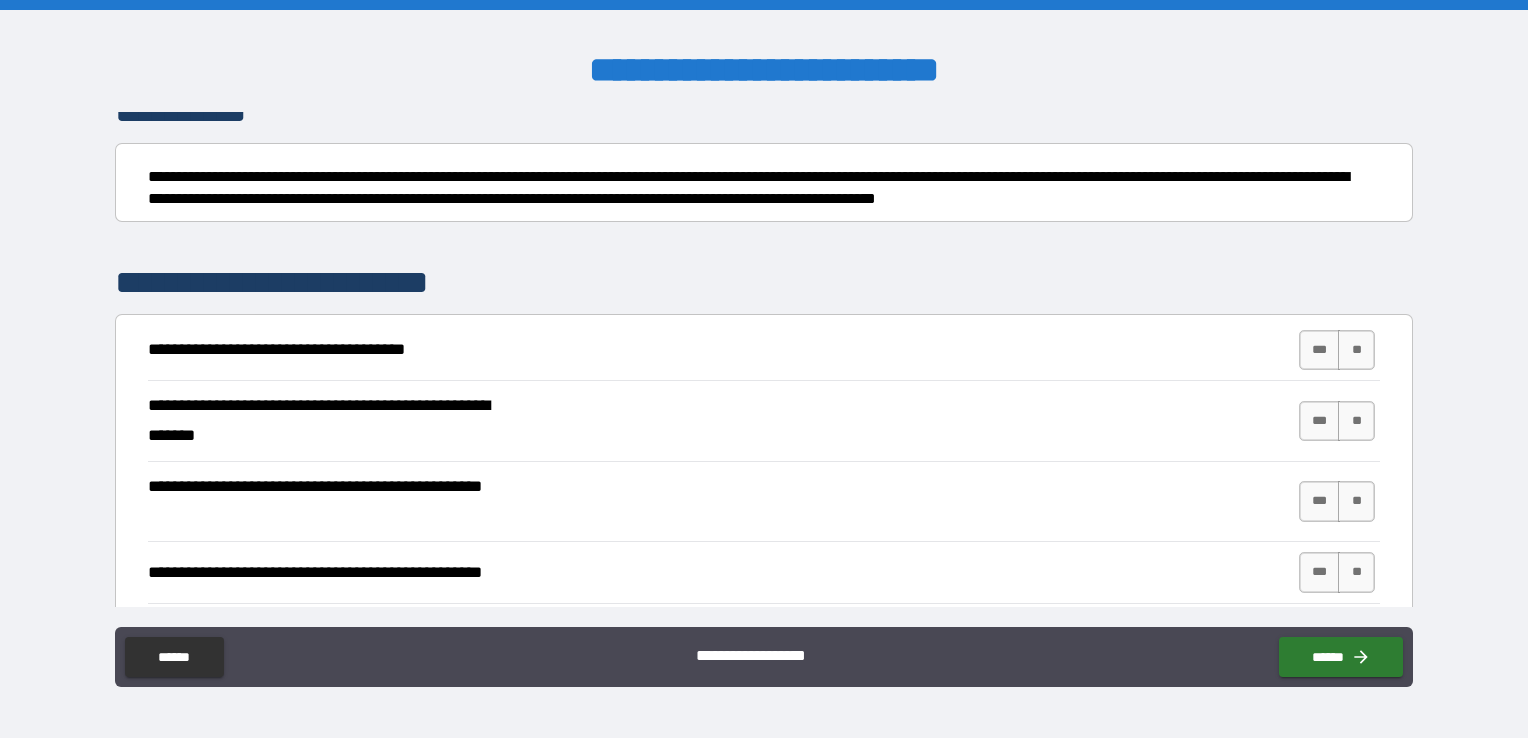 scroll, scrollTop: 200, scrollLeft: 0, axis: vertical 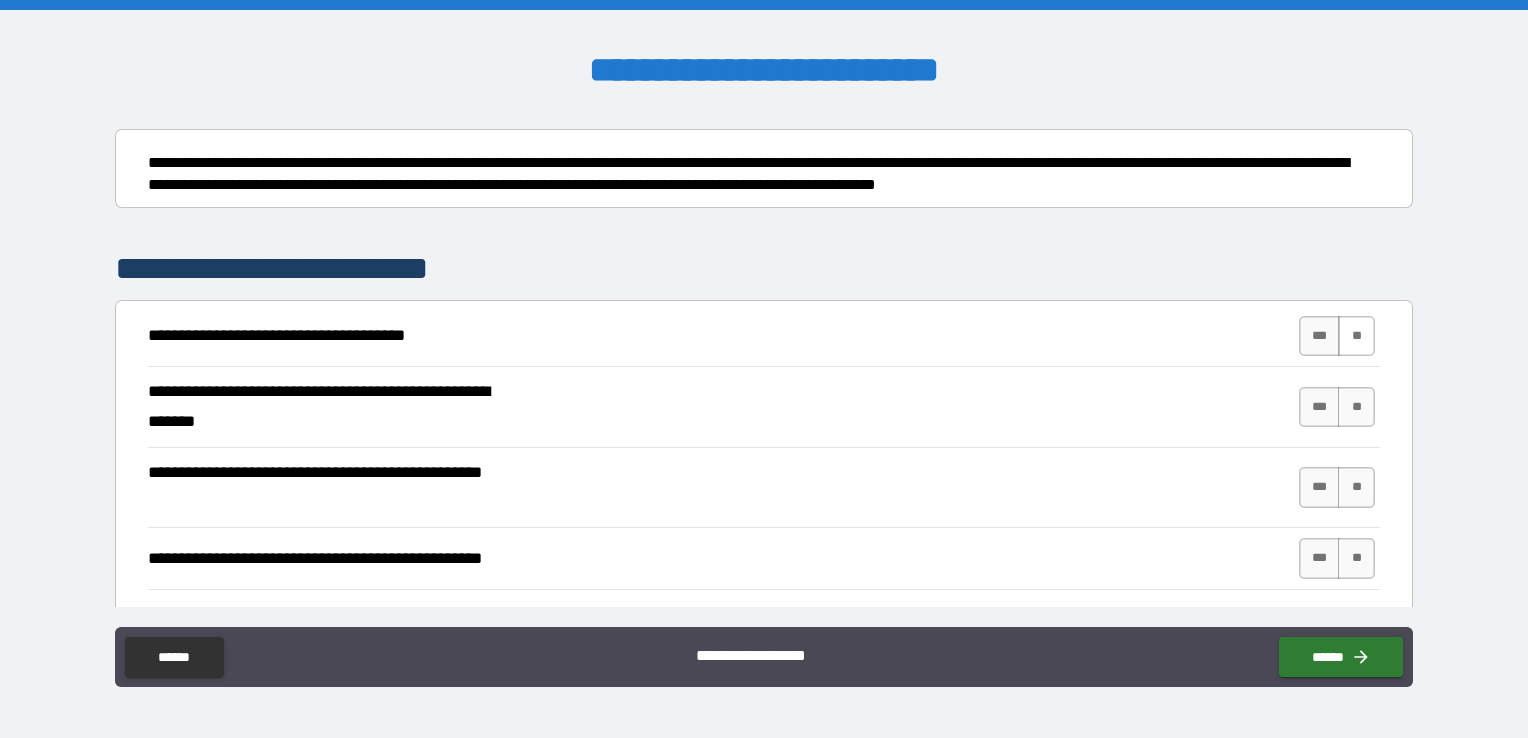 click on "**" at bounding box center [1356, 336] 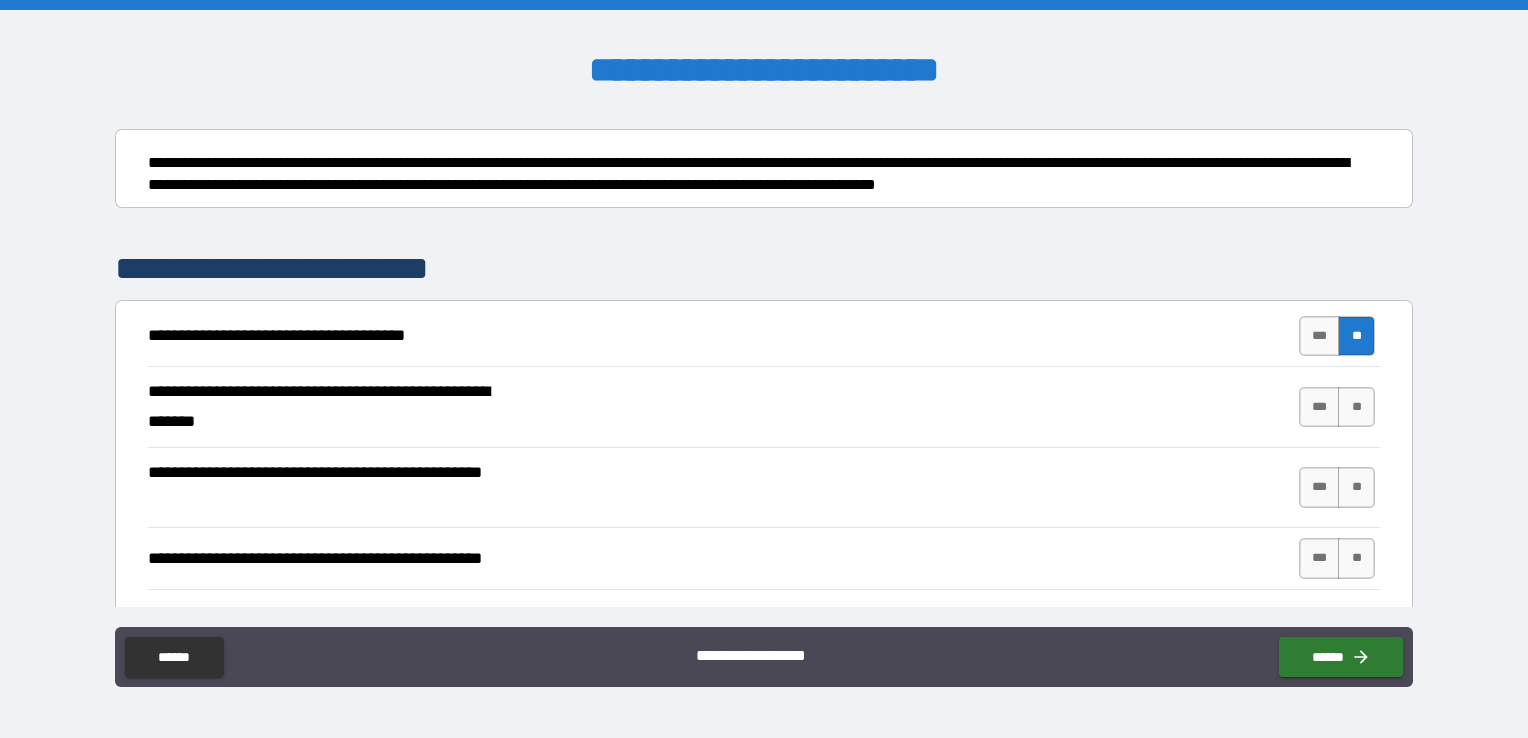 click on "**********" at bounding box center [764, 407] 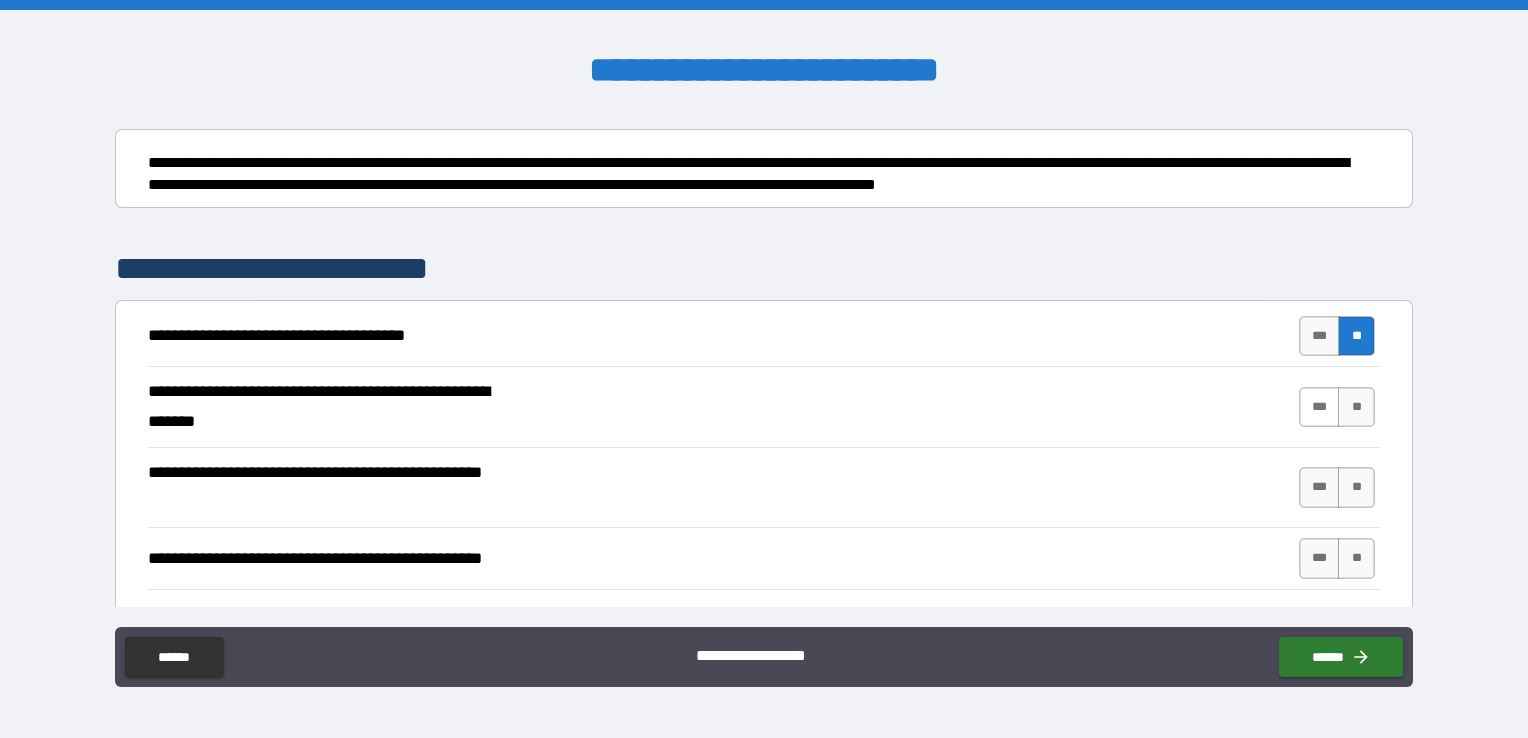 click on "***" at bounding box center (1320, 407) 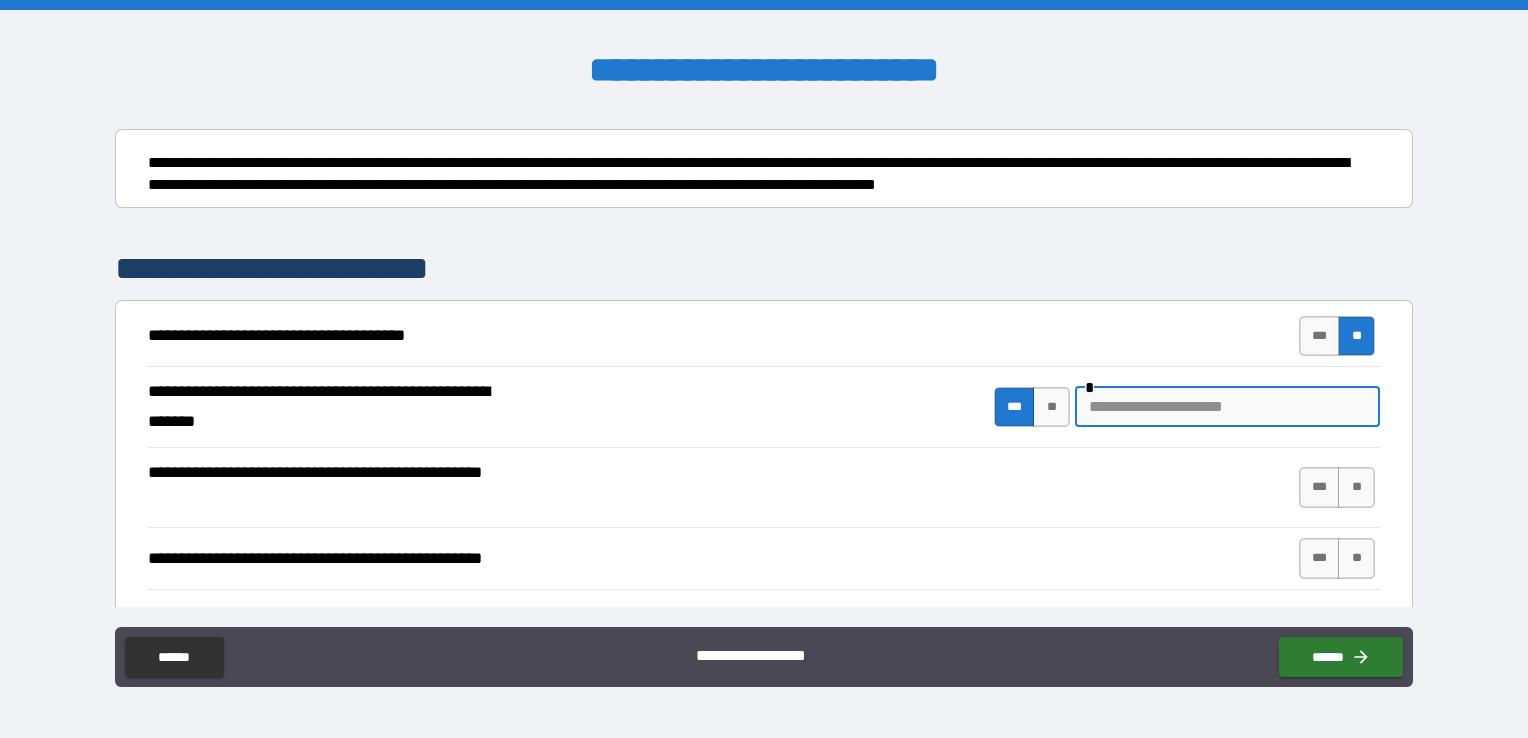 click at bounding box center (1227, 407) 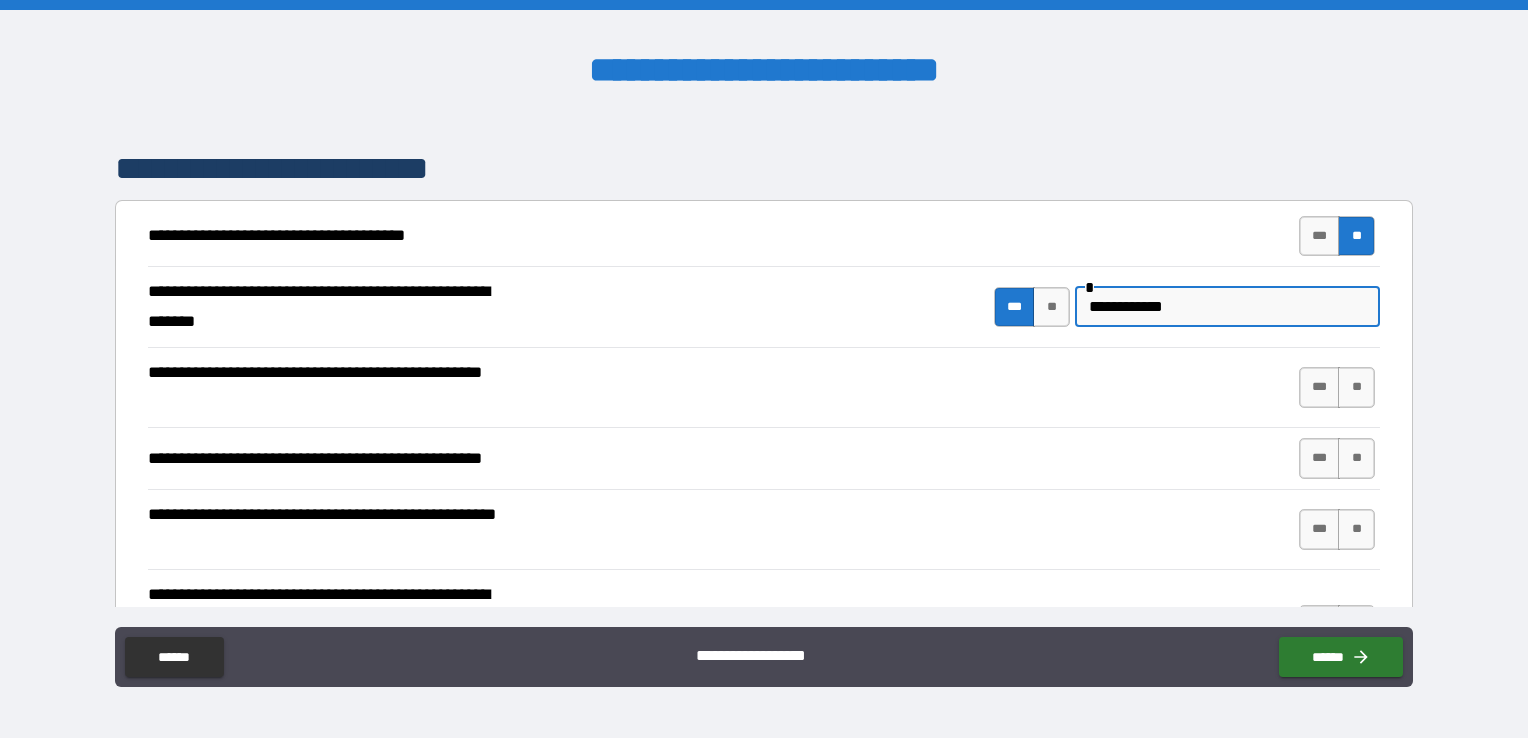 scroll, scrollTop: 400, scrollLeft: 0, axis: vertical 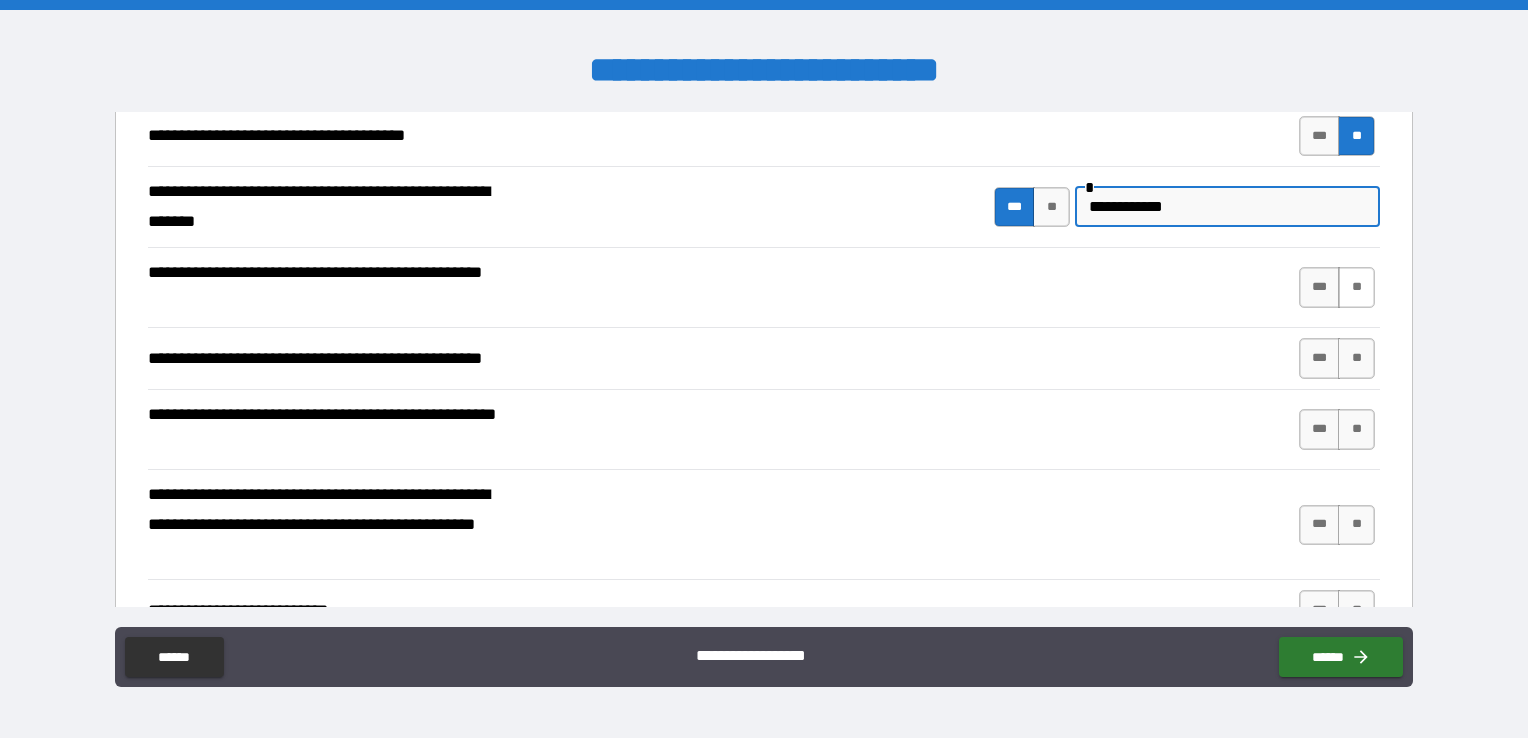 type on "**********" 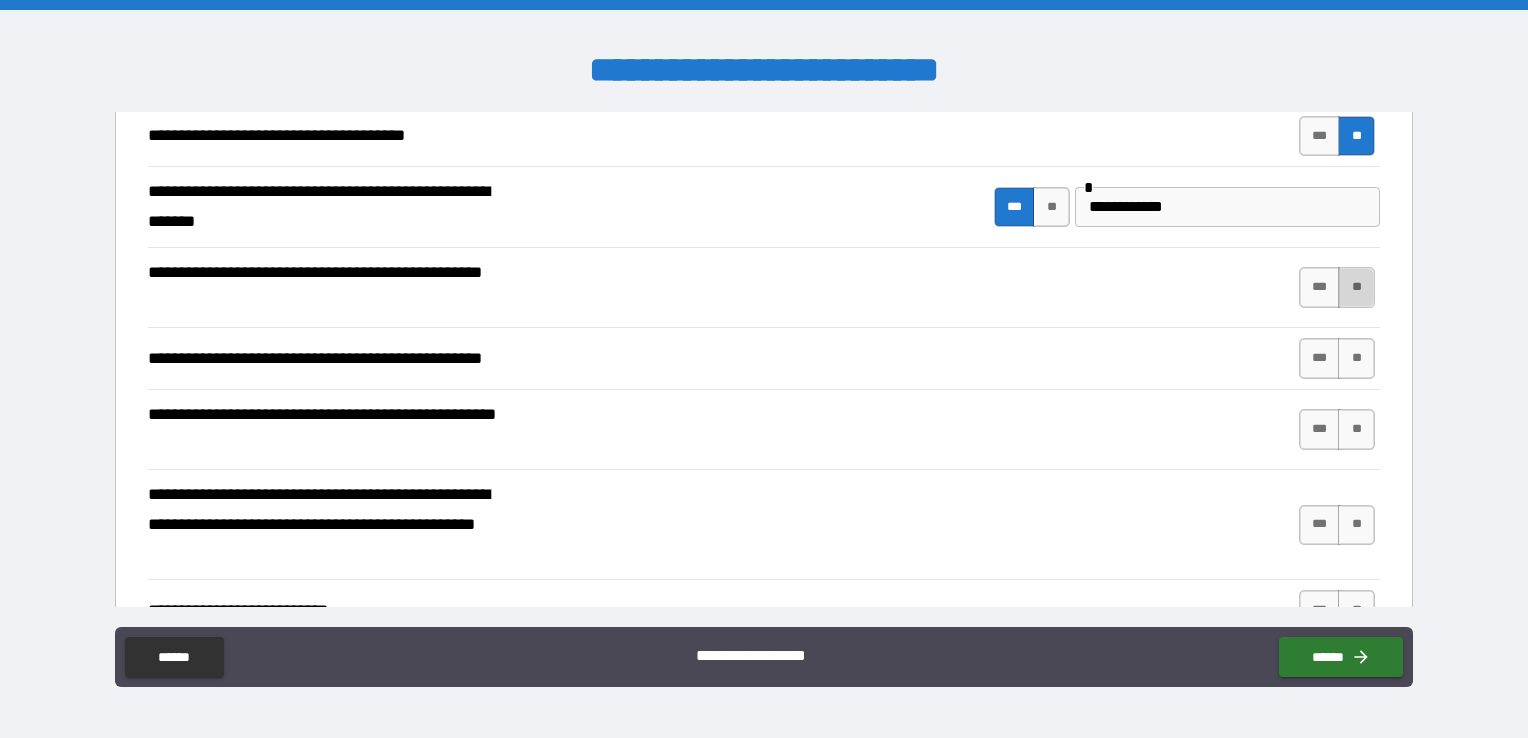 click on "**" at bounding box center [1356, 287] 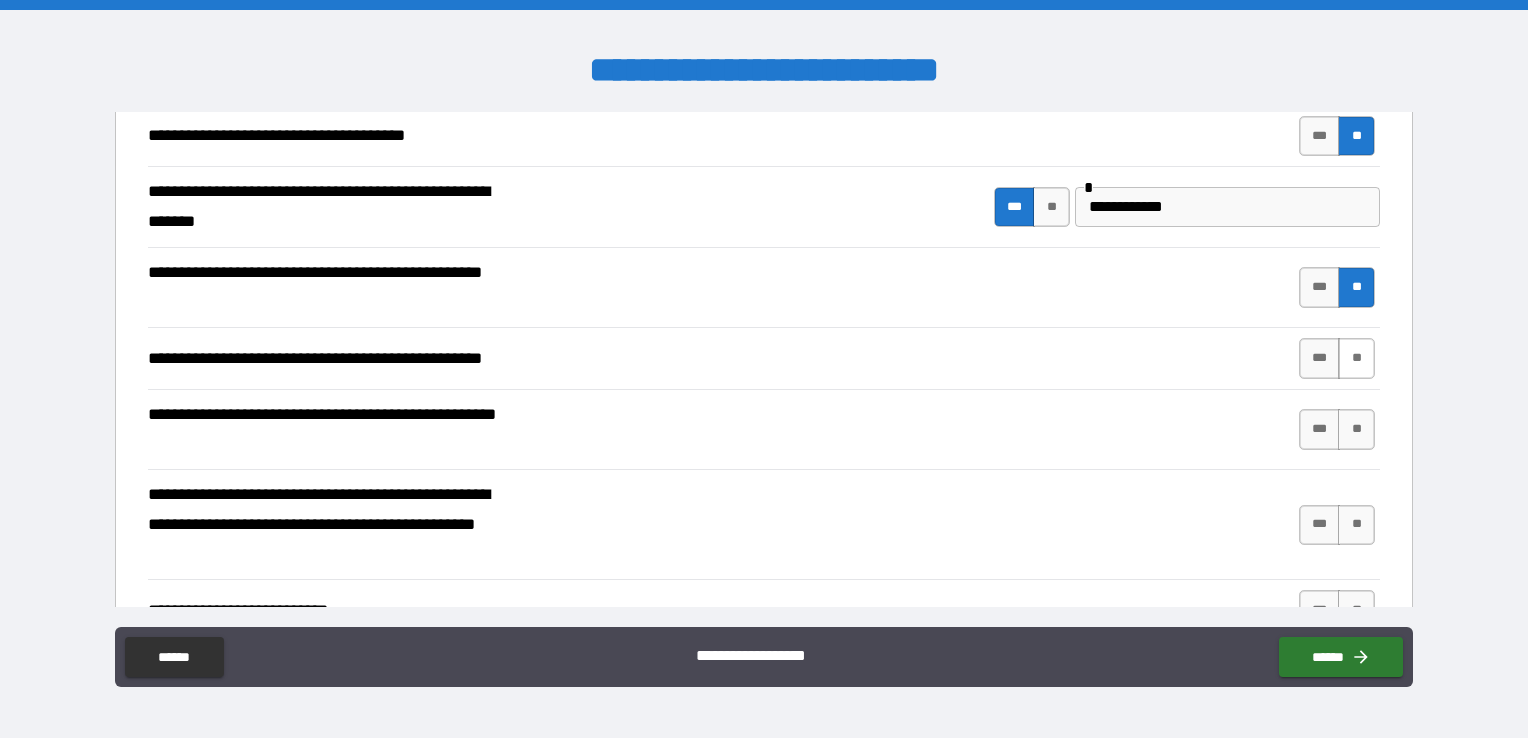 click on "**" at bounding box center (1356, 358) 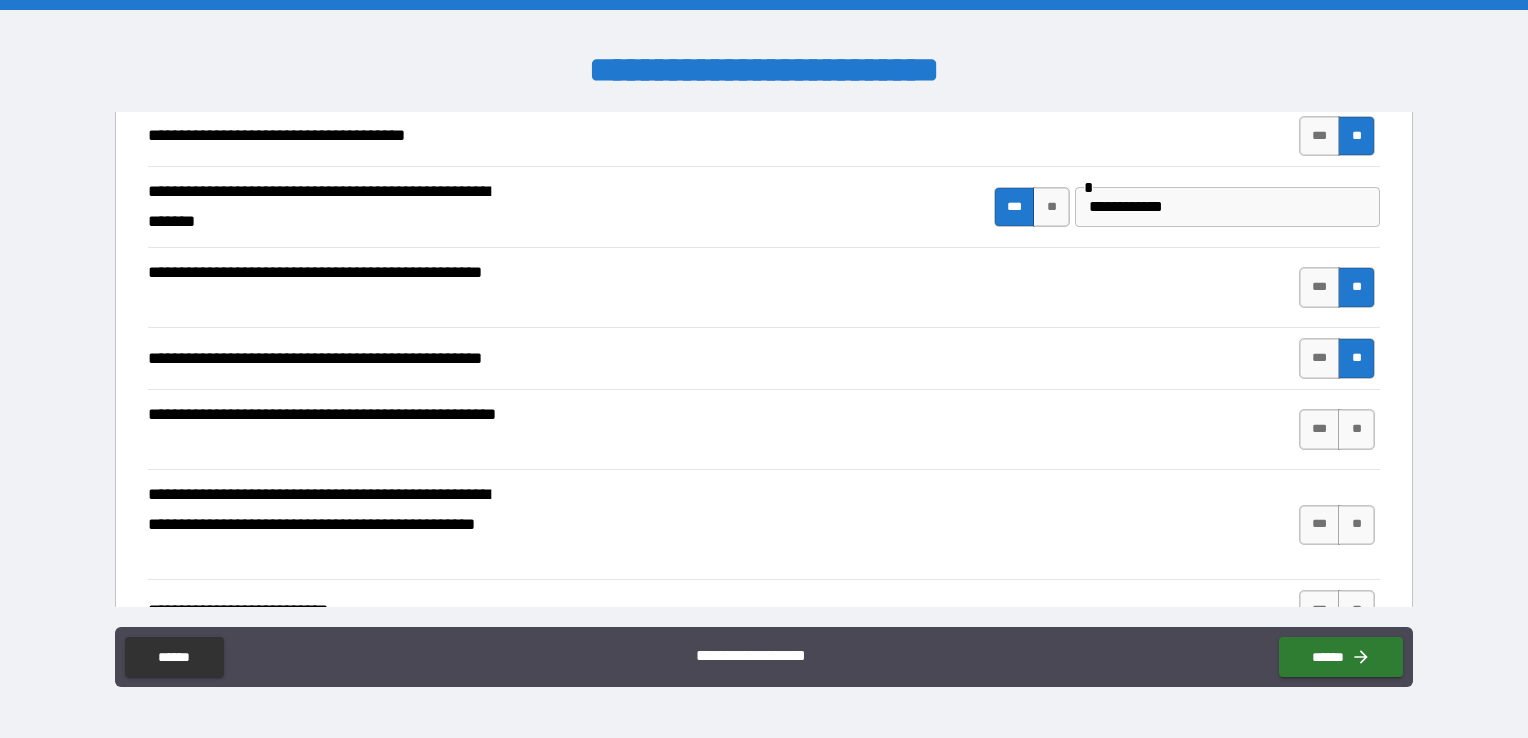 click on "*** **" at bounding box center [1339, 430] 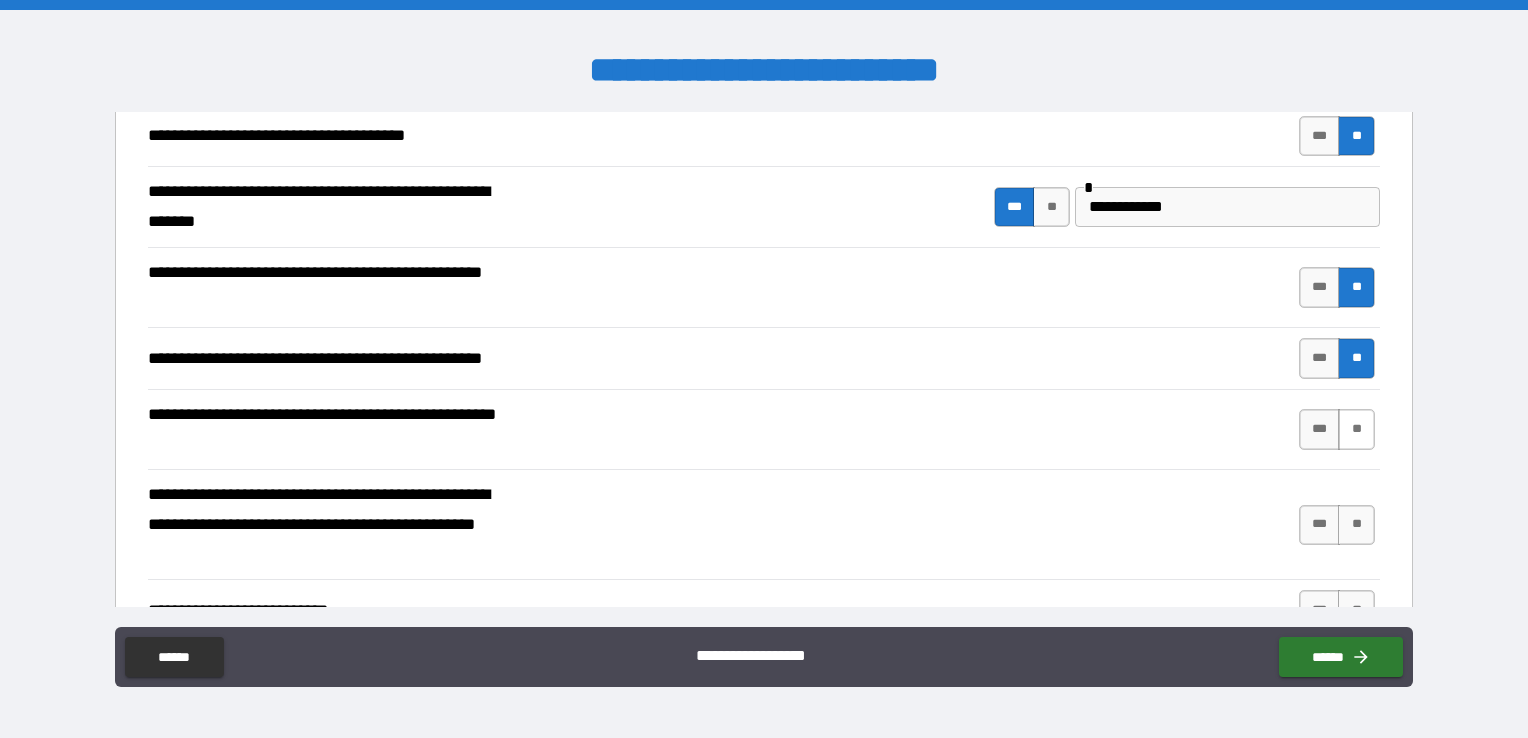 click on "**" at bounding box center [1356, 429] 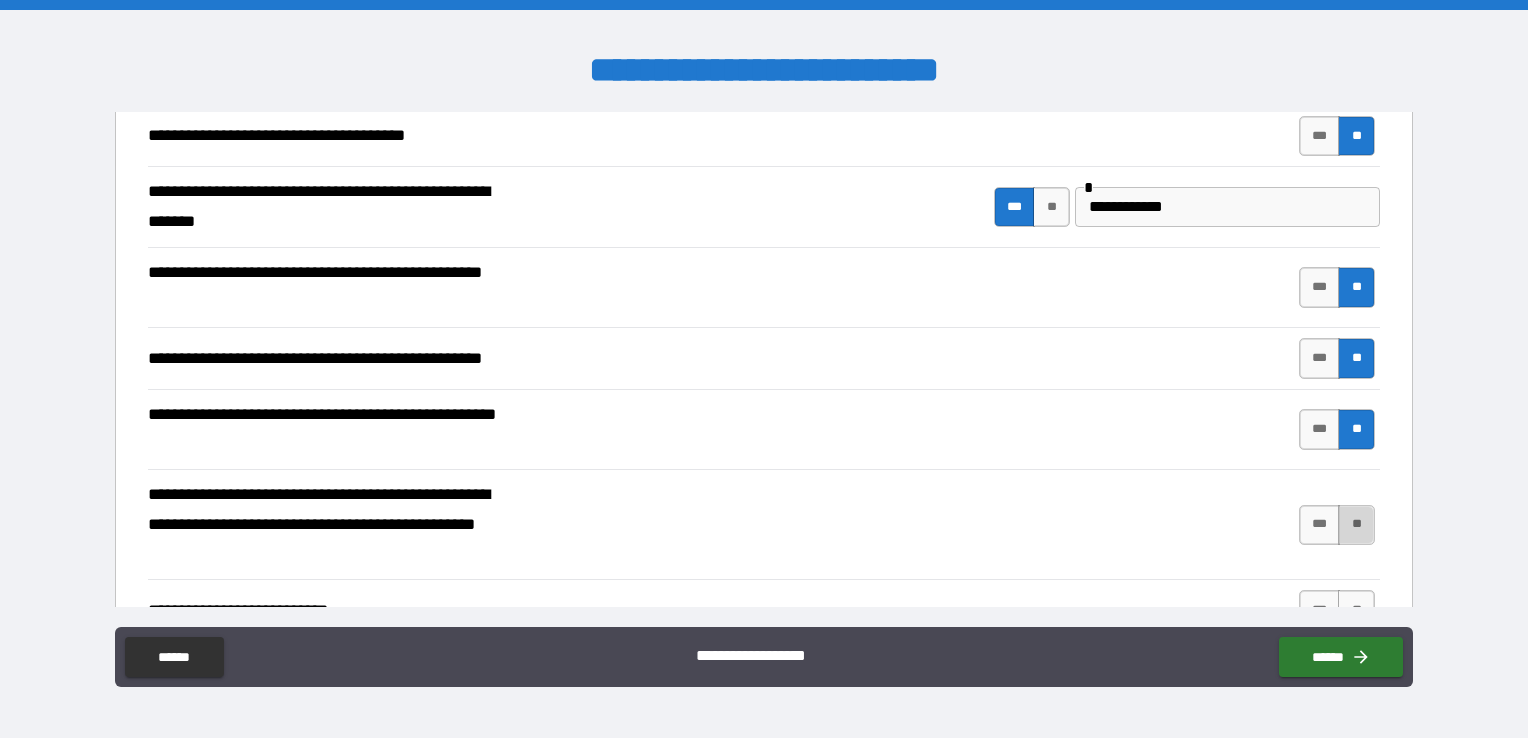 click on "**" at bounding box center (1356, 525) 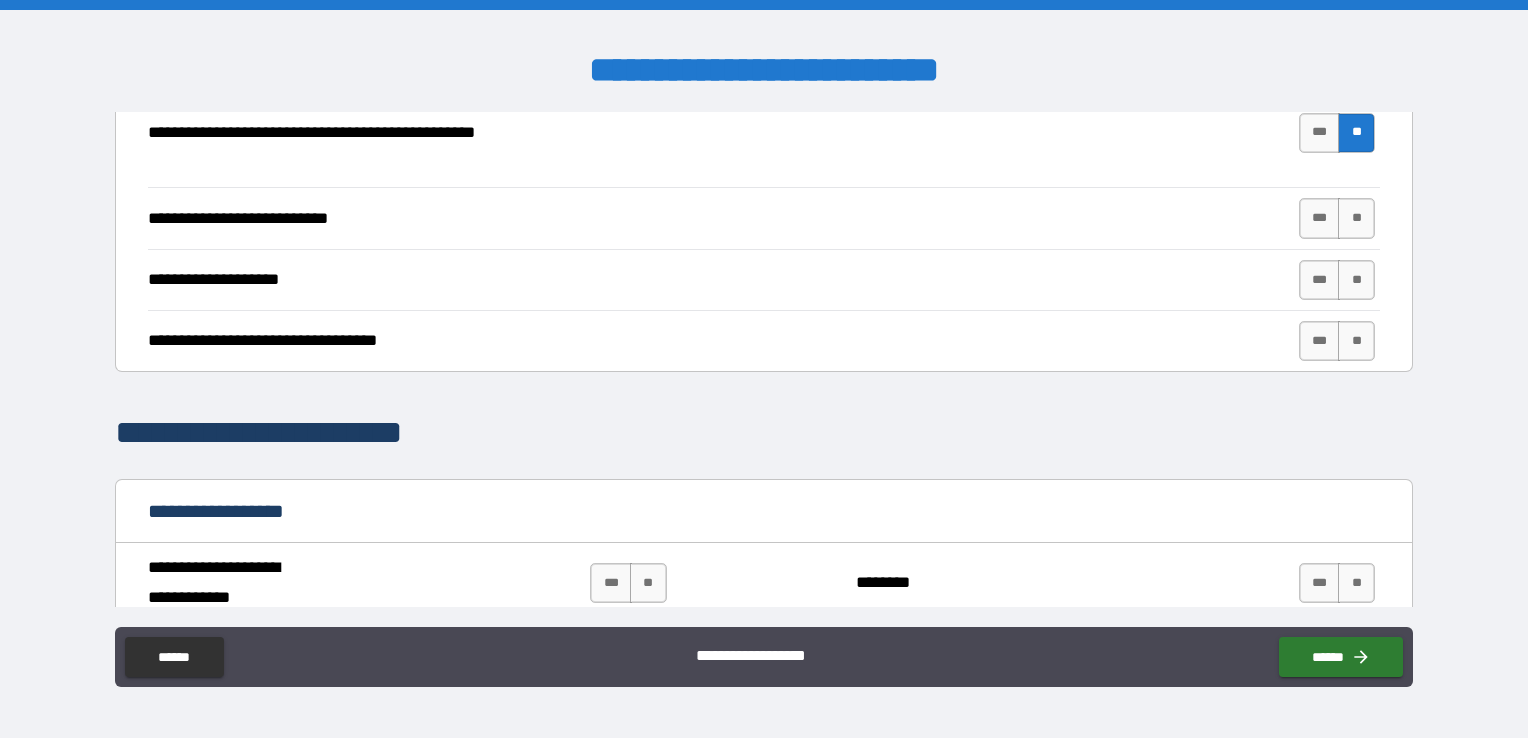 scroll, scrollTop: 800, scrollLeft: 0, axis: vertical 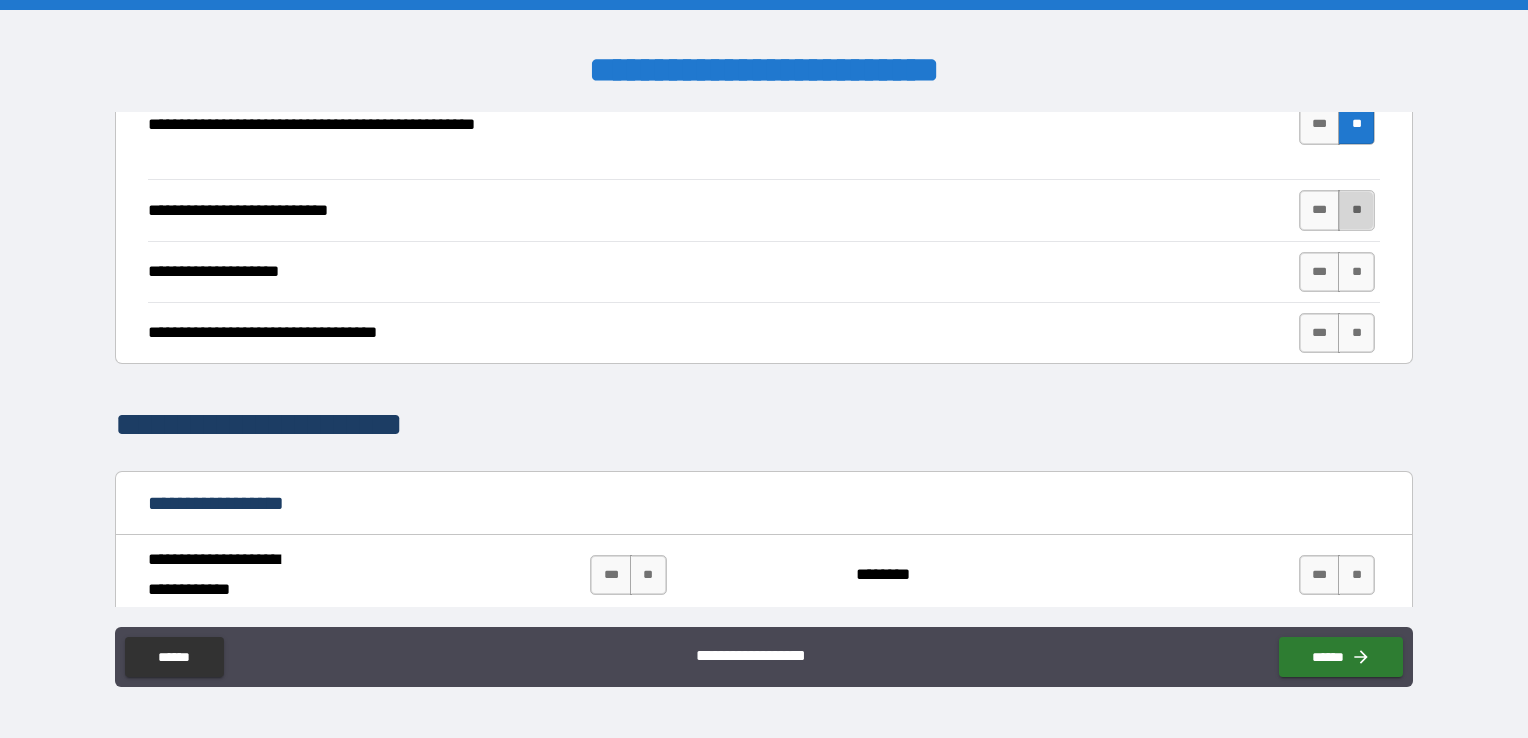 click on "**" at bounding box center [1356, 210] 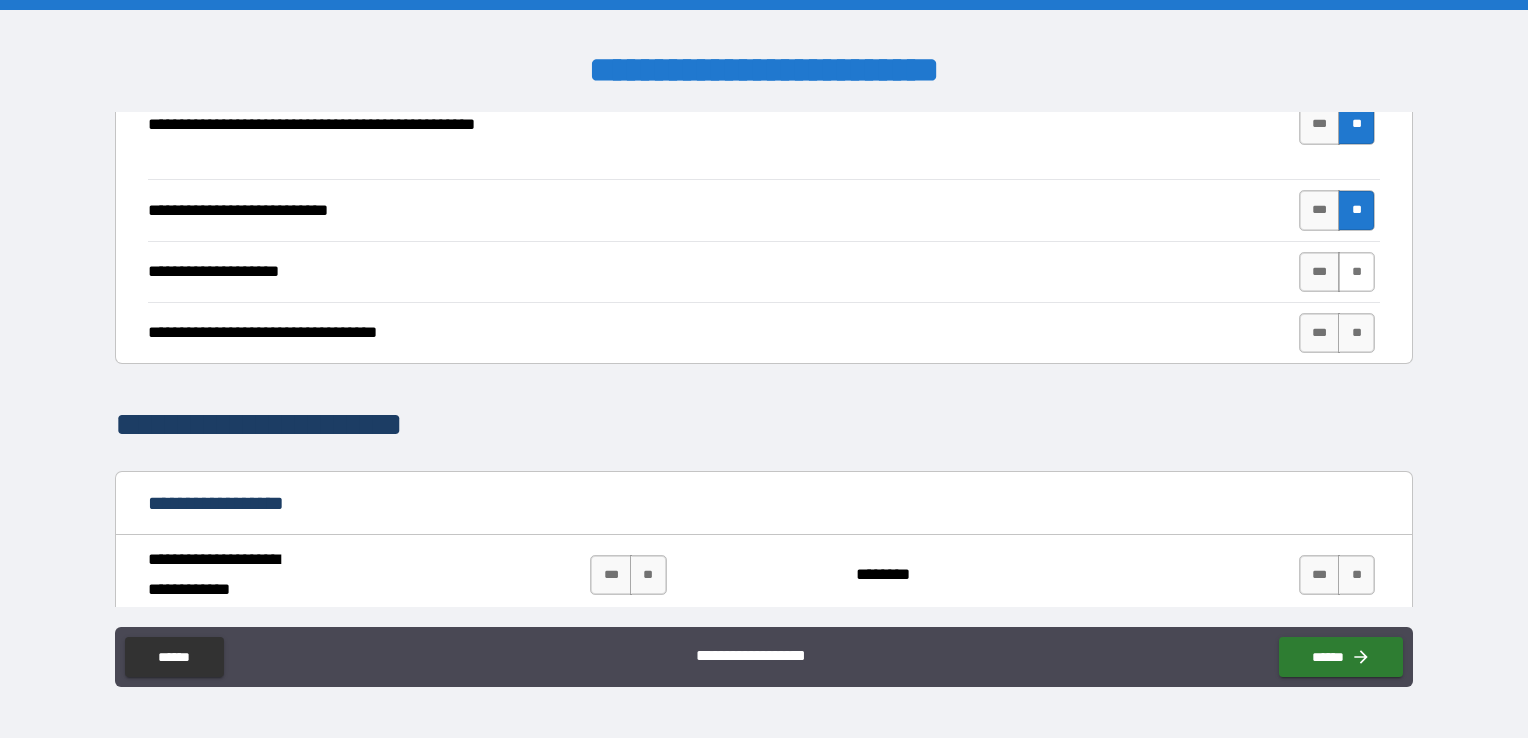 click on "**" at bounding box center [1356, 272] 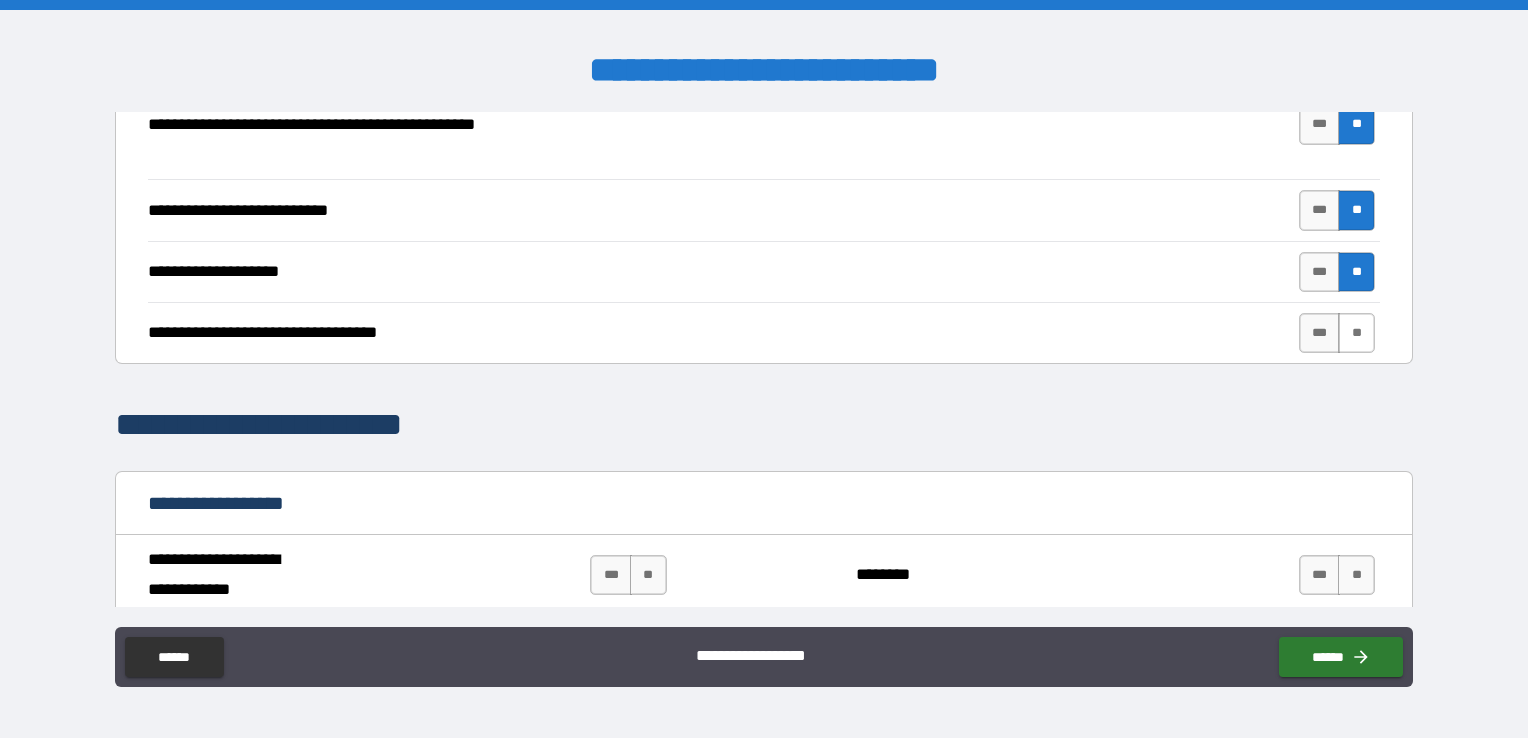 click on "**" at bounding box center [1356, 333] 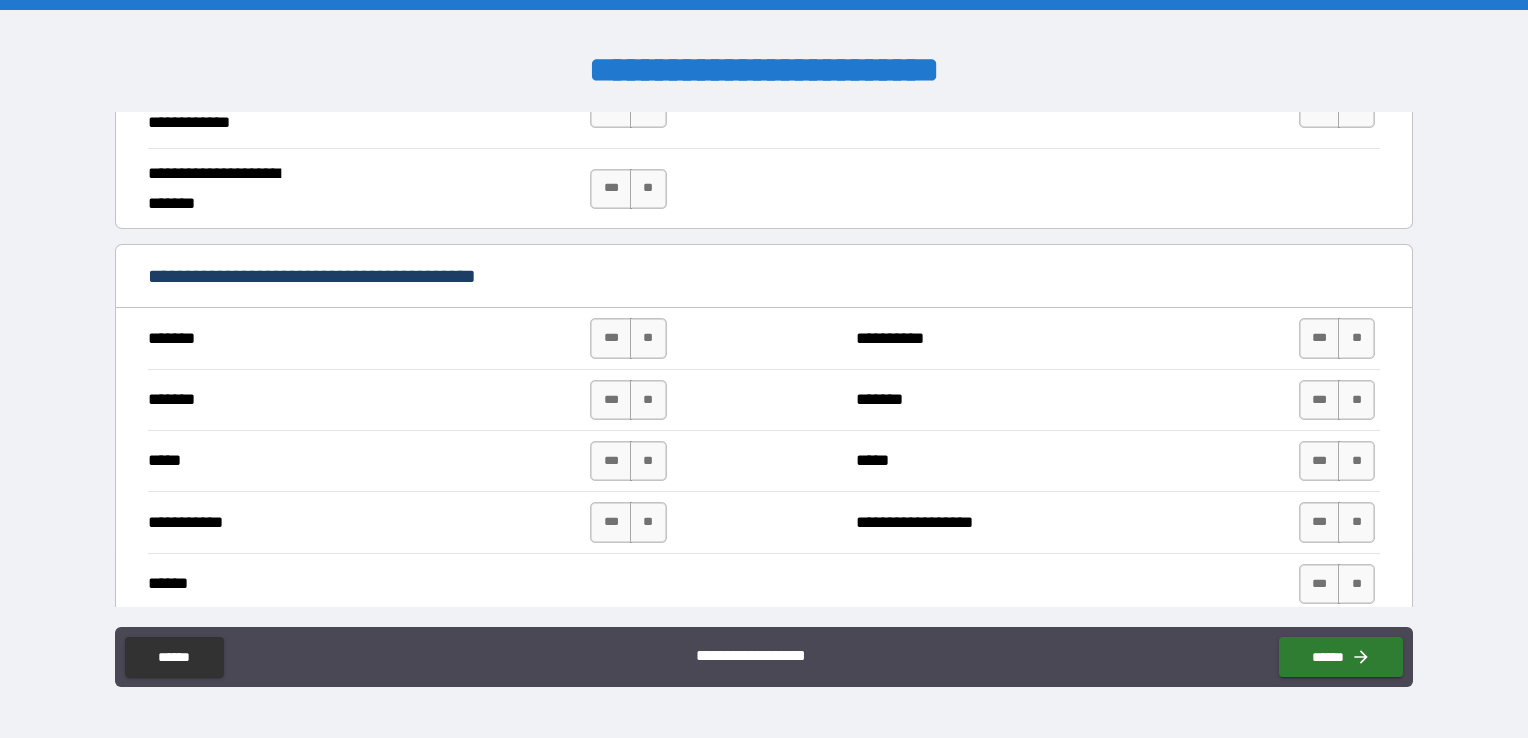 scroll, scrollTop: 1300, scrollLeft: 0, axis: vertical 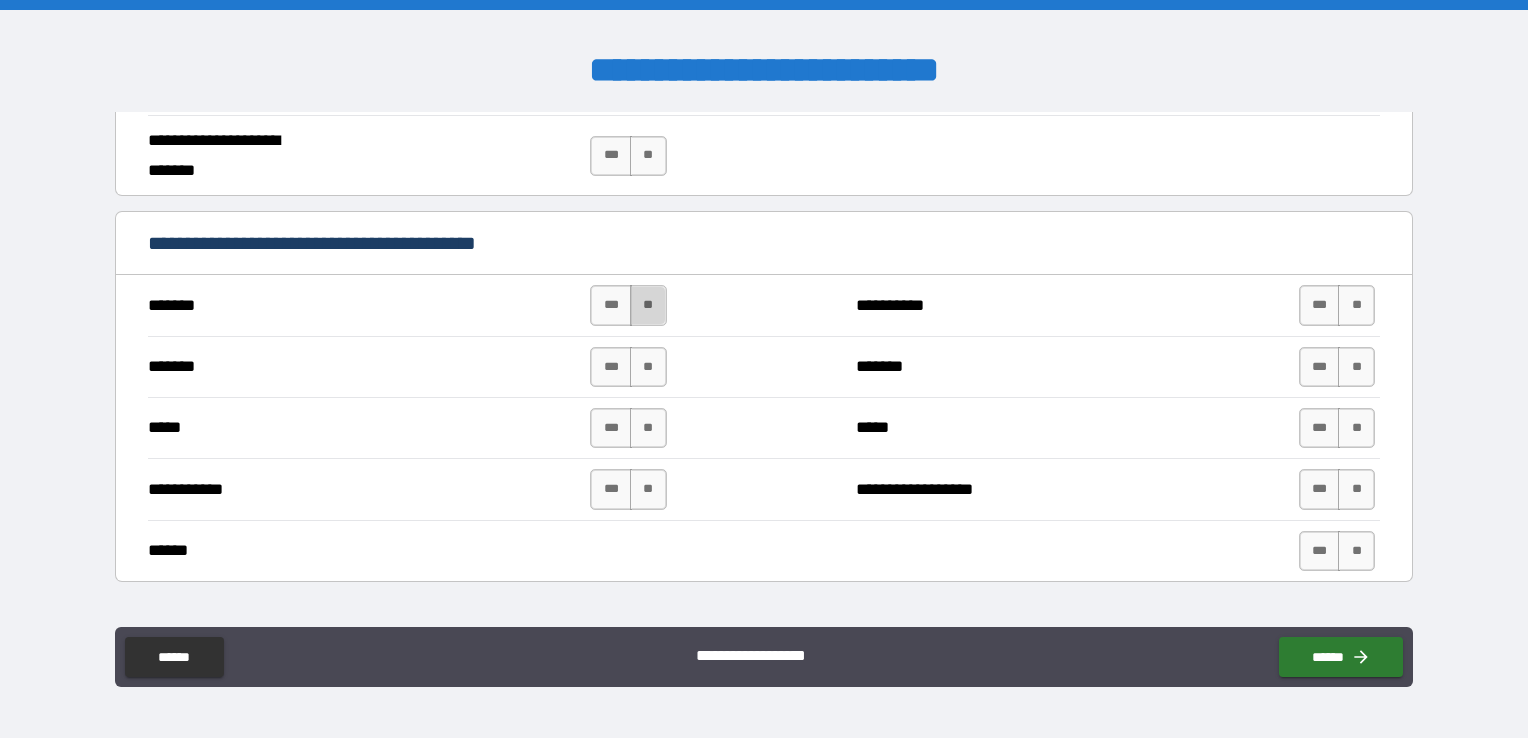 click on "**" at bounding box center [648, 305] 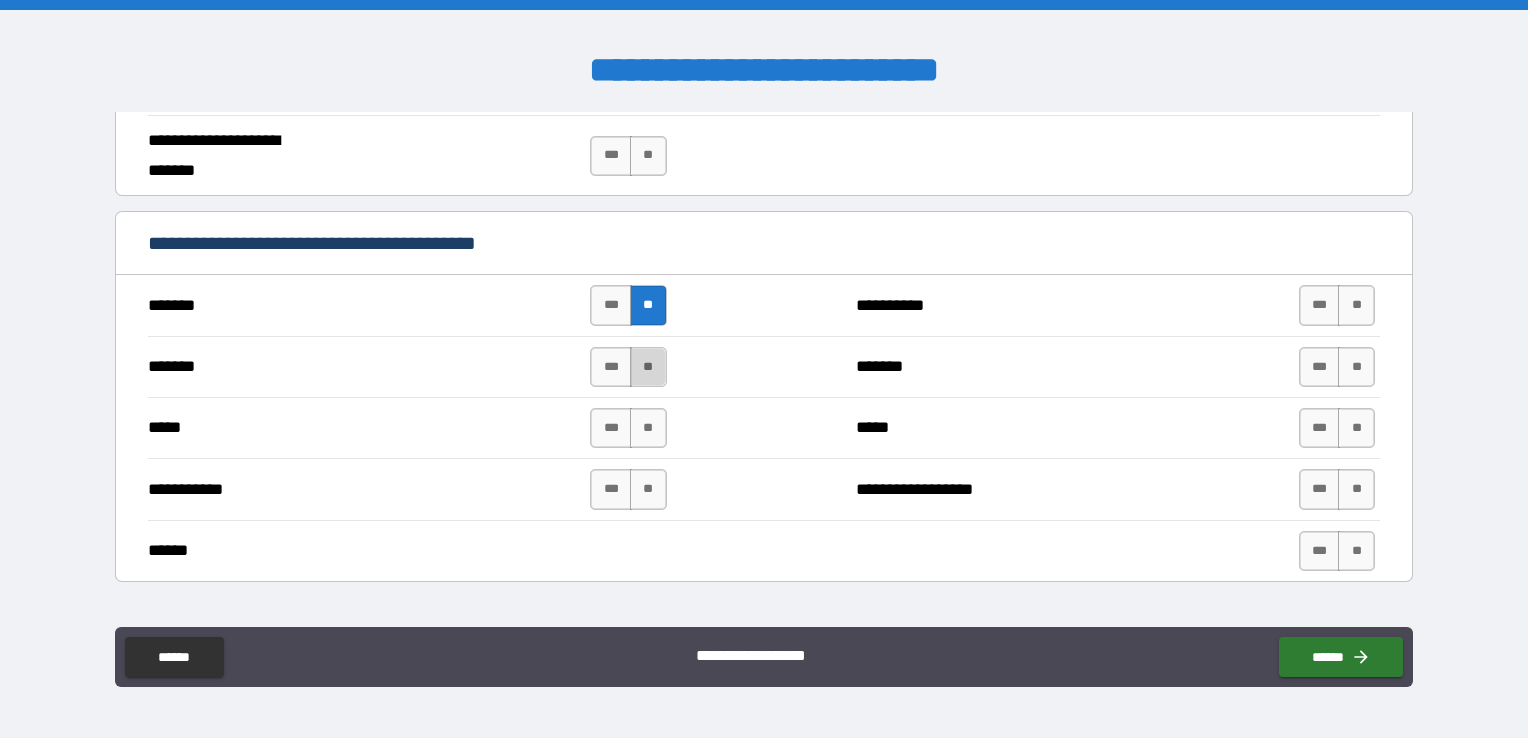 click on "**" at bounding box center (648, 367) 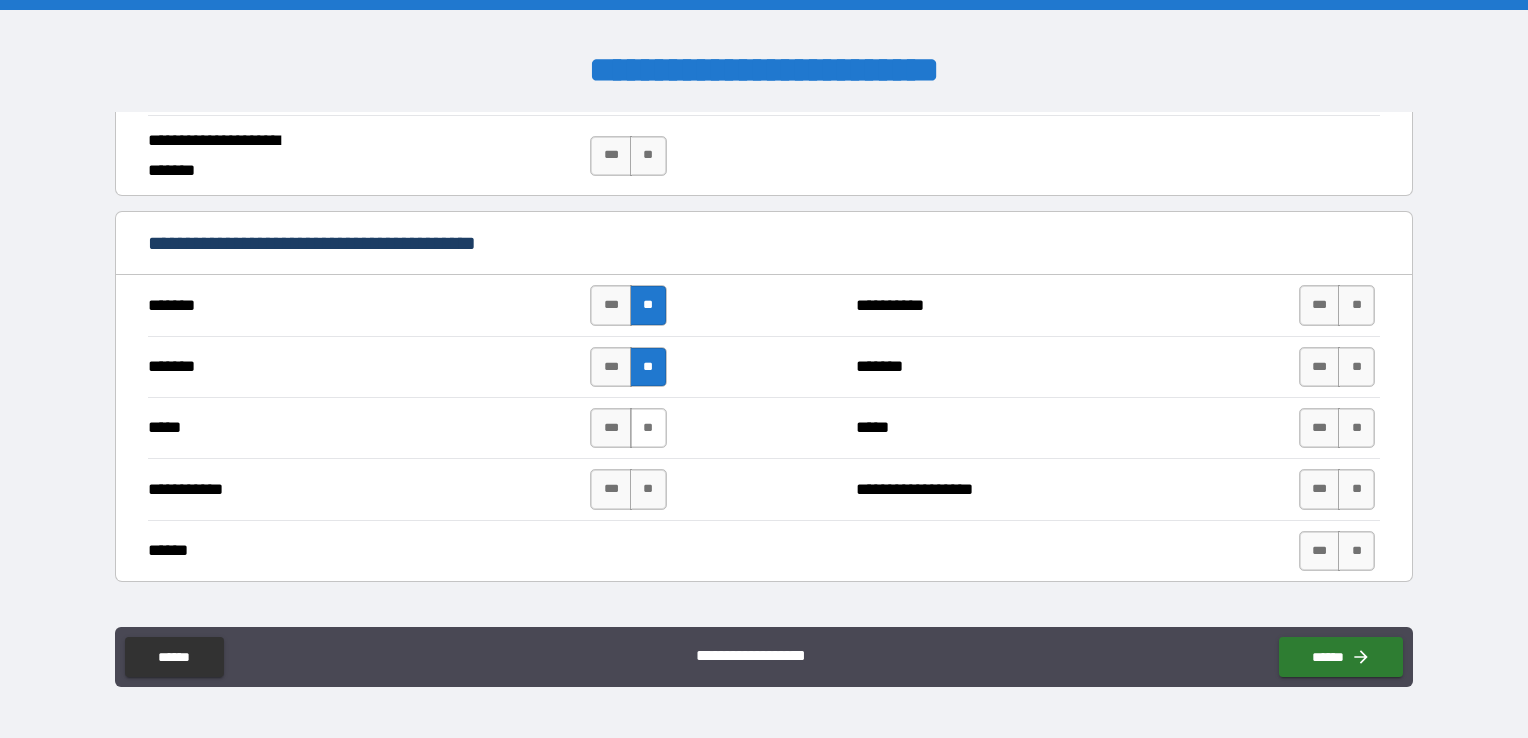 click on "**" at bounding box center (648, 428) 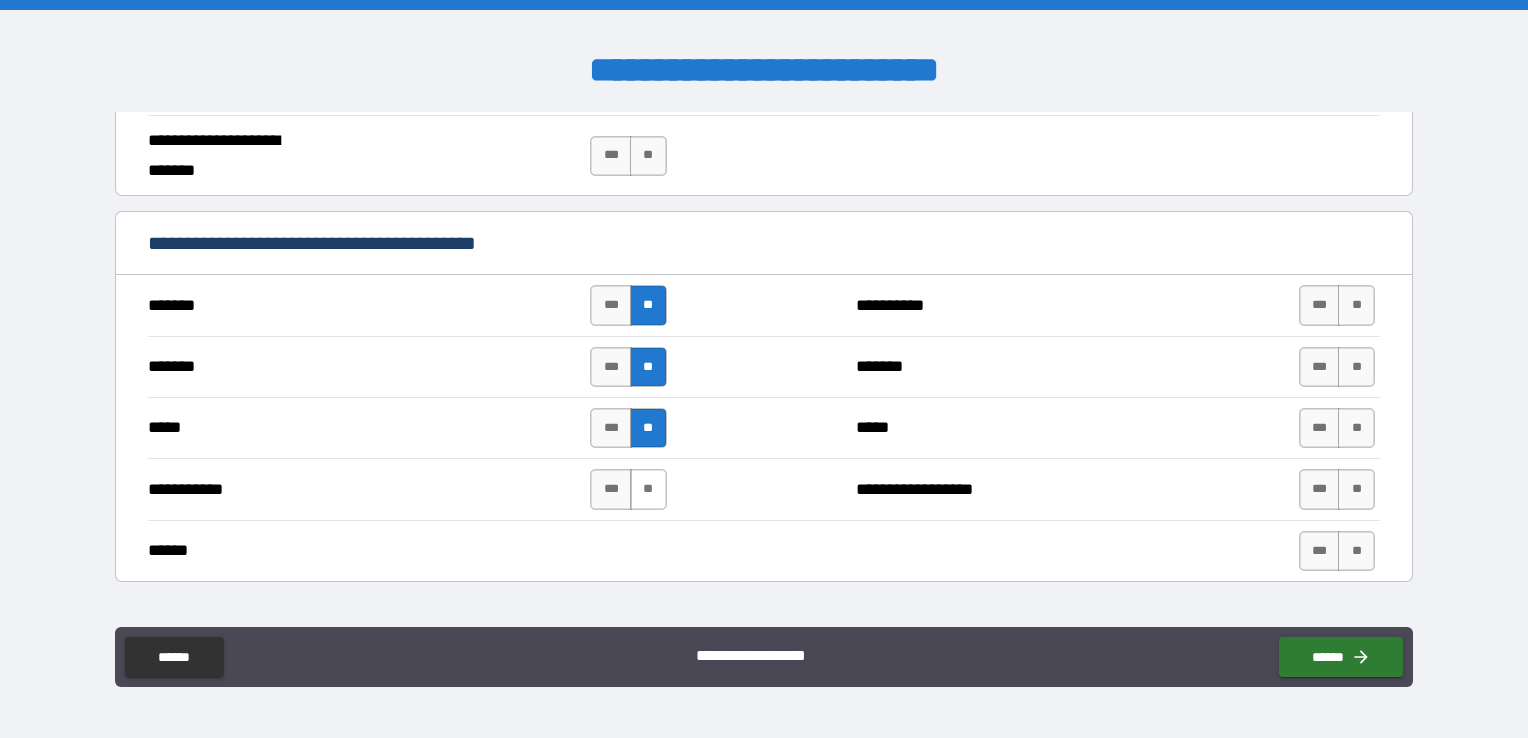 click on "**" at bounding box center (648, 489) 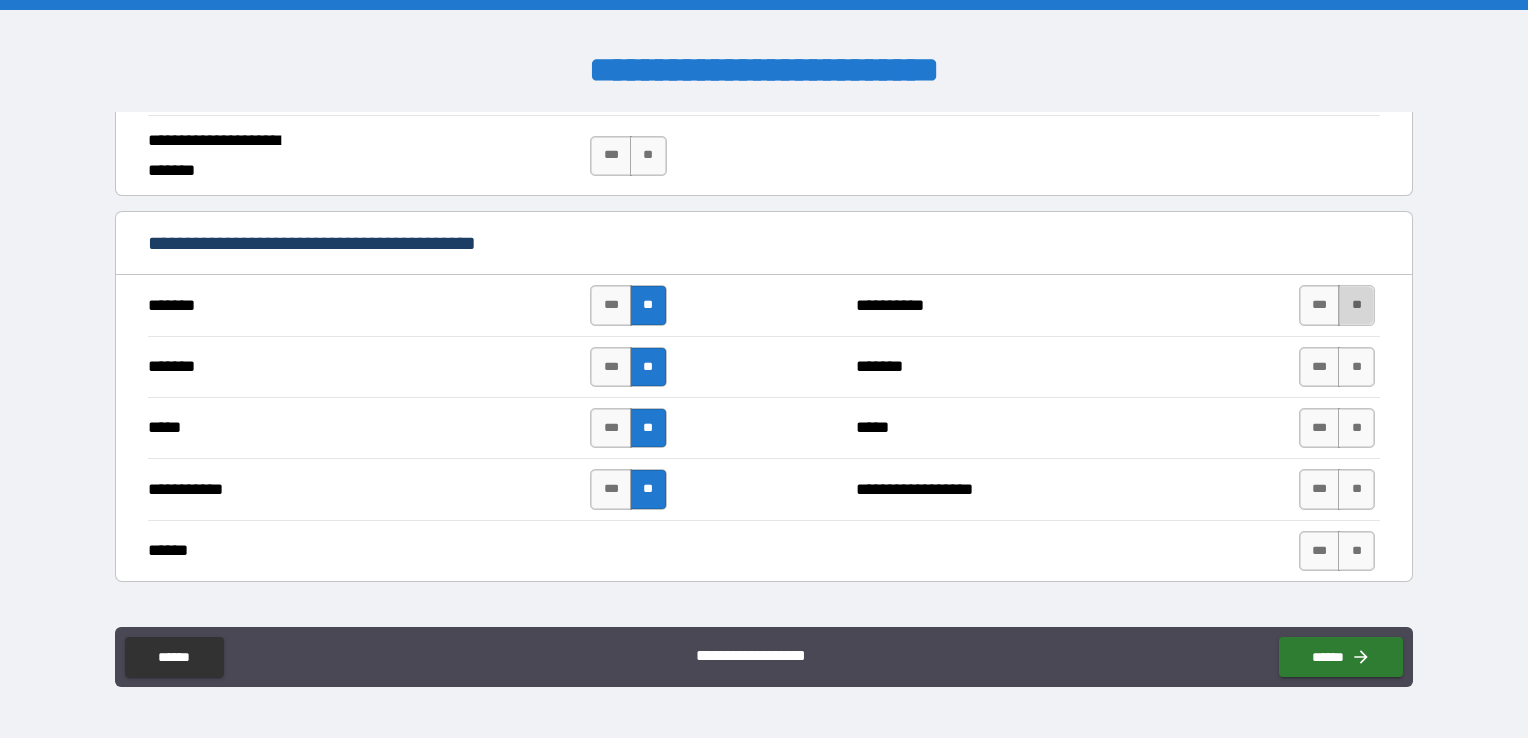 click on "**" at bounding box center [1356, 305] 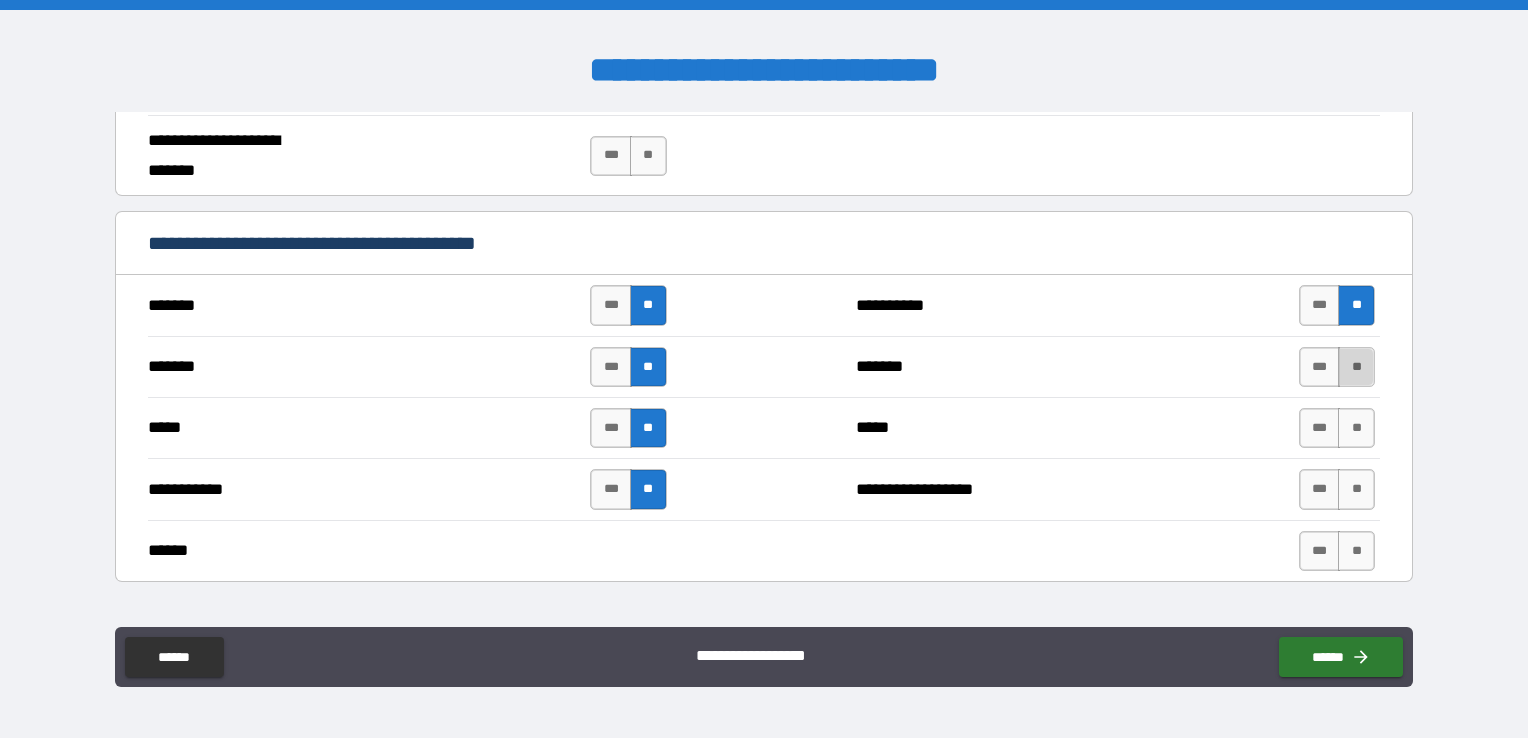 click on "**" at bounding box center (1356, 367) 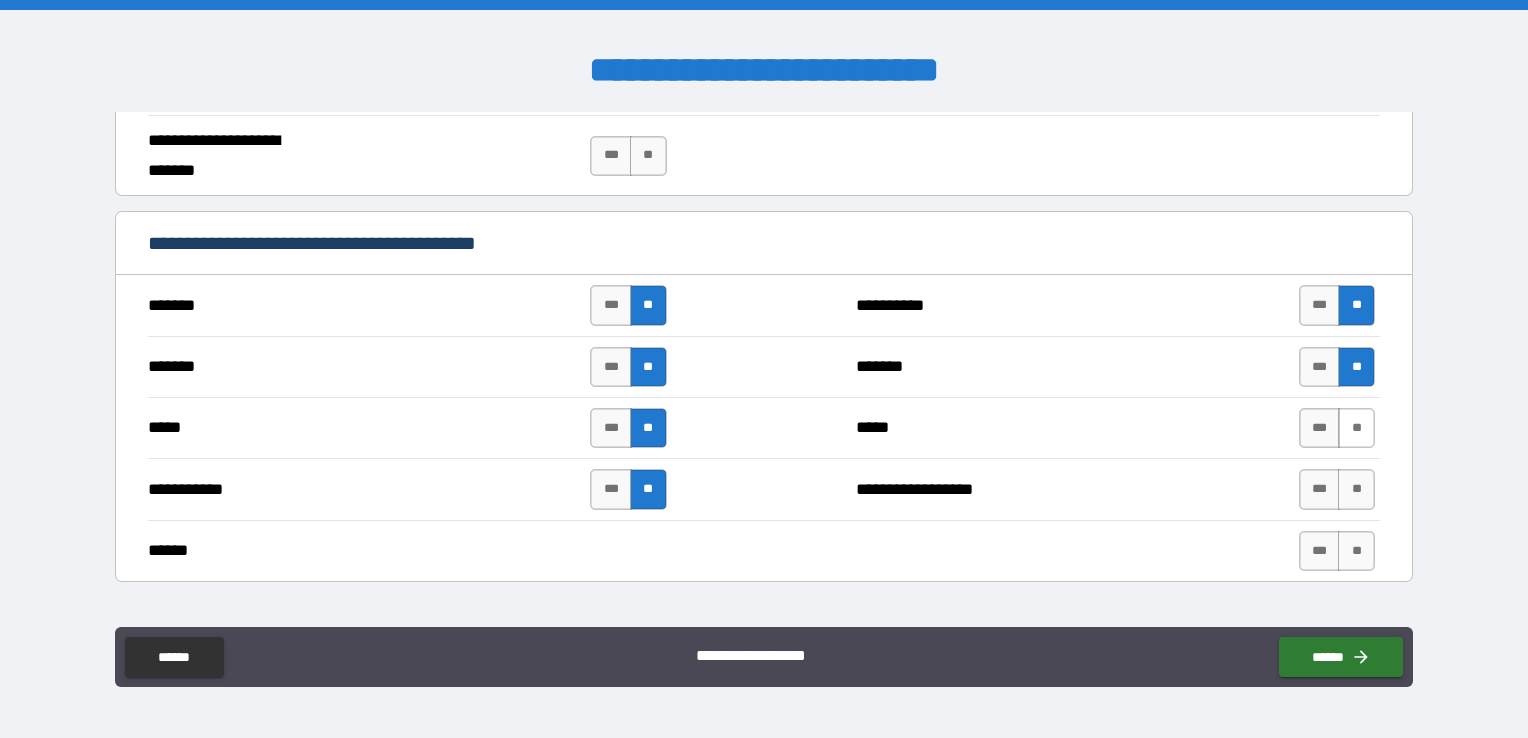 click on "**" at bounding box center [1356, 428] 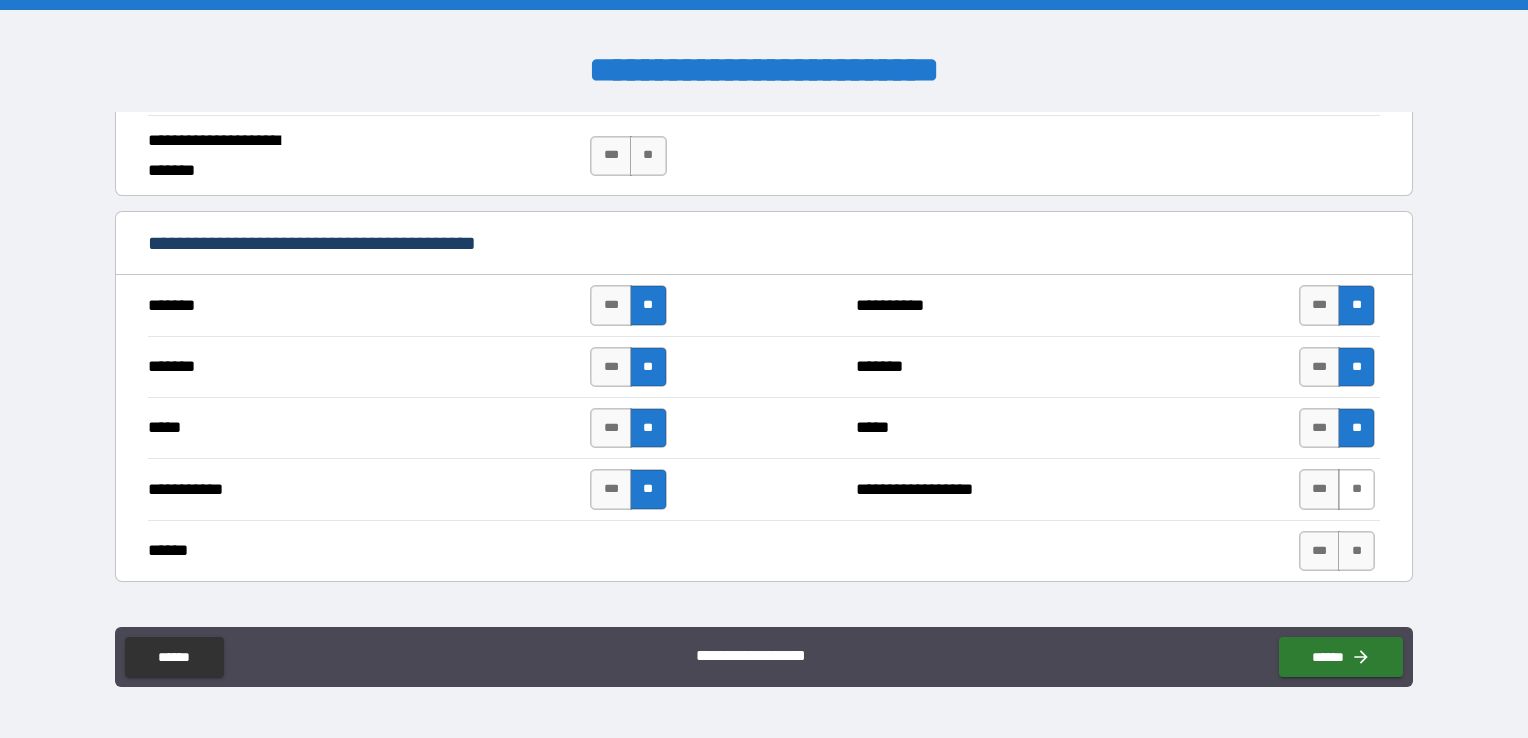 click on "**" at bounding box center [1356, 489] 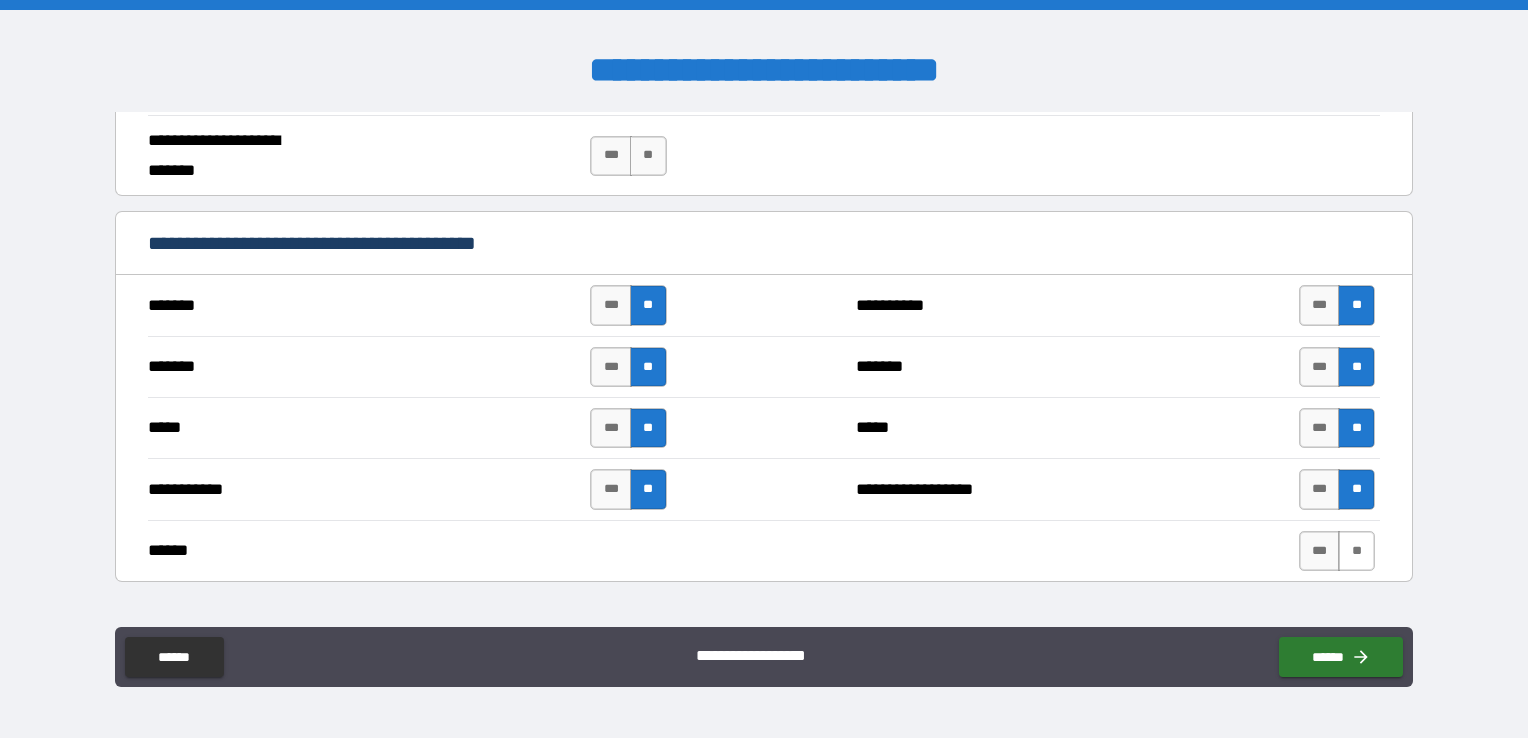 click on "**" at bounding box center [1356, 551] 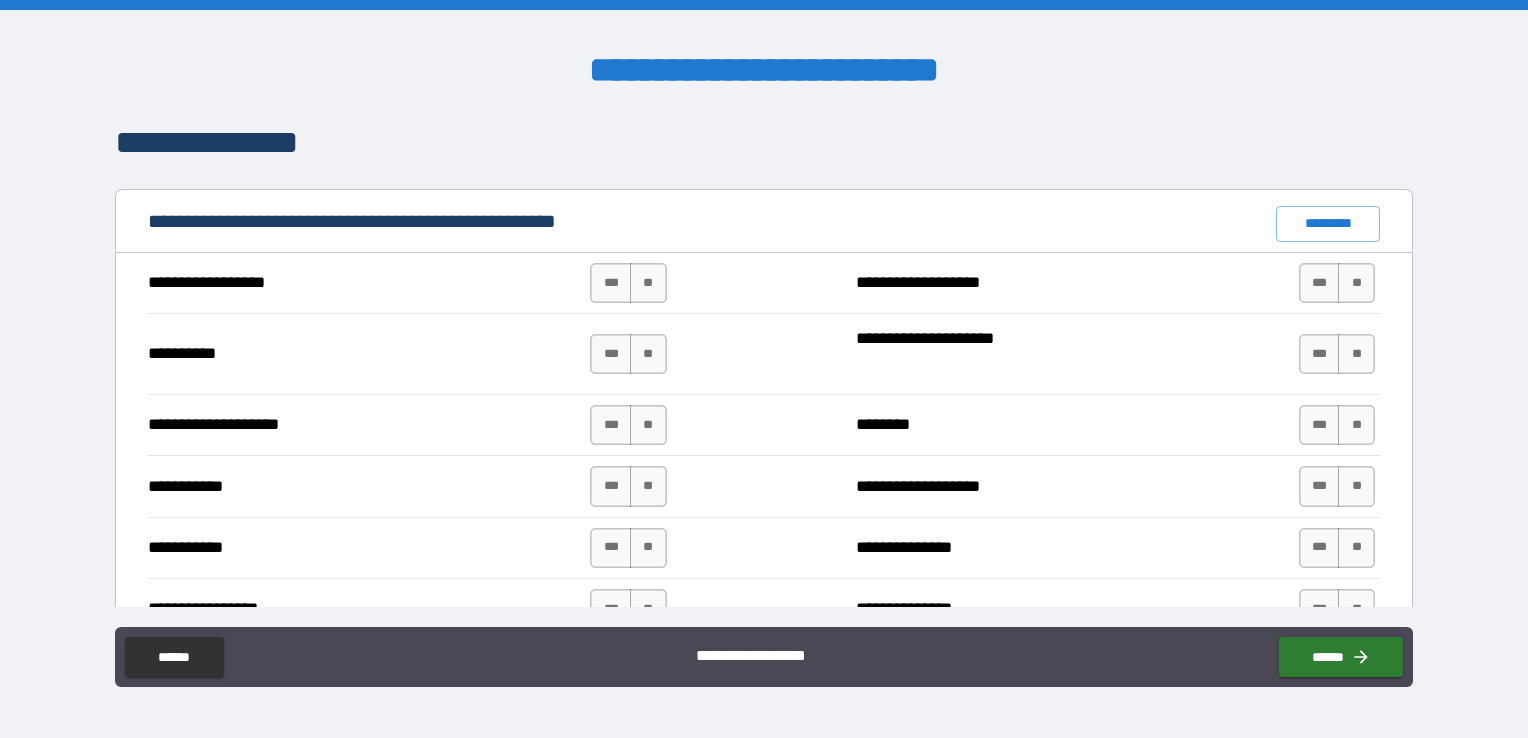scroll, scrollTop: 1900, scrollLeft: 0, axis: vertical 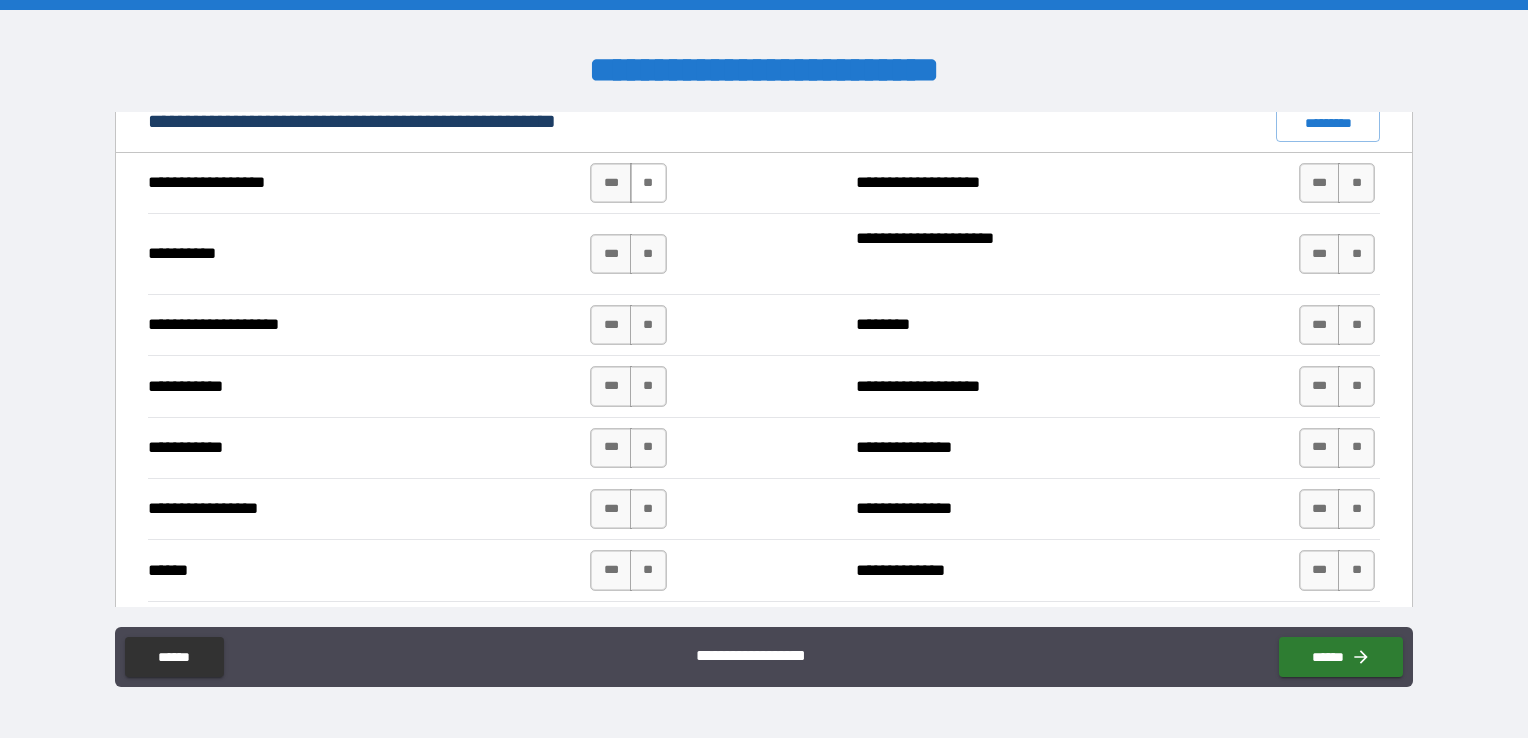 click on "**" at bounding box center [648, 183] 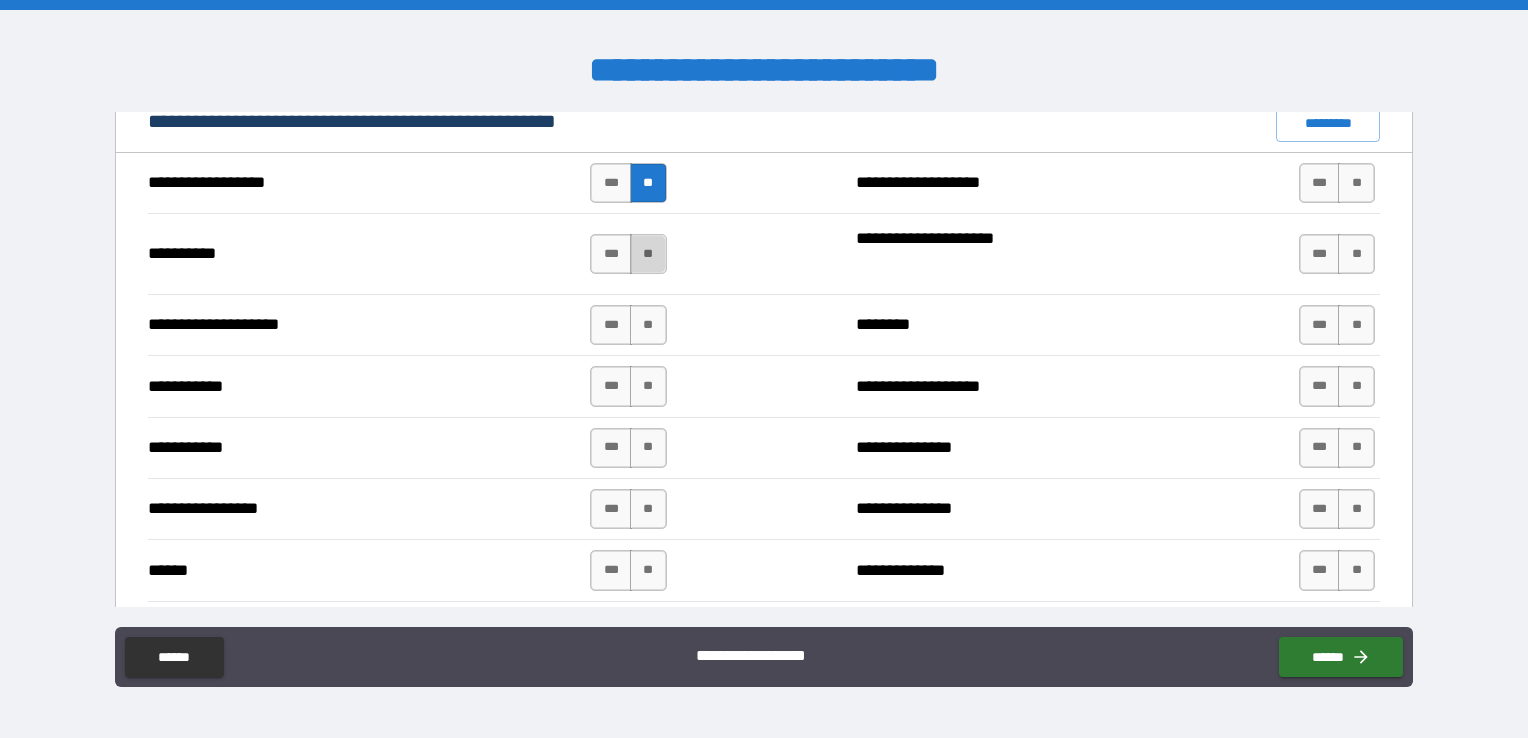 click on "**" at bounding box center [648, 254] 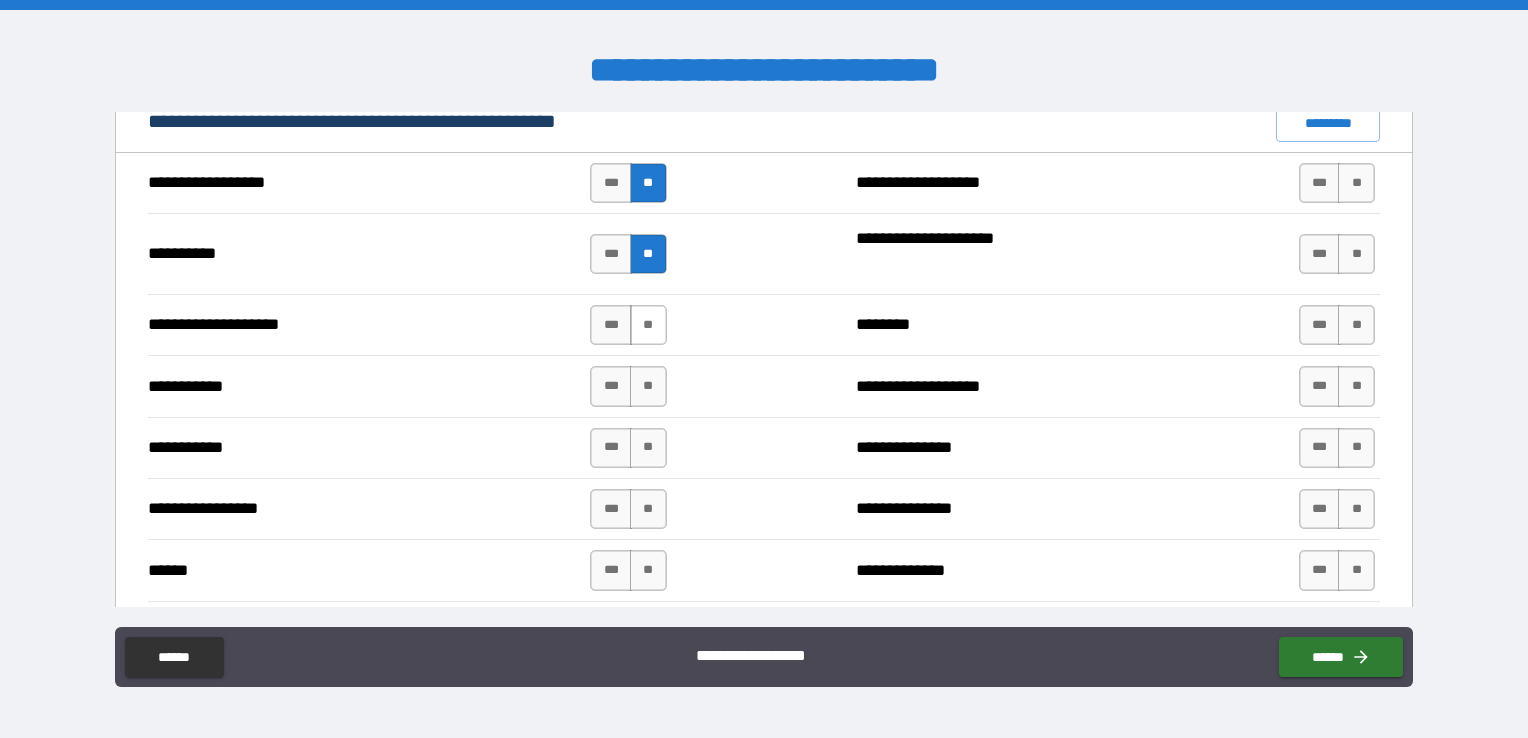 click on "**" at bounding box center [648, 325] 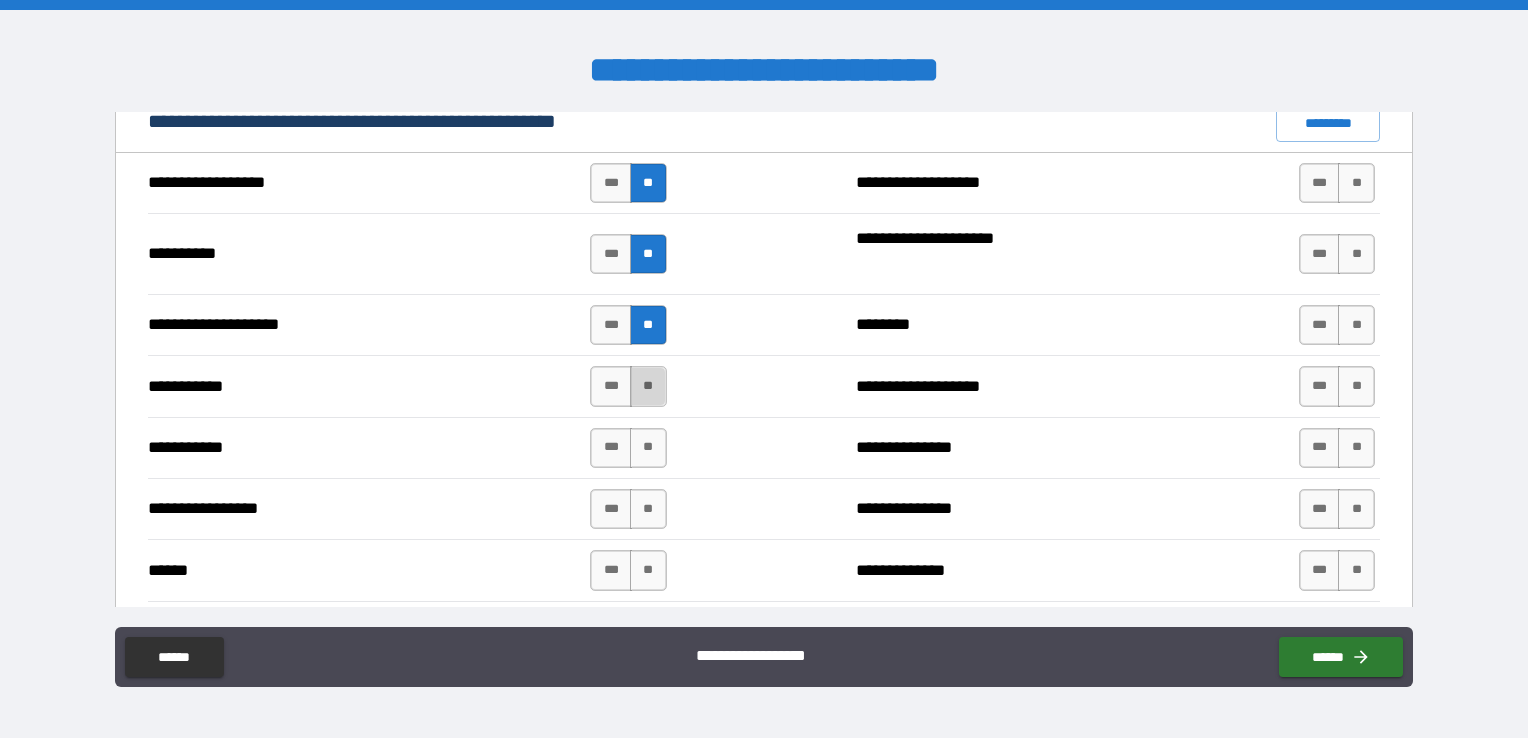 click on "**" at bounding box center (648, 386) 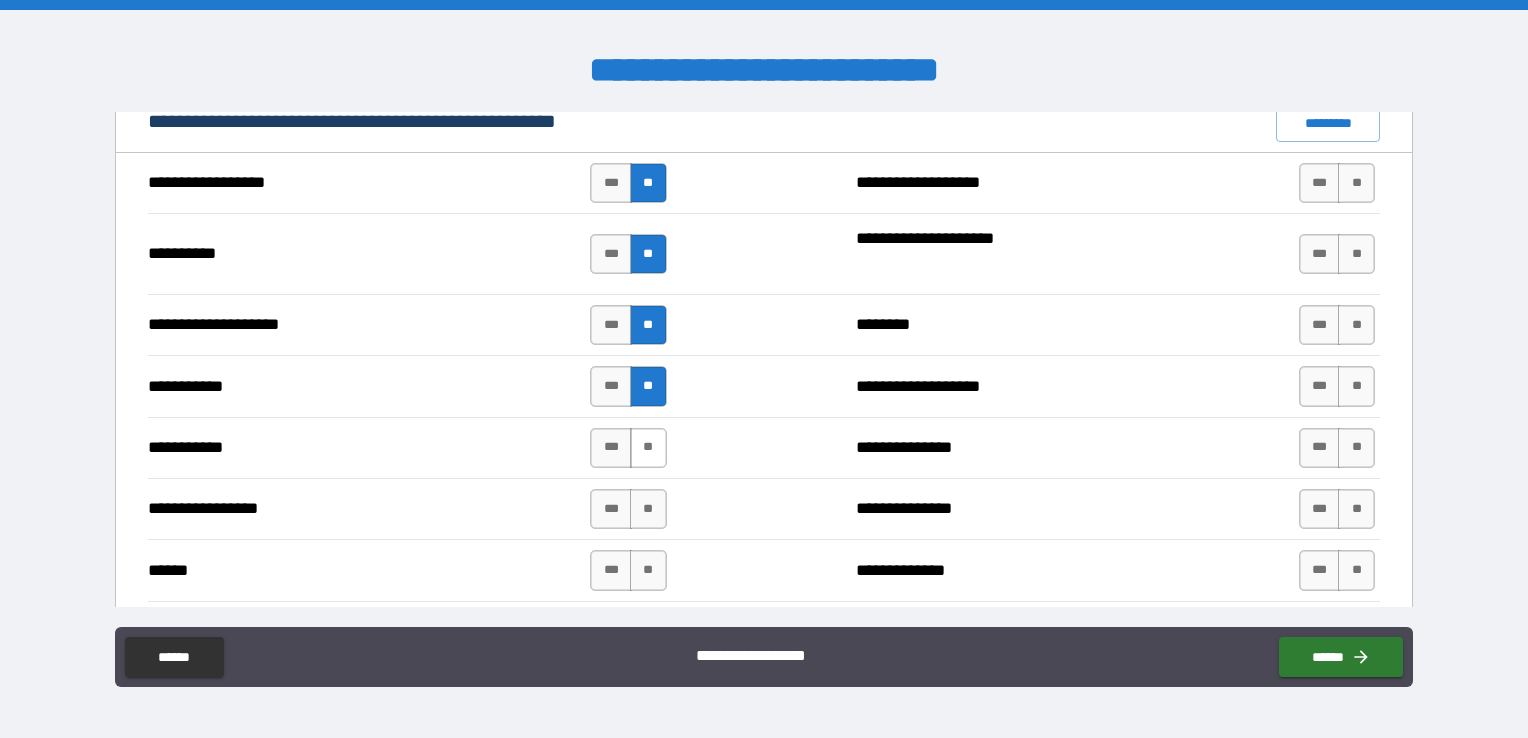 click on "**" at bounding box center [648, 448] 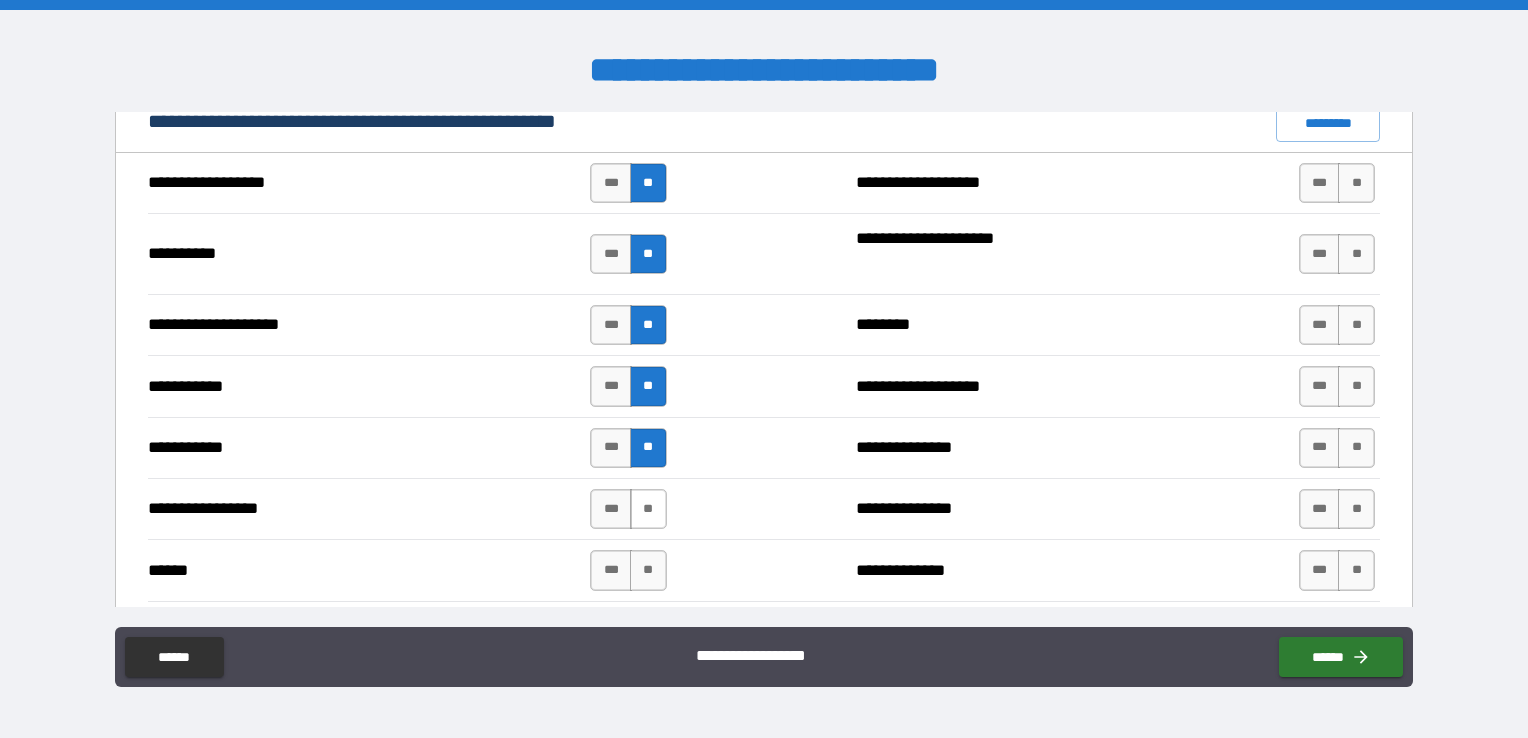 click on "**" at bounding box center [648, 509] 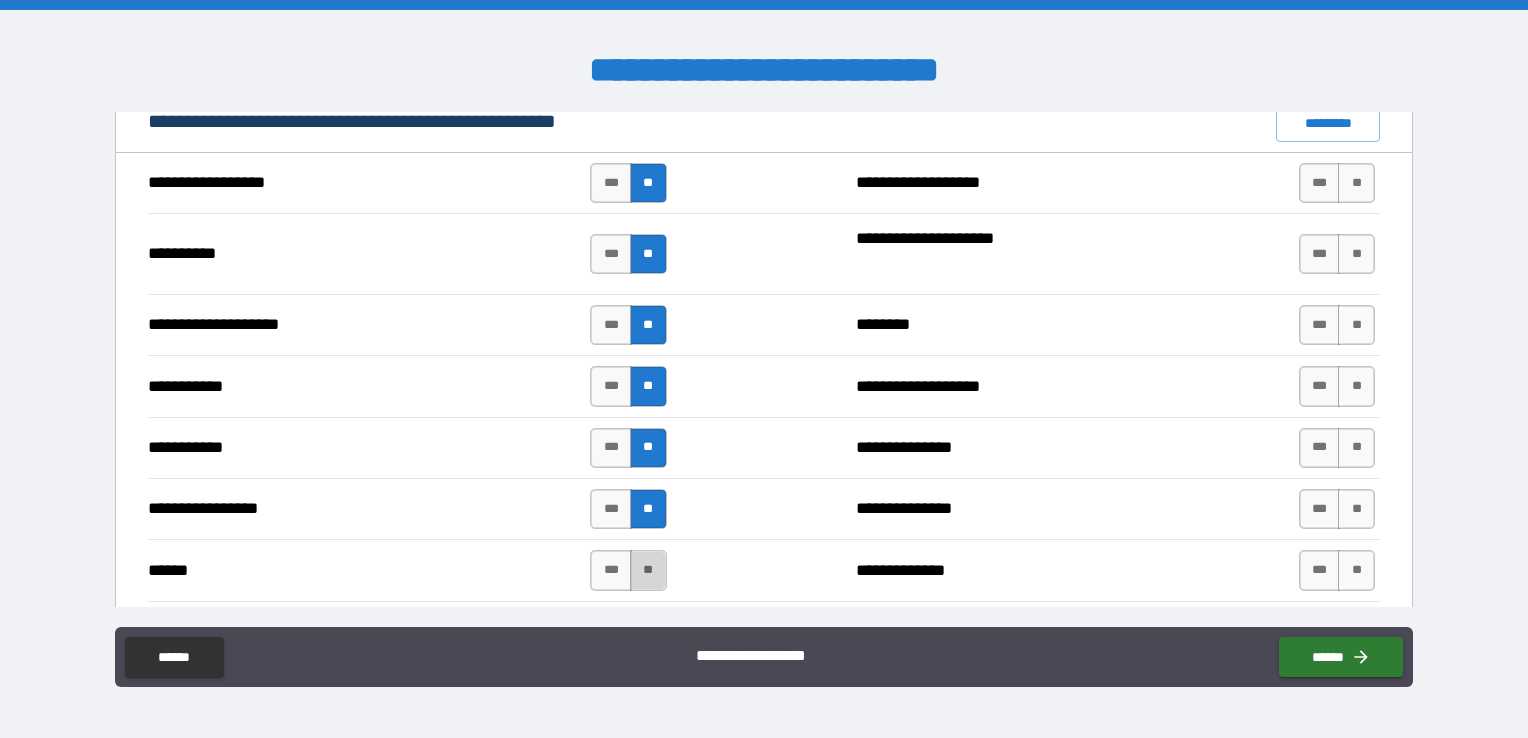 click on "**" at bounding box center [648, 570] 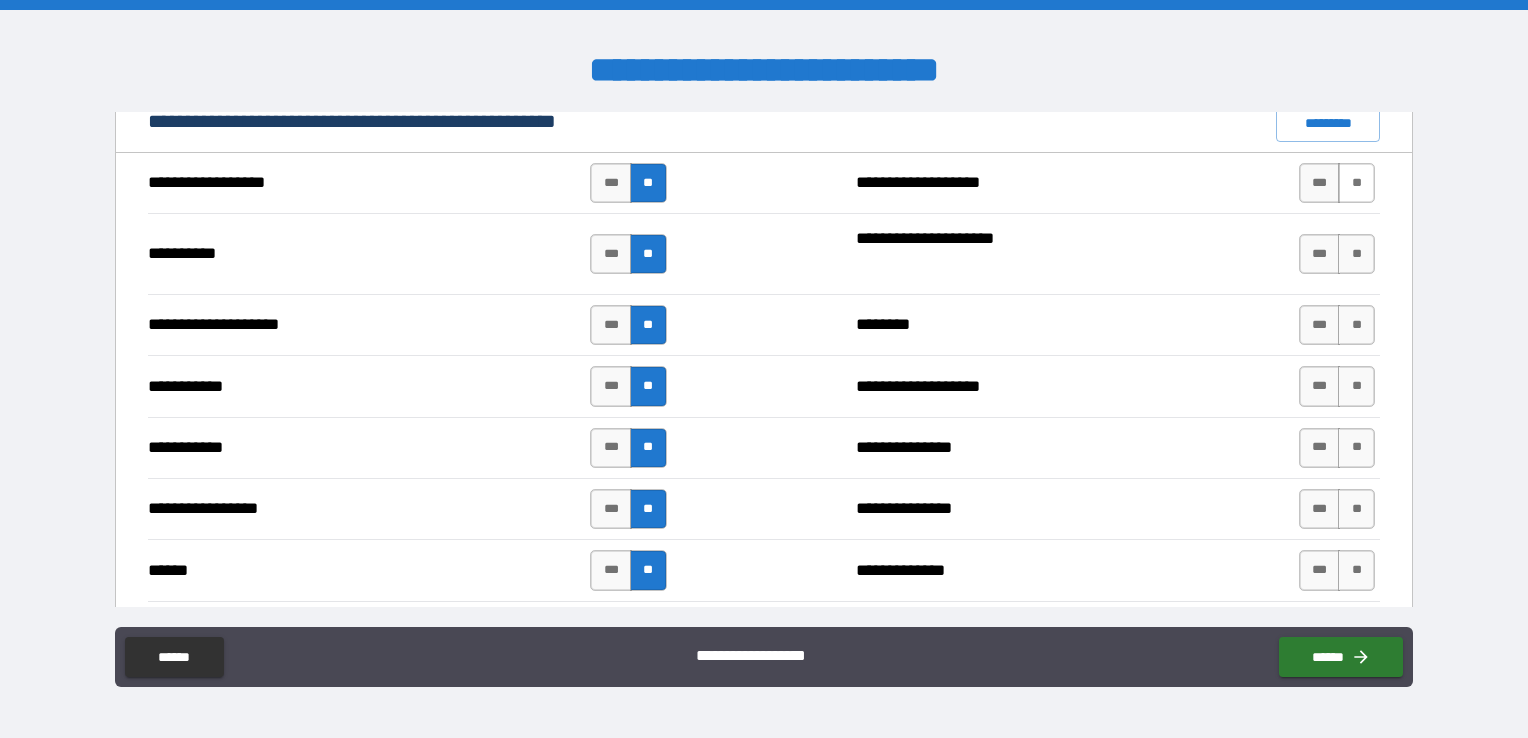 click on "**" at bounding box center (1356, 183) 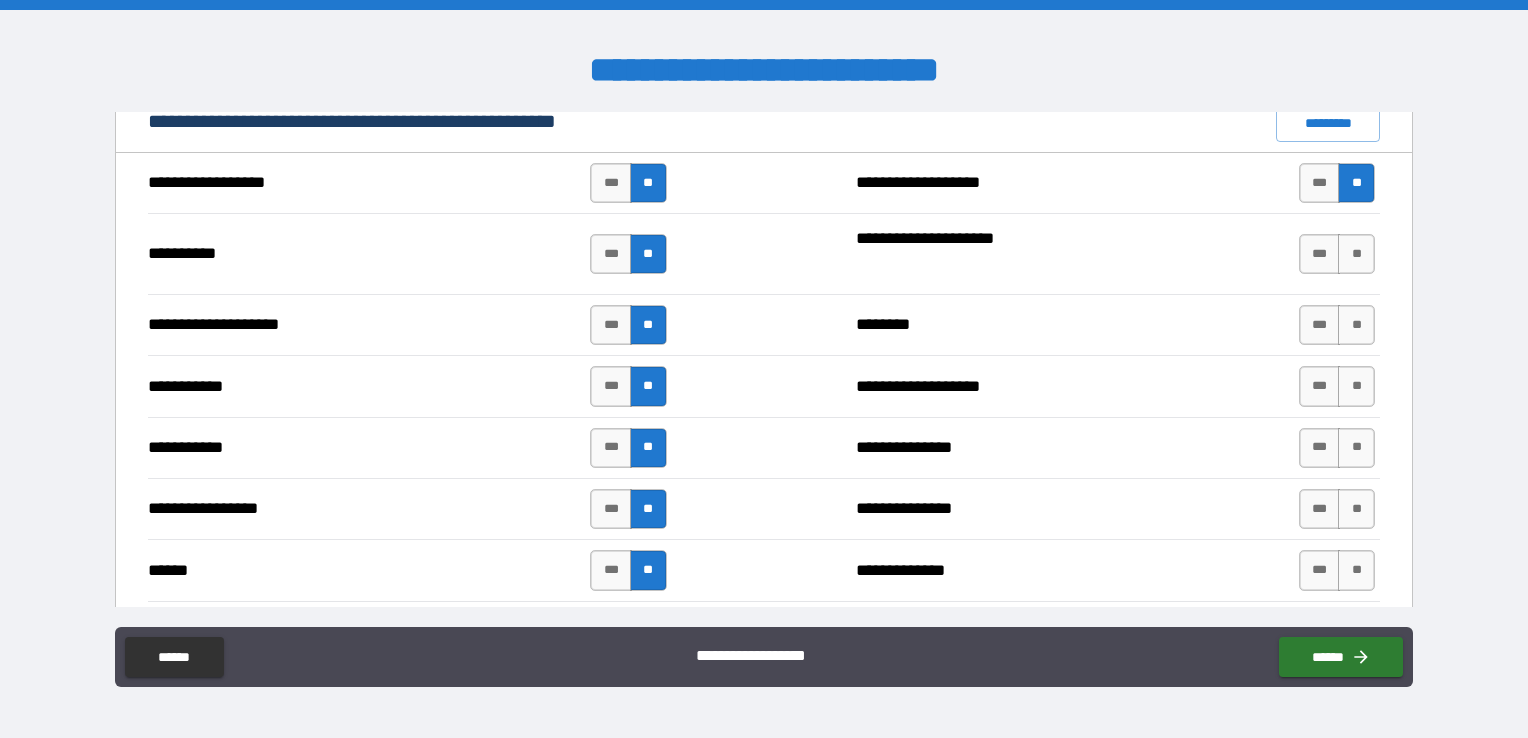 click on "*** **" at bounding box center [1339, 254] 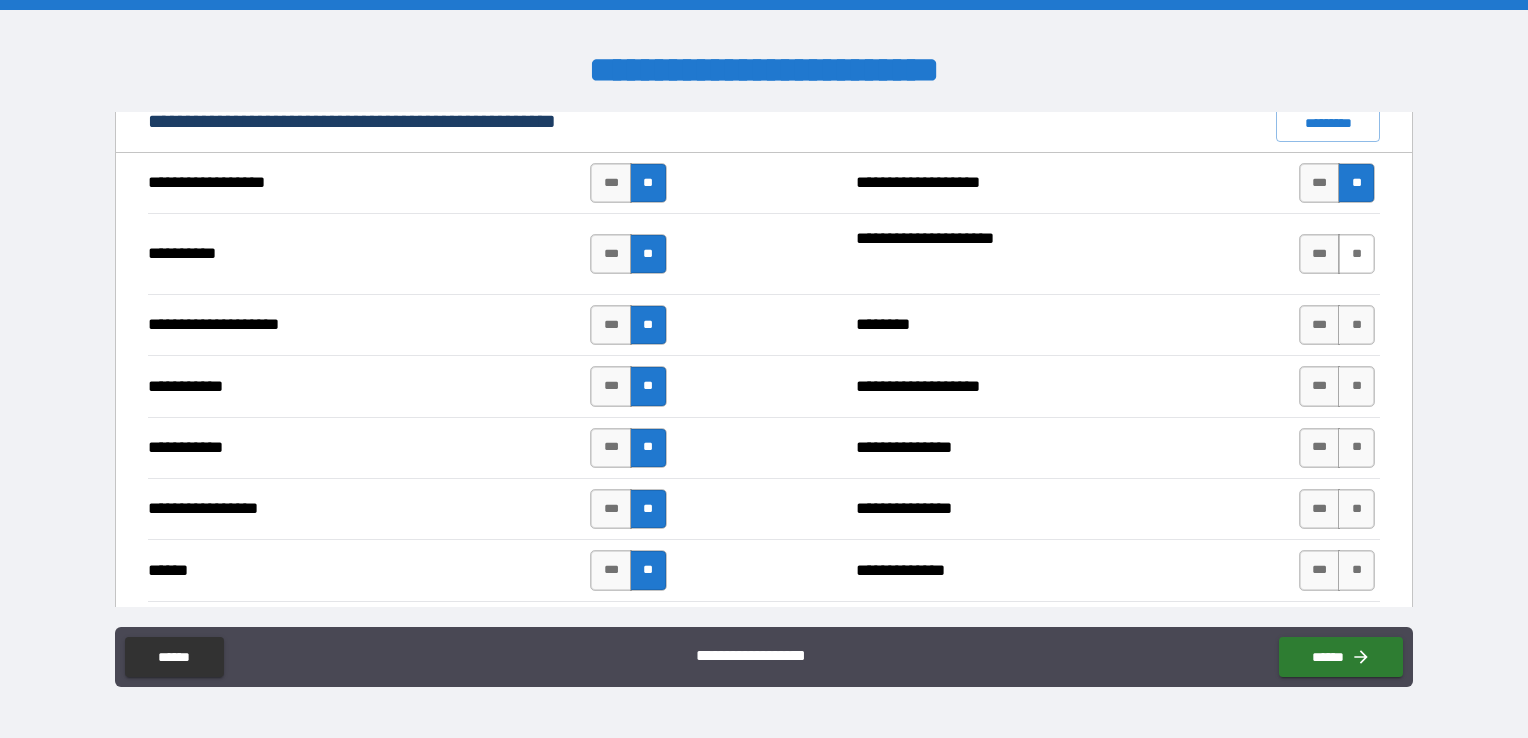 click on "**" at bounding box center (1356, 254) 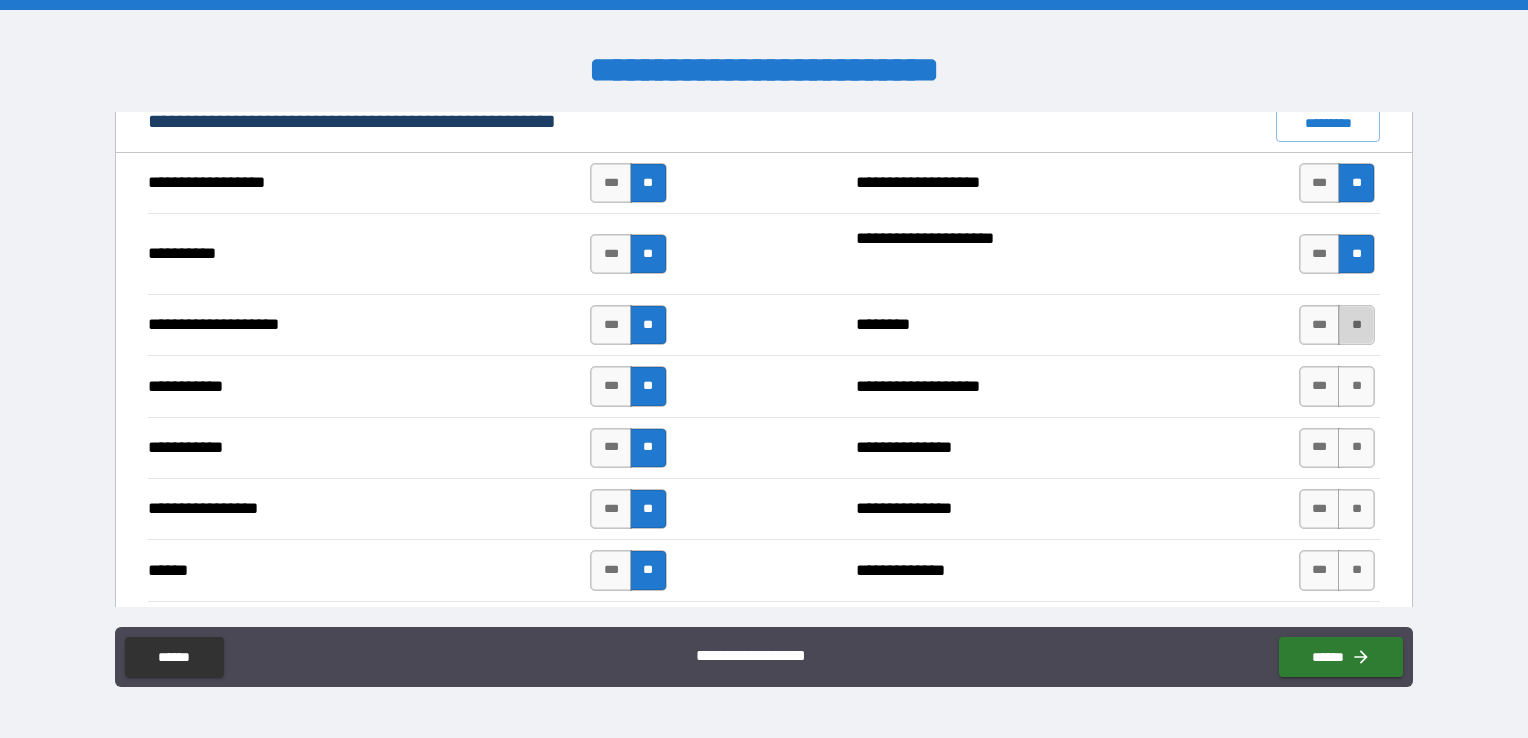 click on "**" at bounding box center (1356, 325) 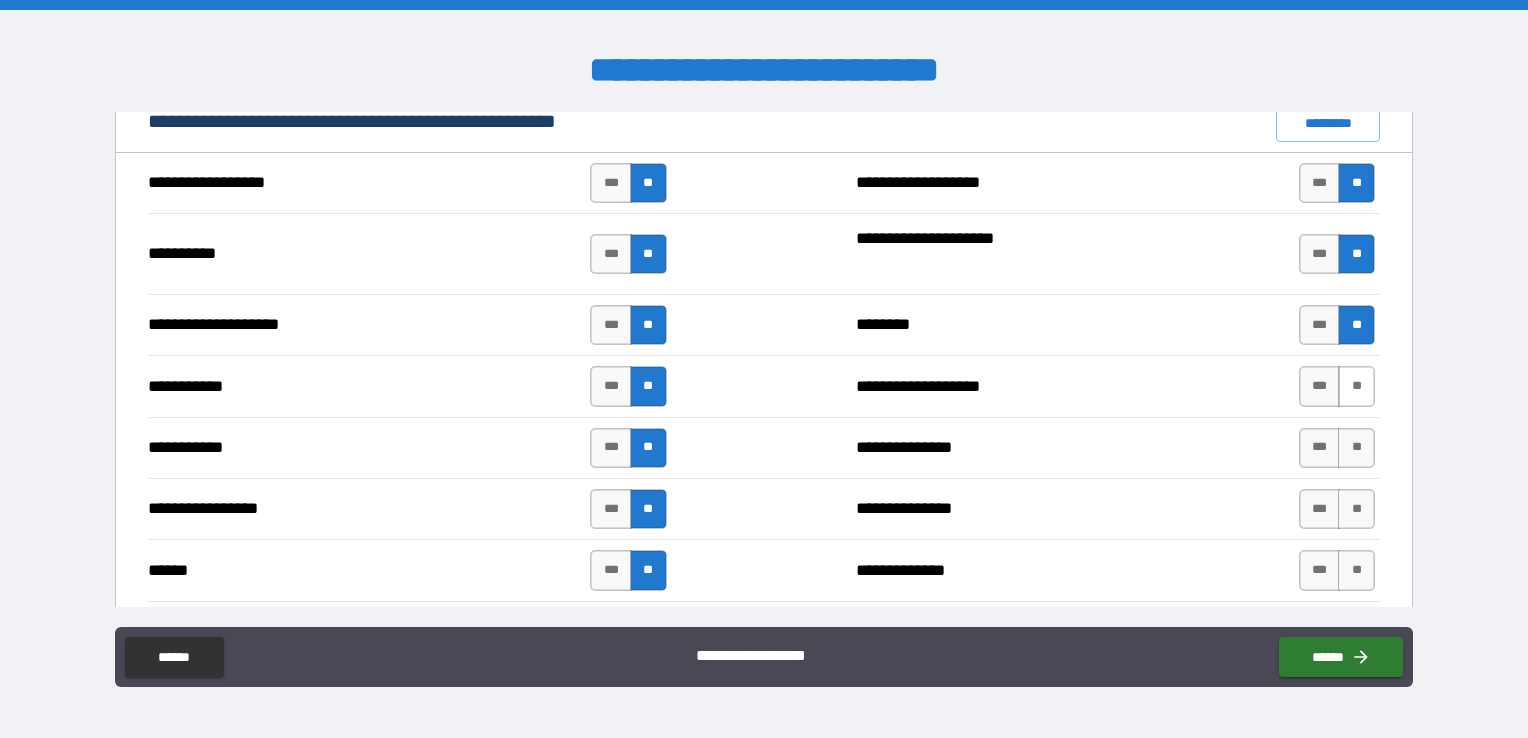 click on "**" at bounding box center (1356, 386) 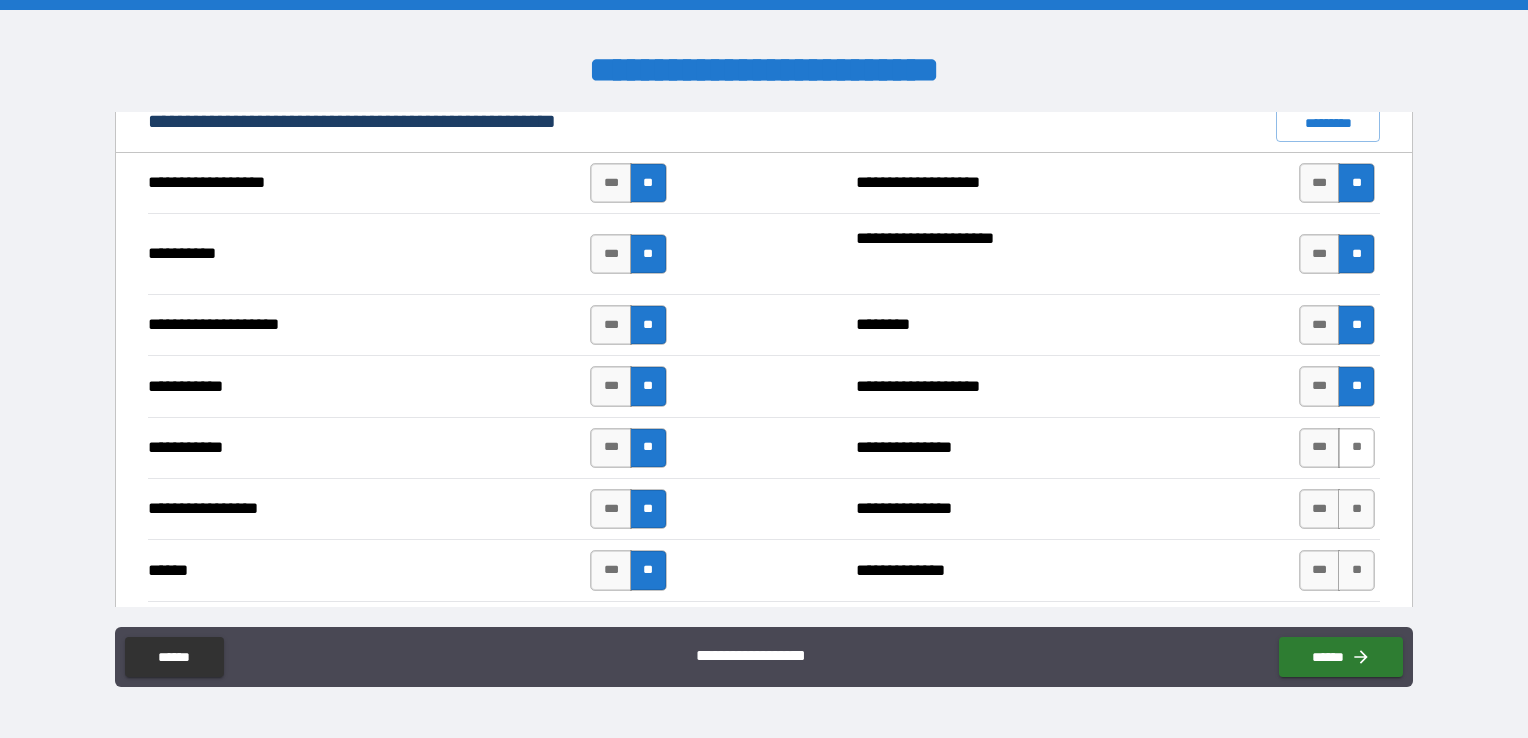 click on "**" at bounding box center [1356, 448] 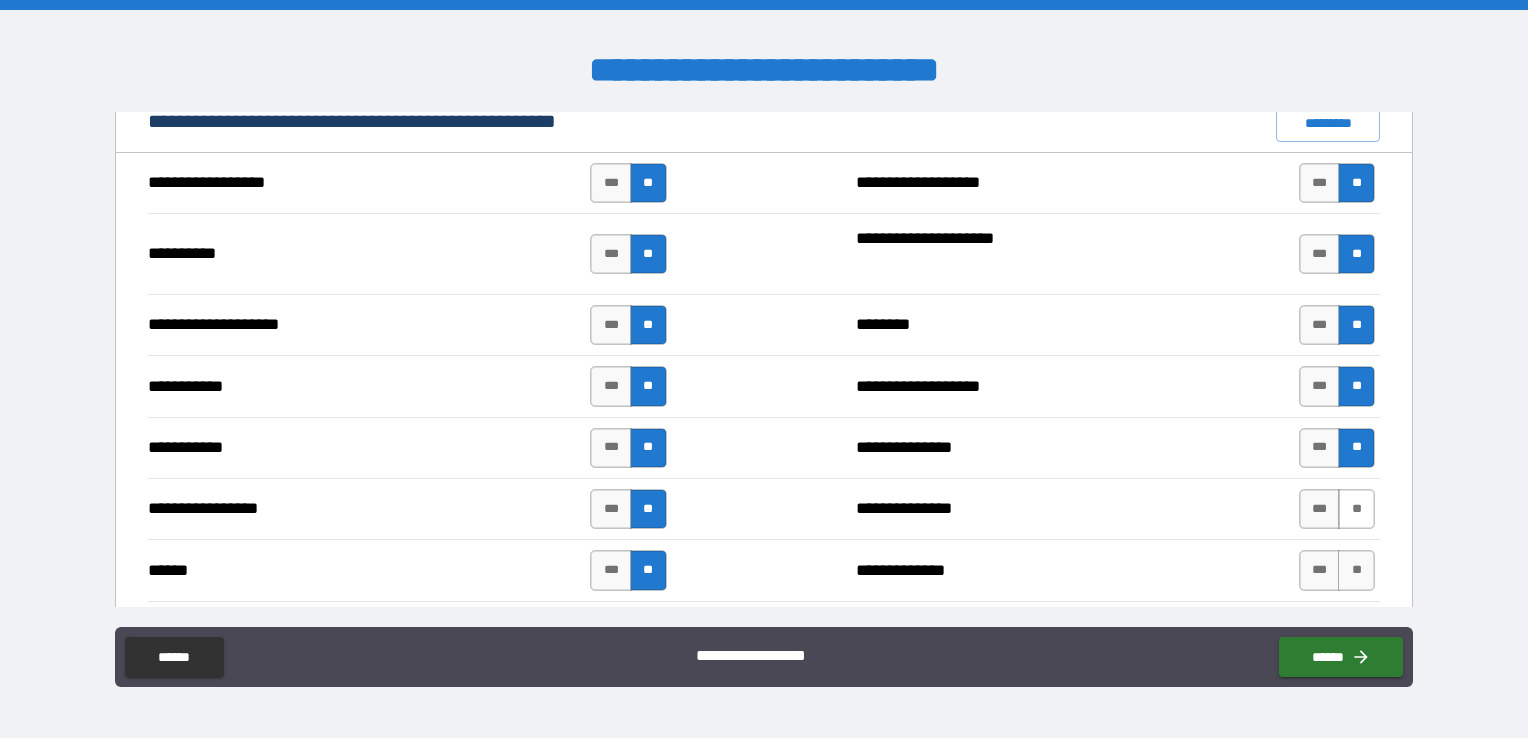 click on "**" at bounding box center [1356, 509] 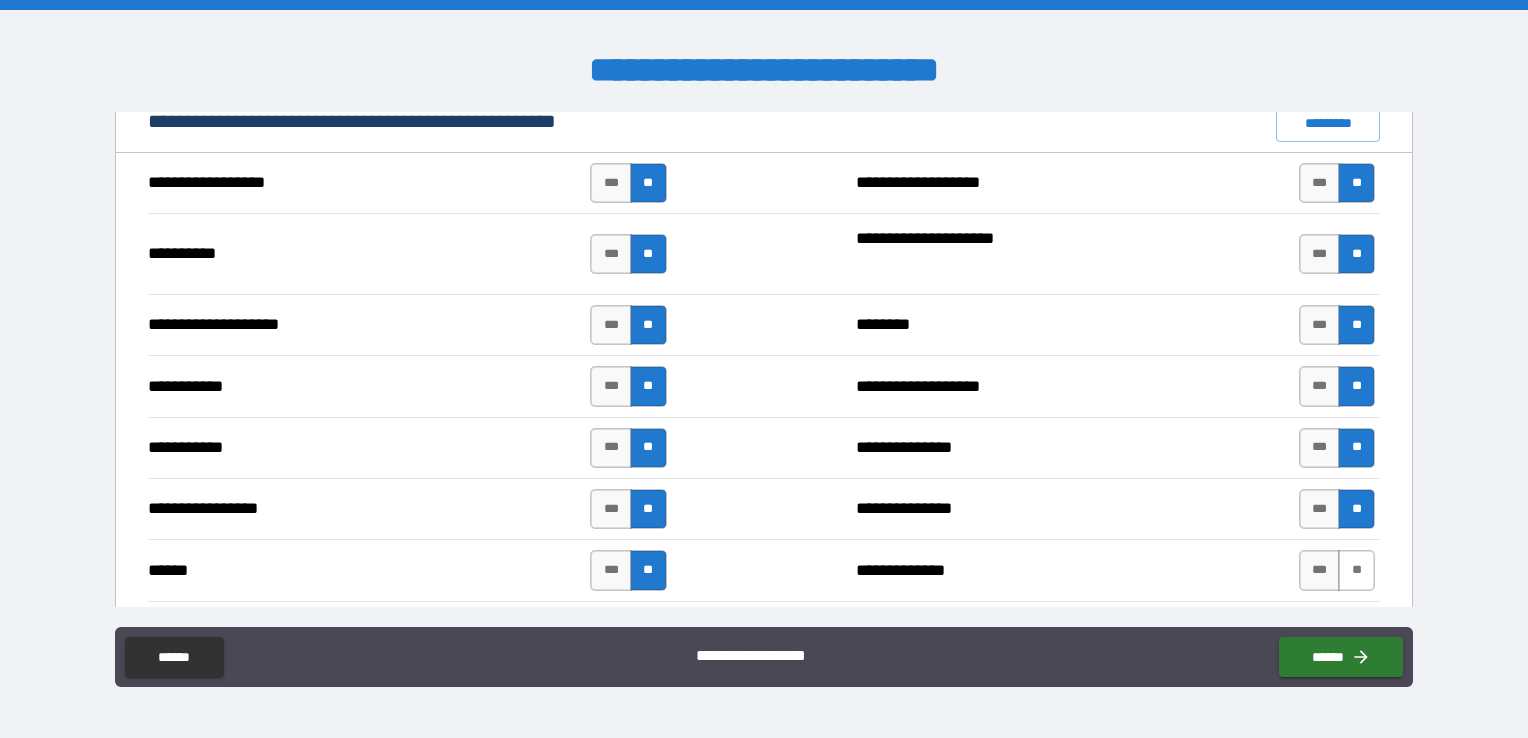 click on "**" at bounding box center [1356, 570] 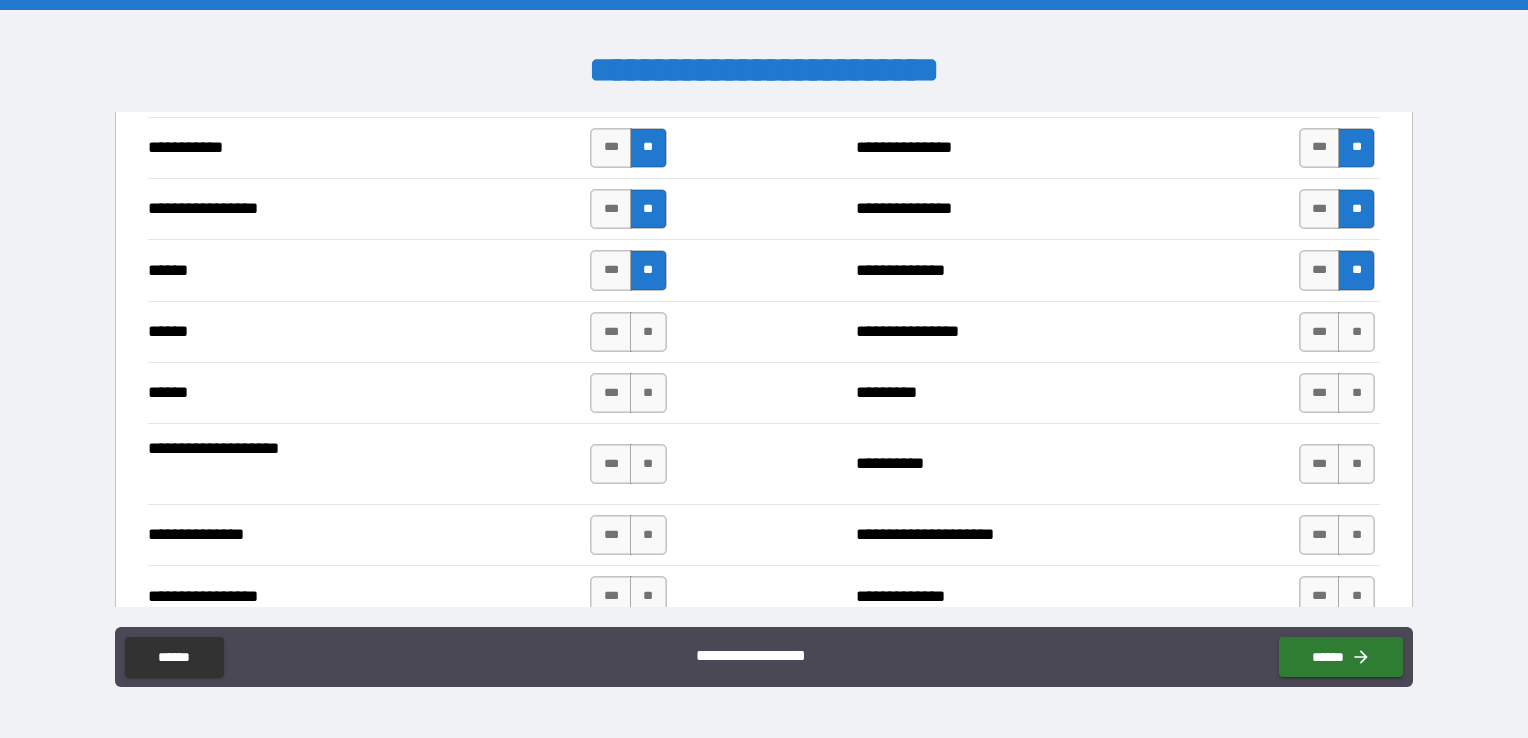 scroll, scrollTop: 2300, scrollLeft: 0, axis: vertical 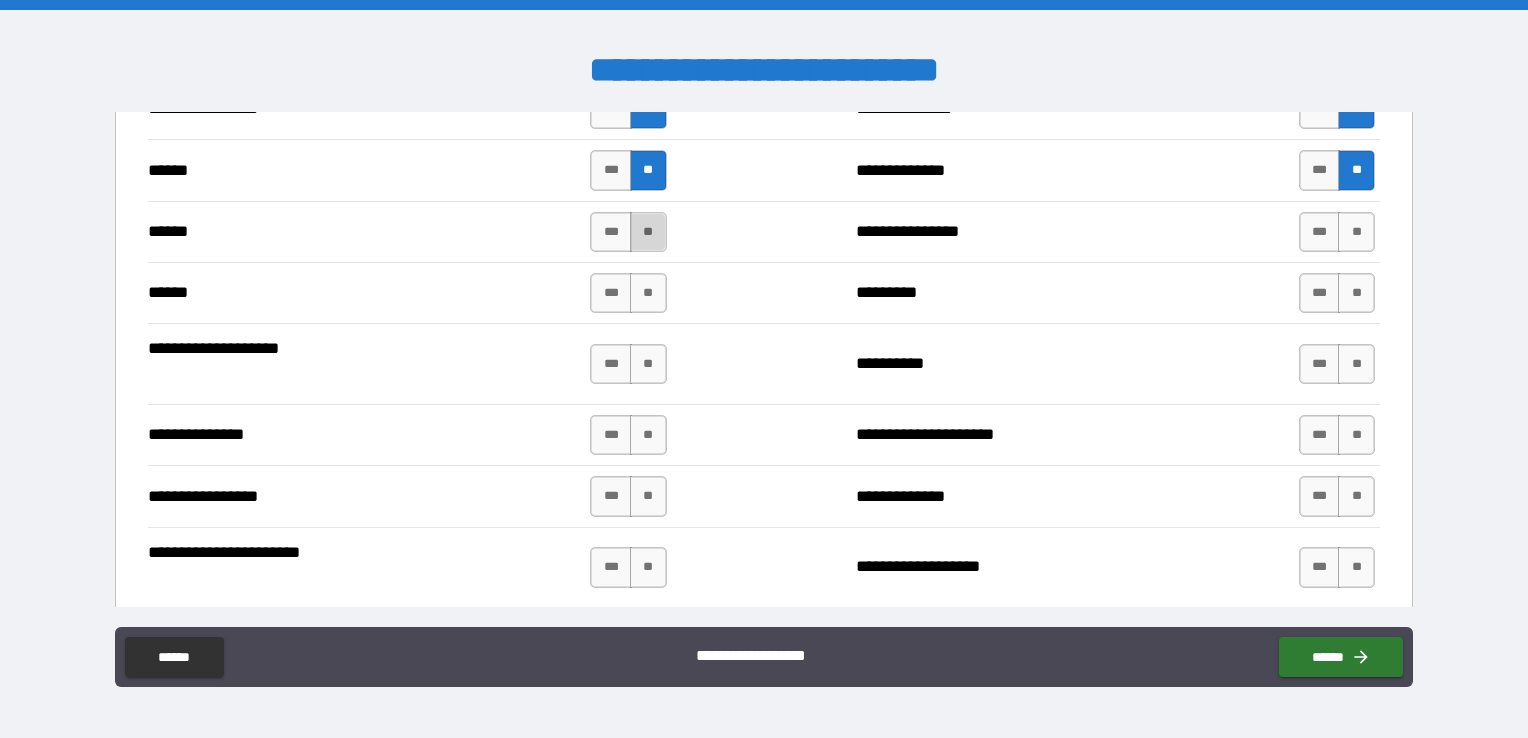 click on "**" at bounding box center (648, 232) 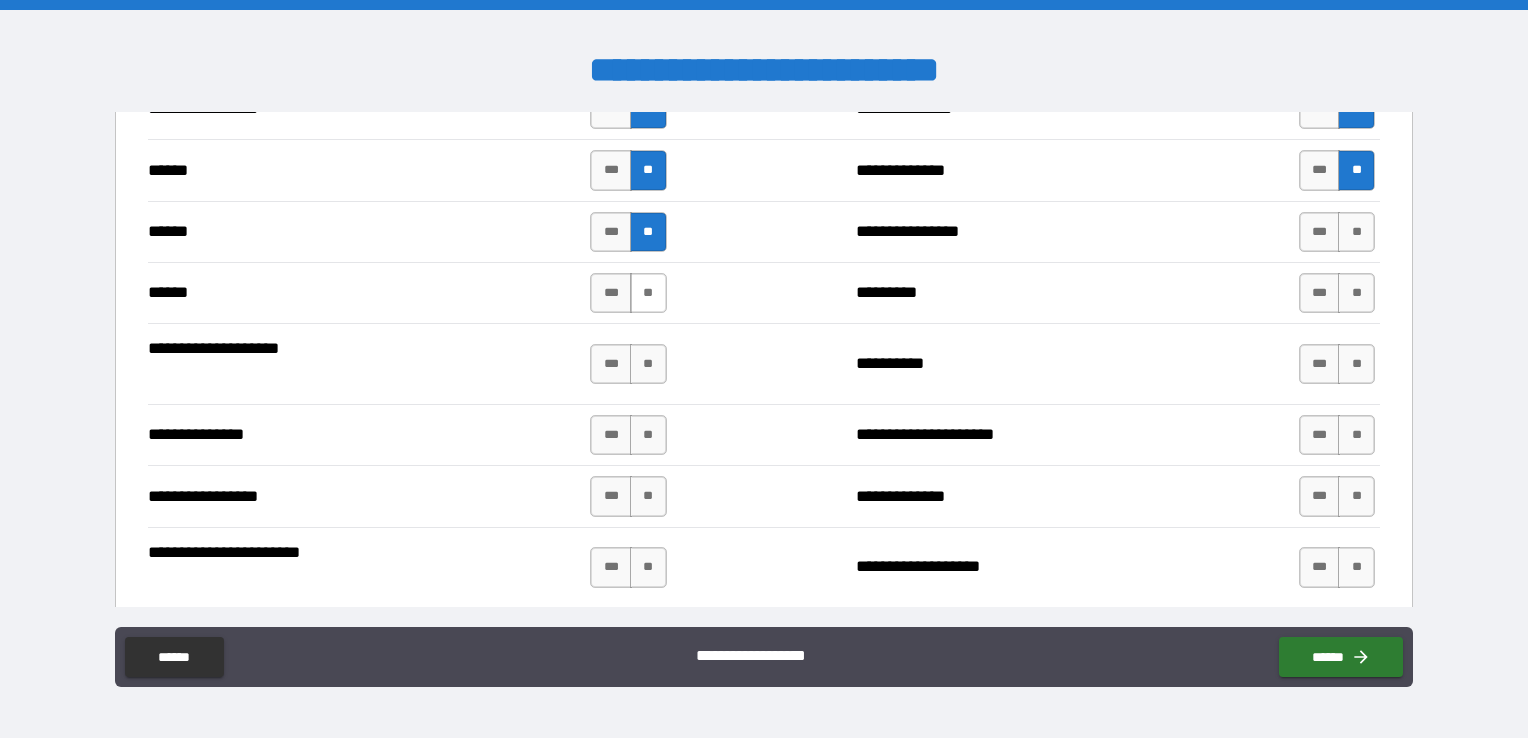 click on "**" at bounding box center (648, 293) 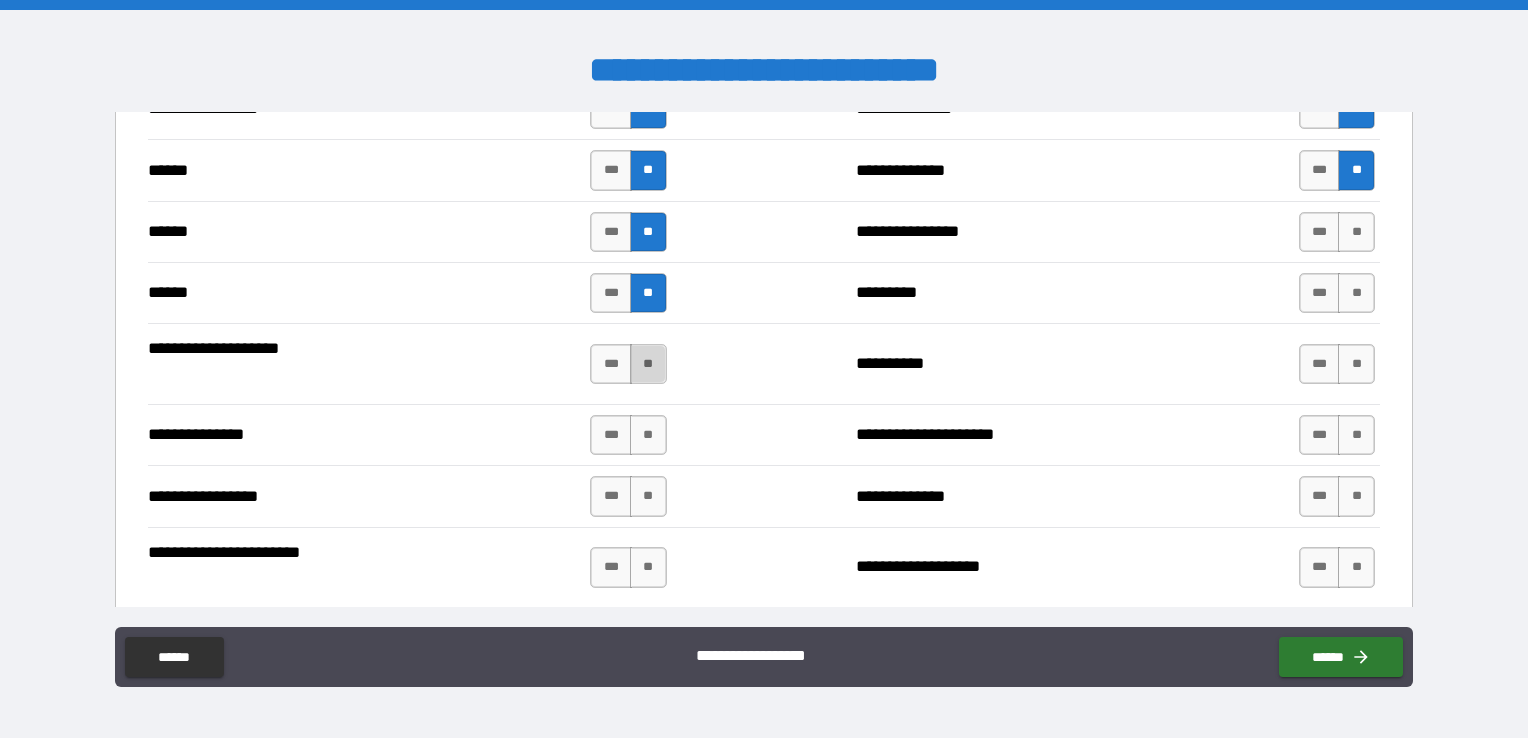 click on "**" at bounding box center (648, 364) 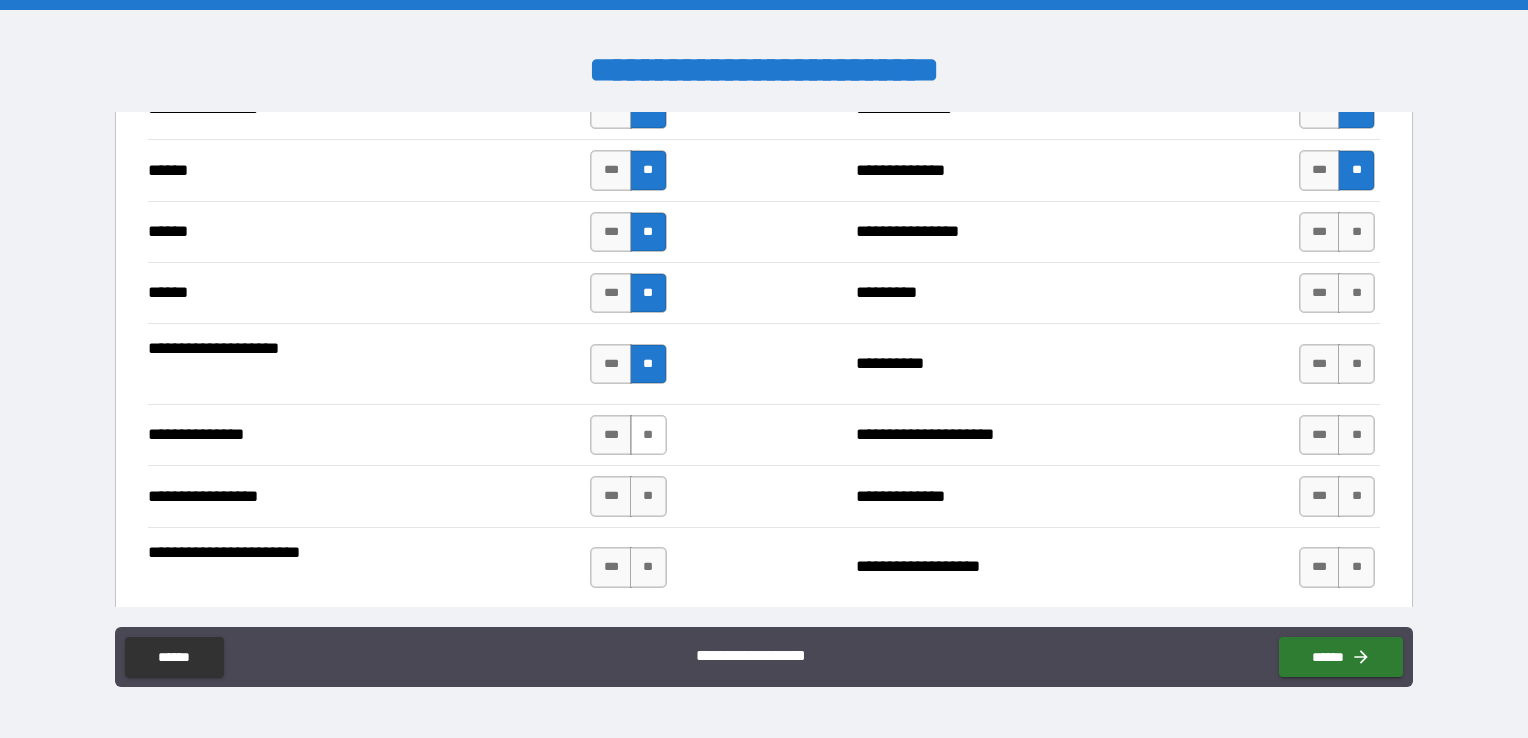 click on "**" at bounding box center (648, 435) 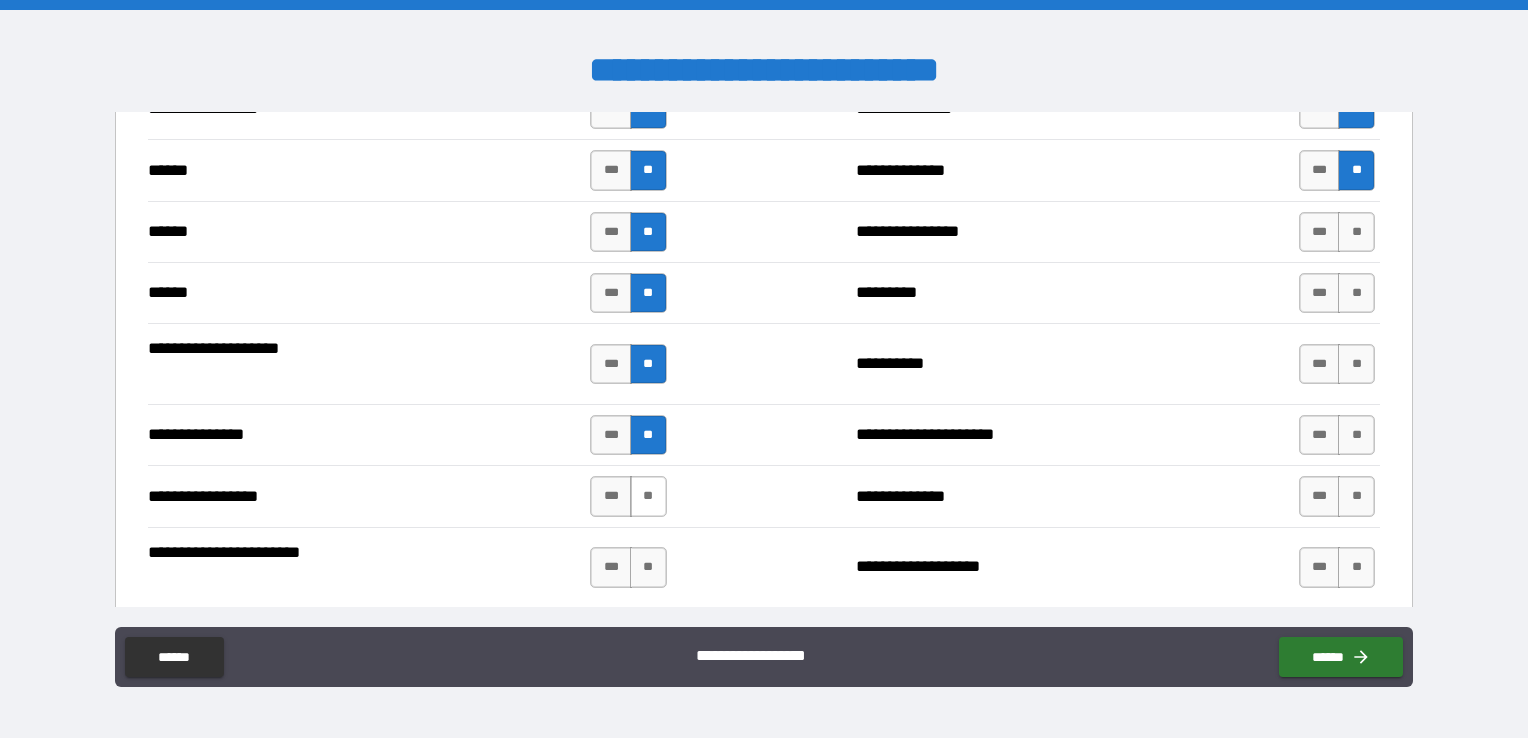 click on "**" at bounding box center (648, 496) 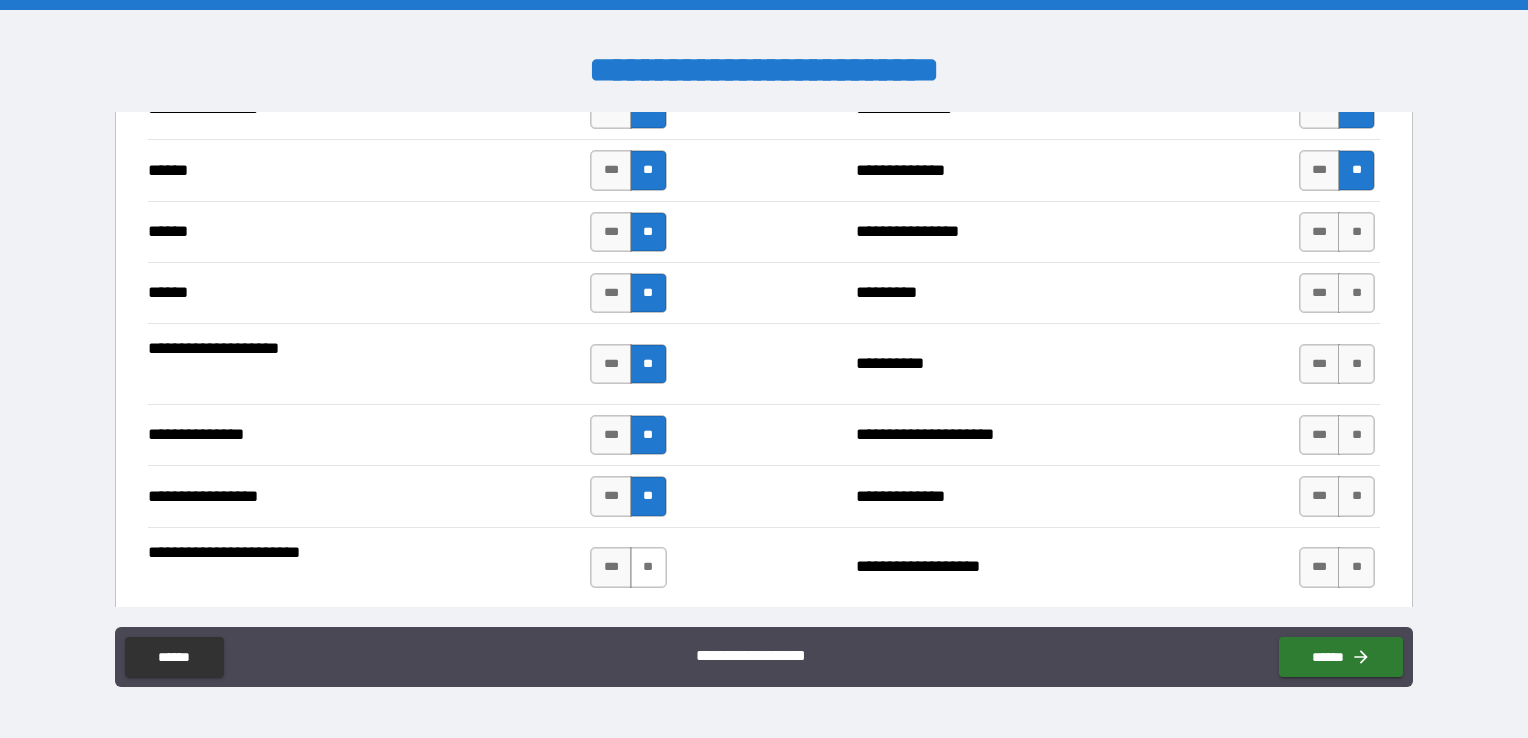 click on "**" at bounding box center (648, 567) 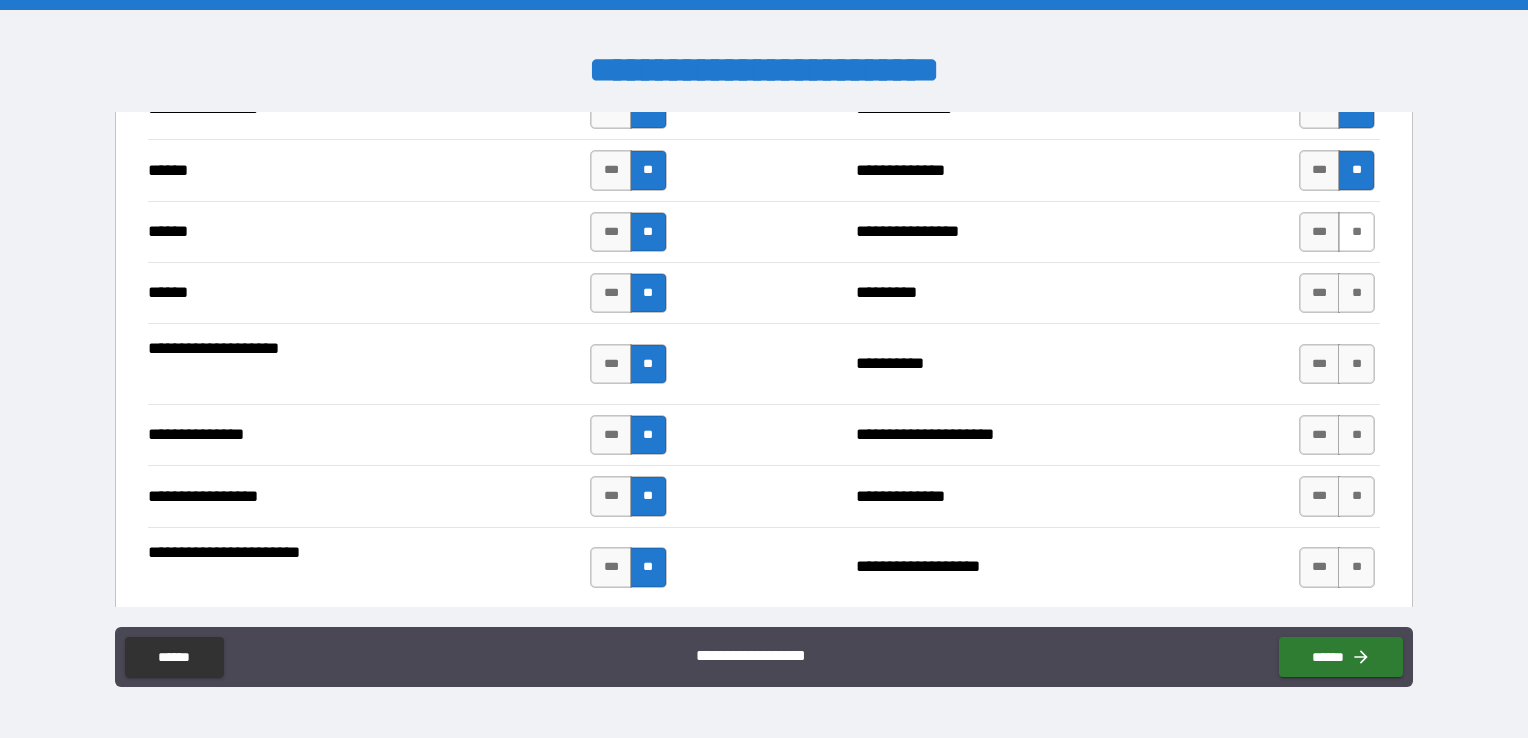 click on "**" at bounding box center (1356, 232) 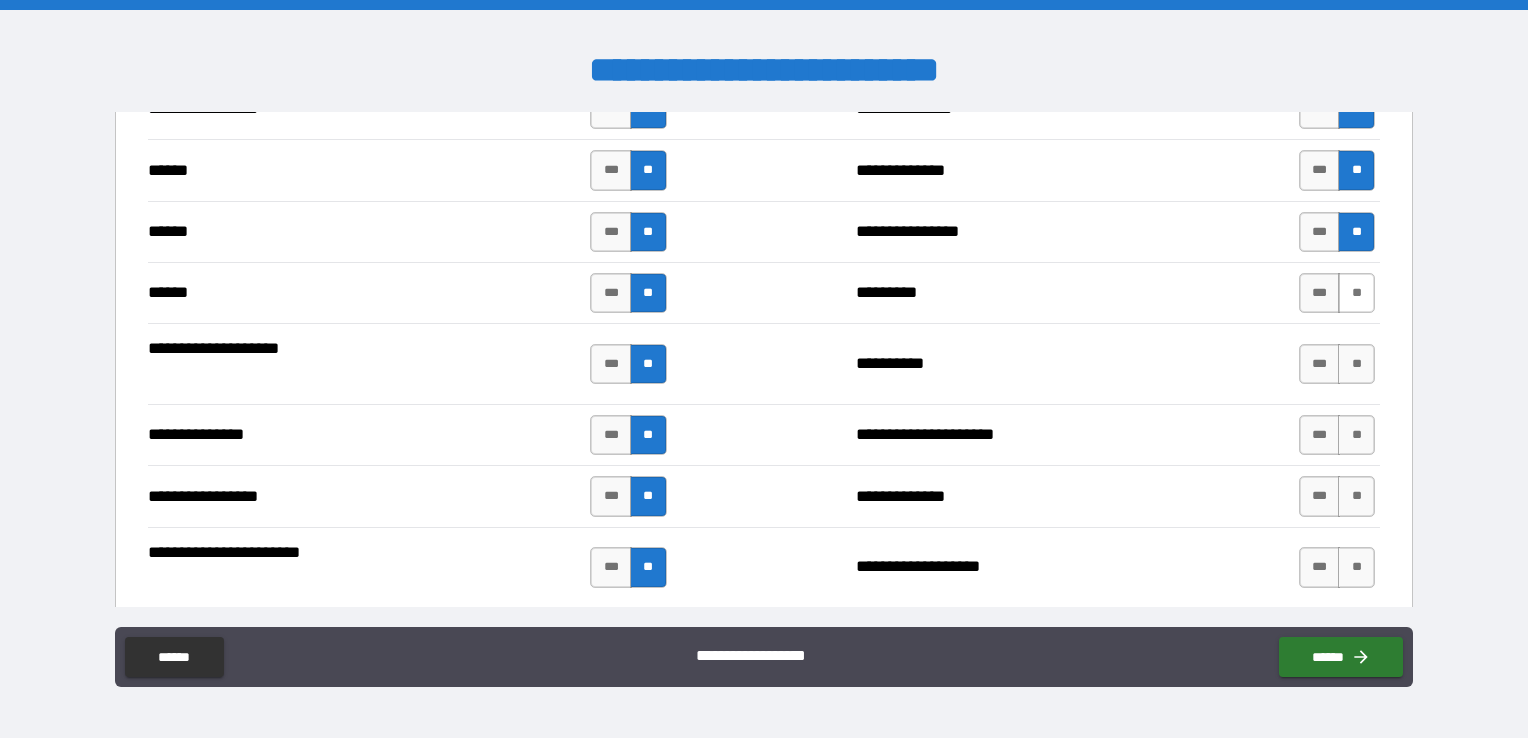 click on "****** *** ** ********* *** **" at bounding box center (764, 292) 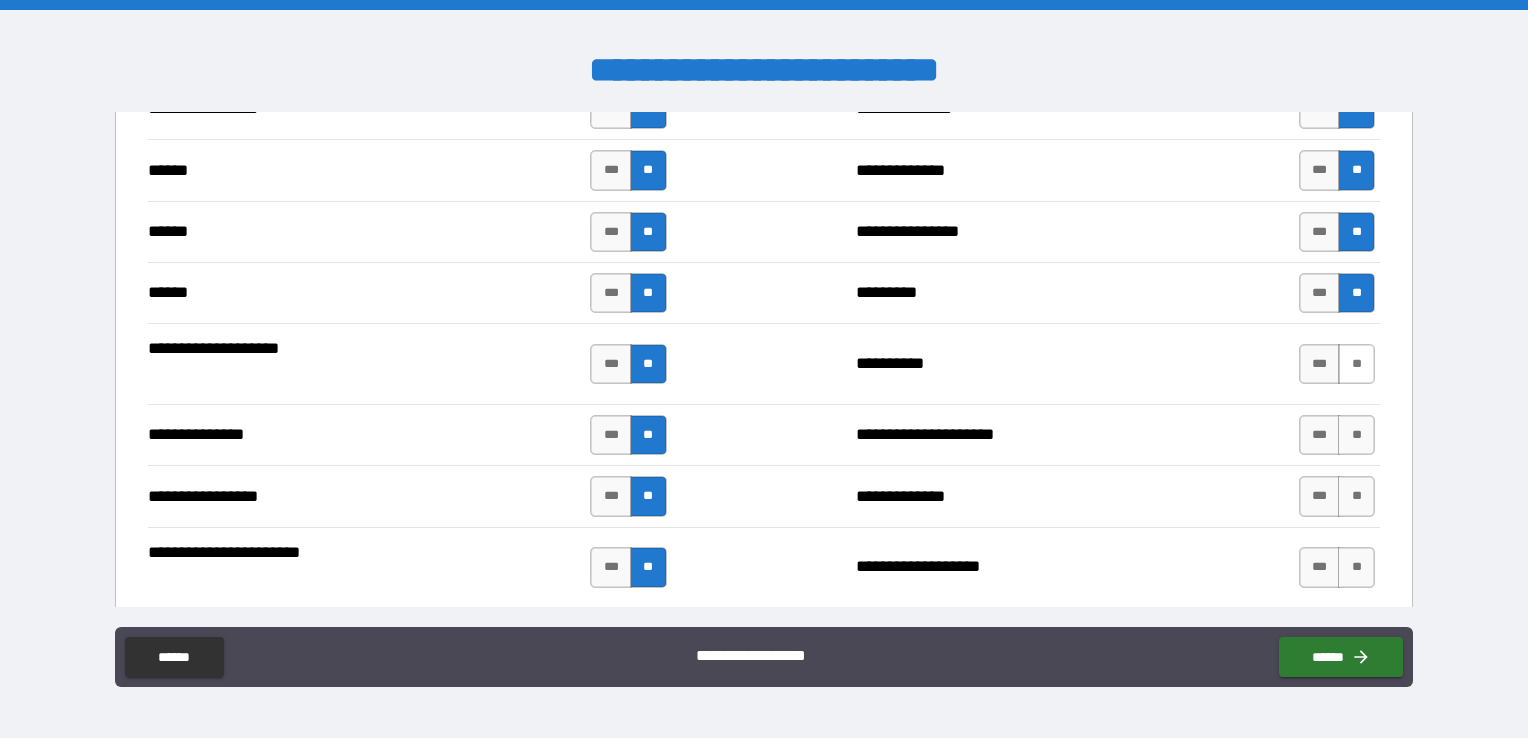 click on "**" at bounding box center (1356, 364) 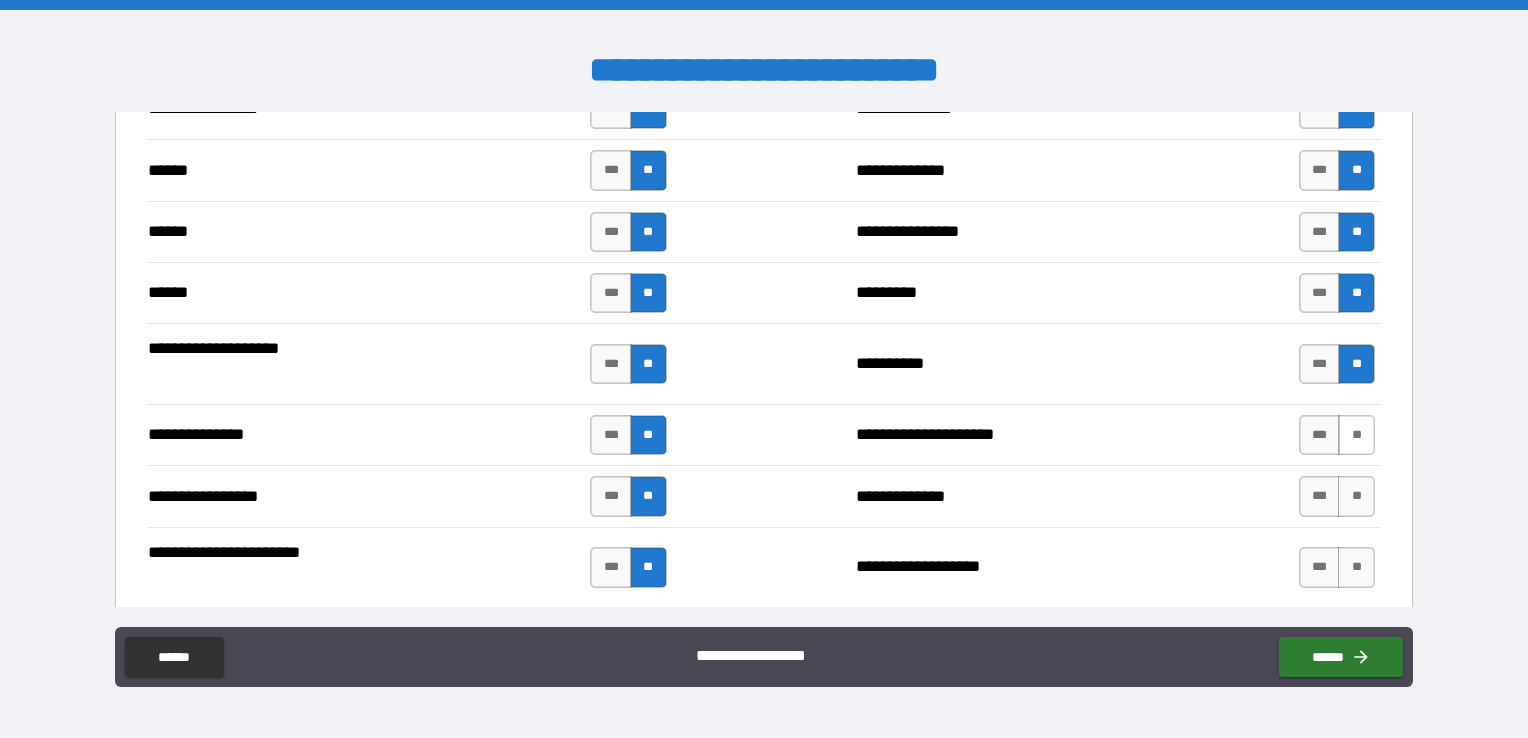 click on "**" at bounding box center [1356, 435] 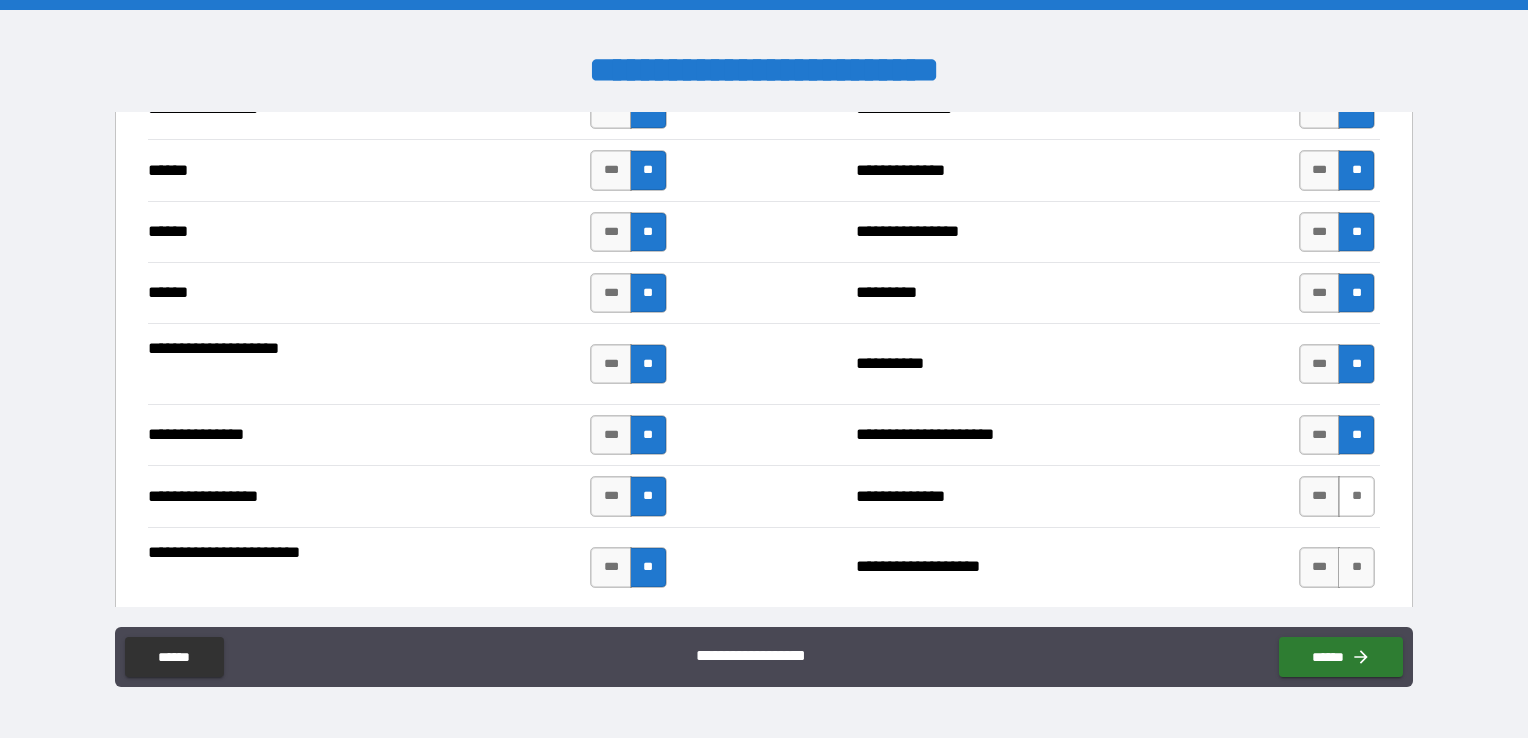 click on "**" at bounding box center (1356, 496) 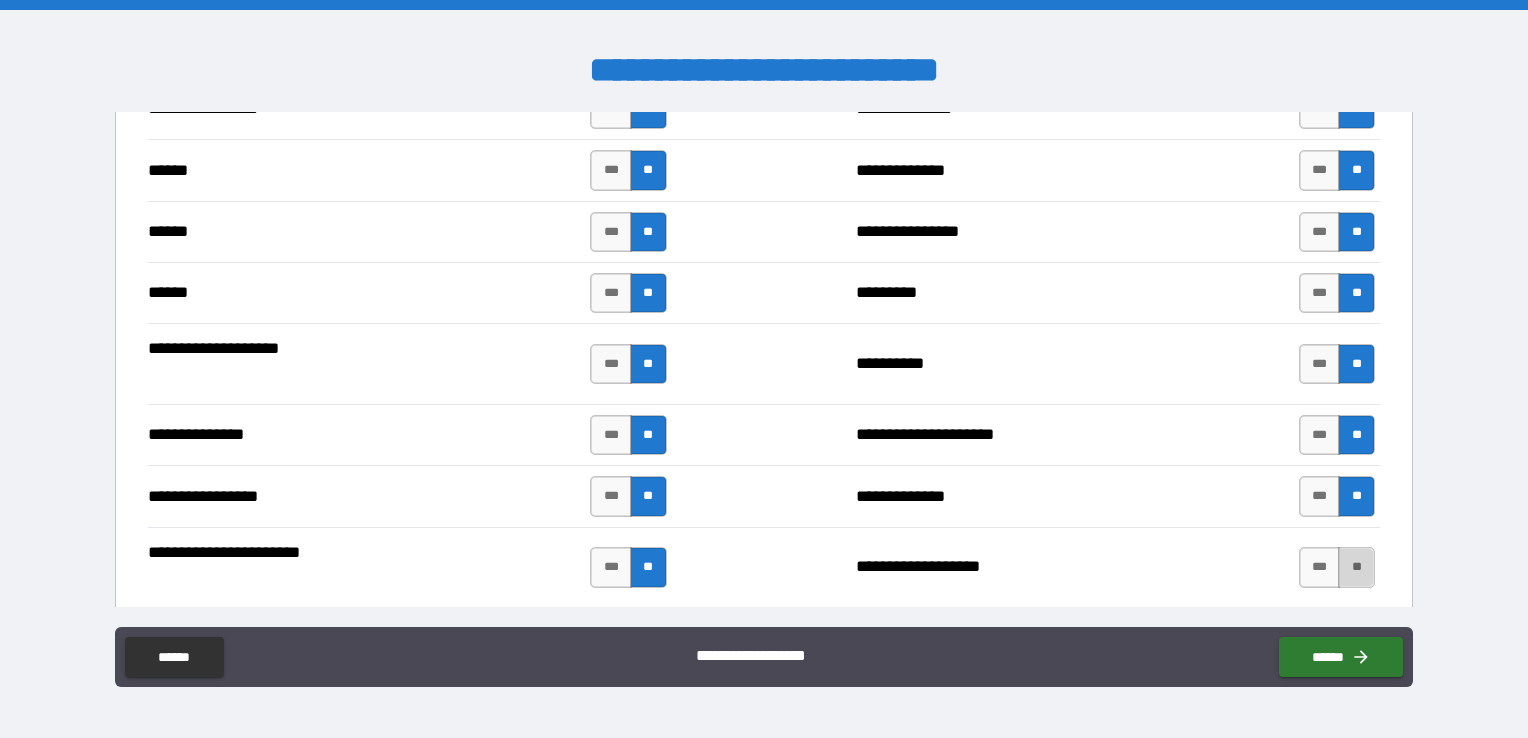 click on "**" at bounding box center [1356, 567] 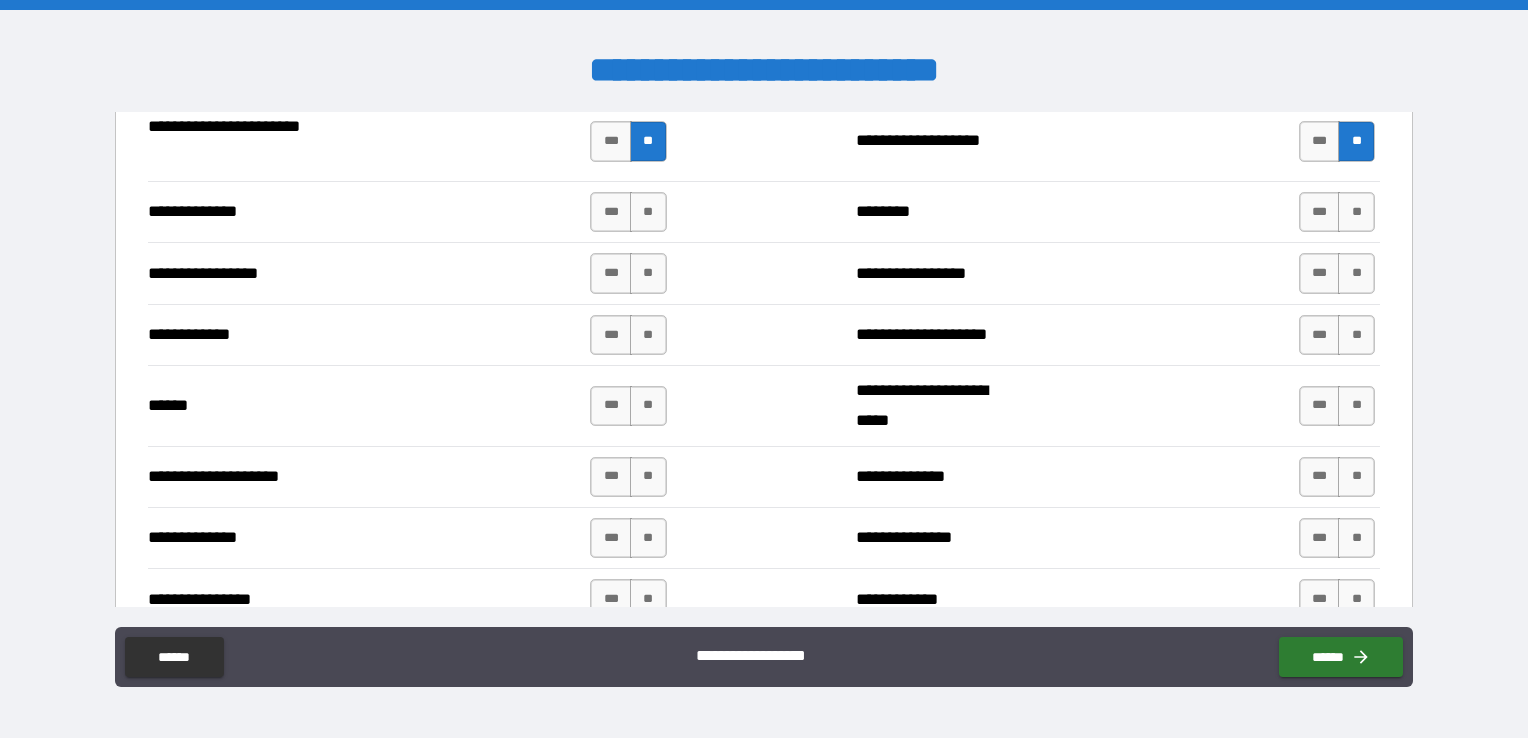 scroll, scrollTop: 2800, scrollLeft: 0, axis: vertical 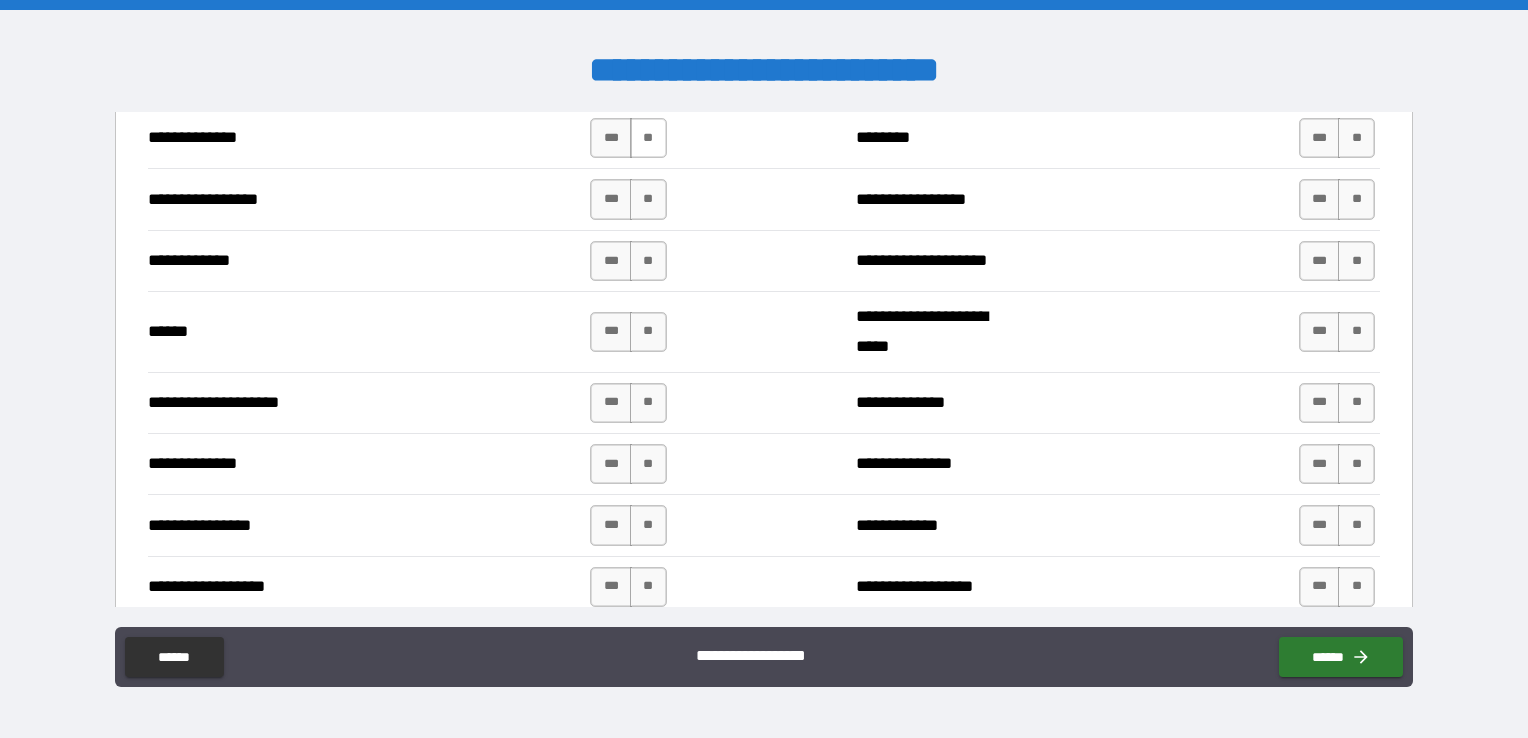 click on "**" at bounding box center [648, 138] 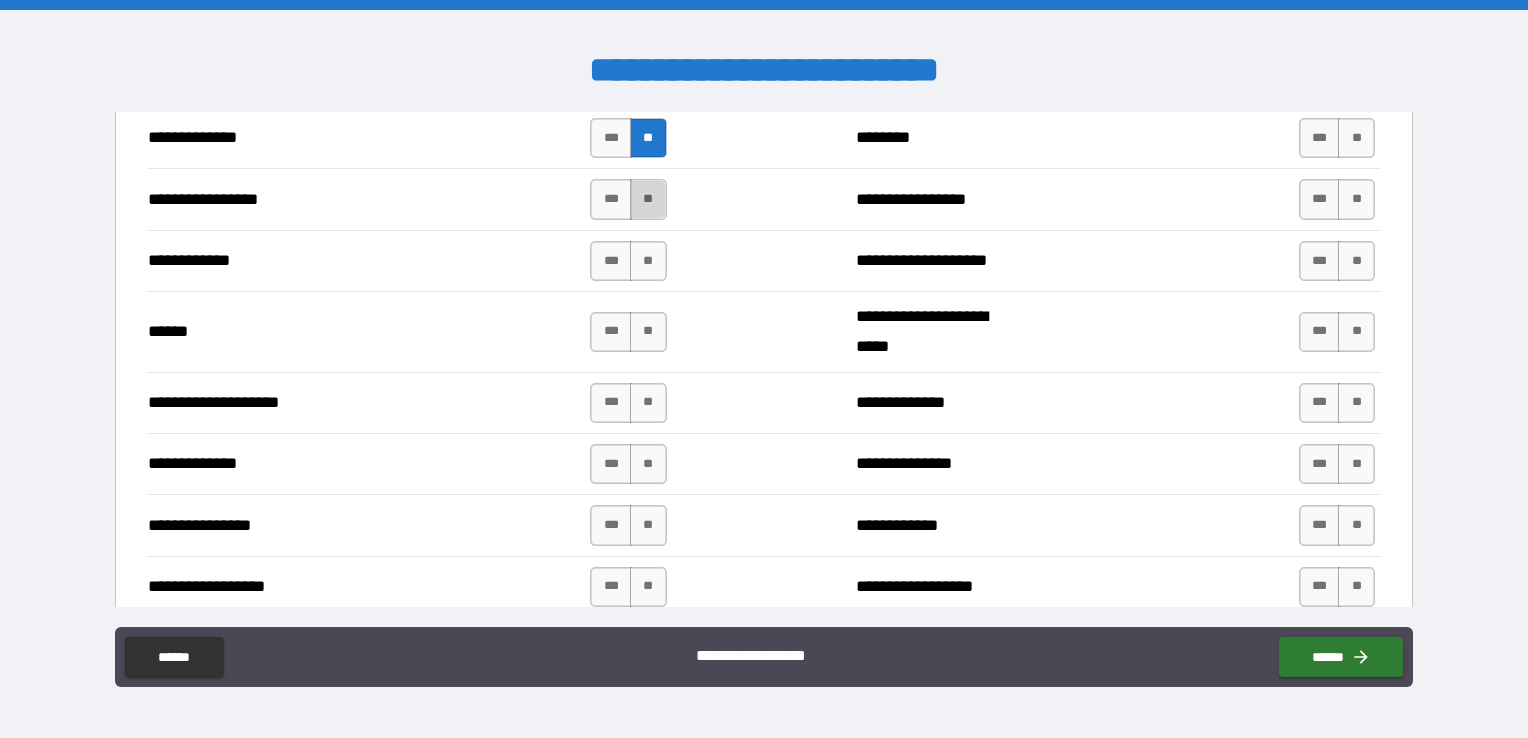 click on "**" at bounding box center (648, 199) 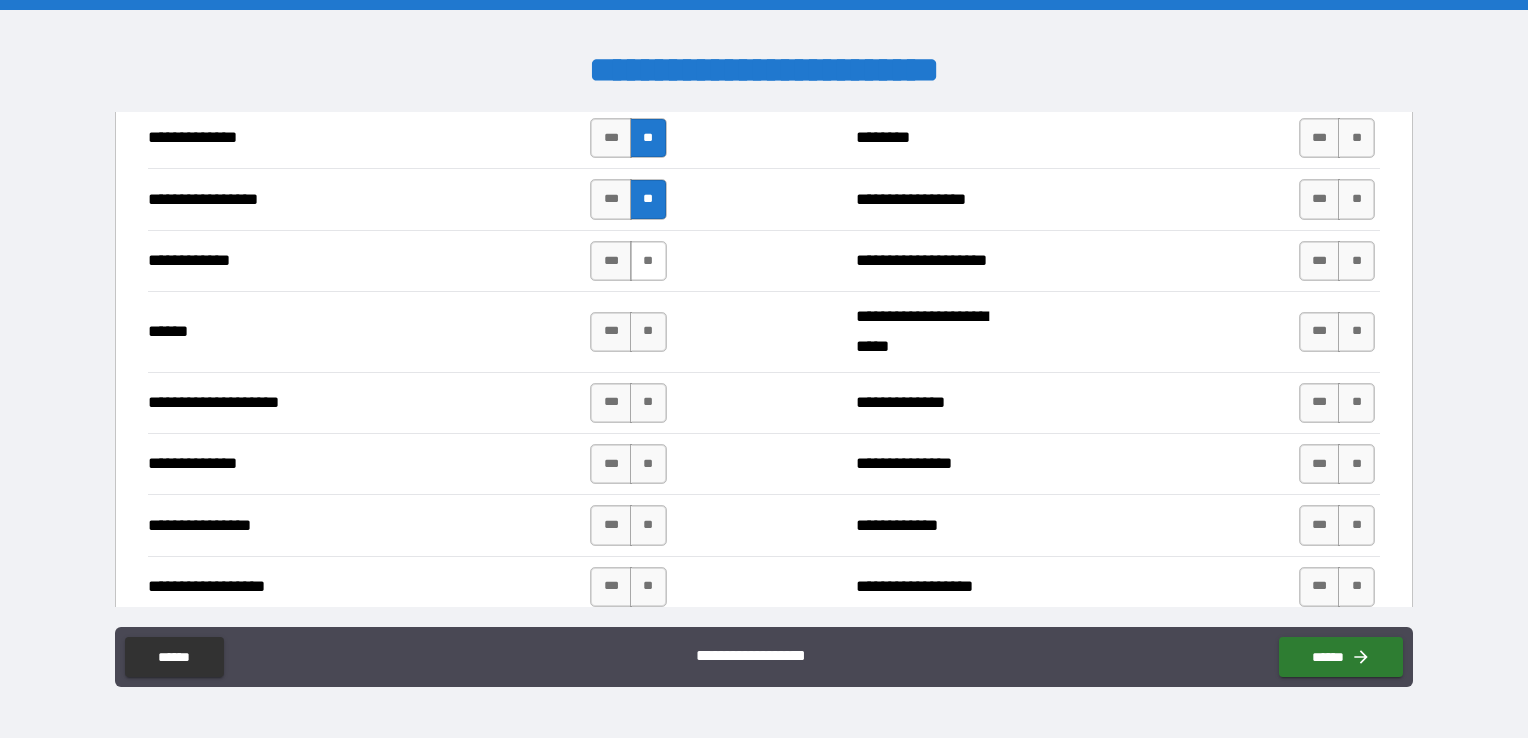 click on "**" at bounding box center (648, 261) 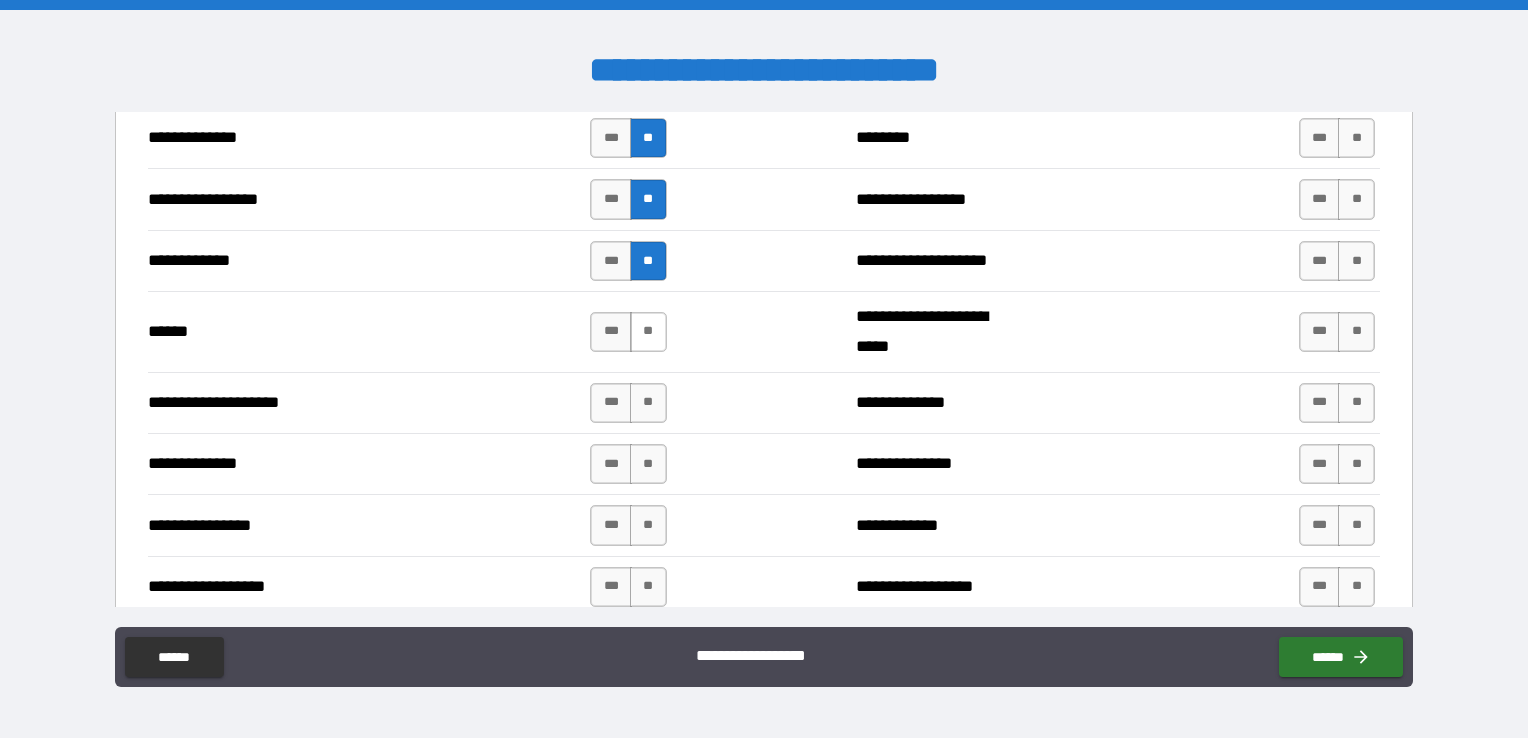 click on "**" at bounding box center (648, 332) 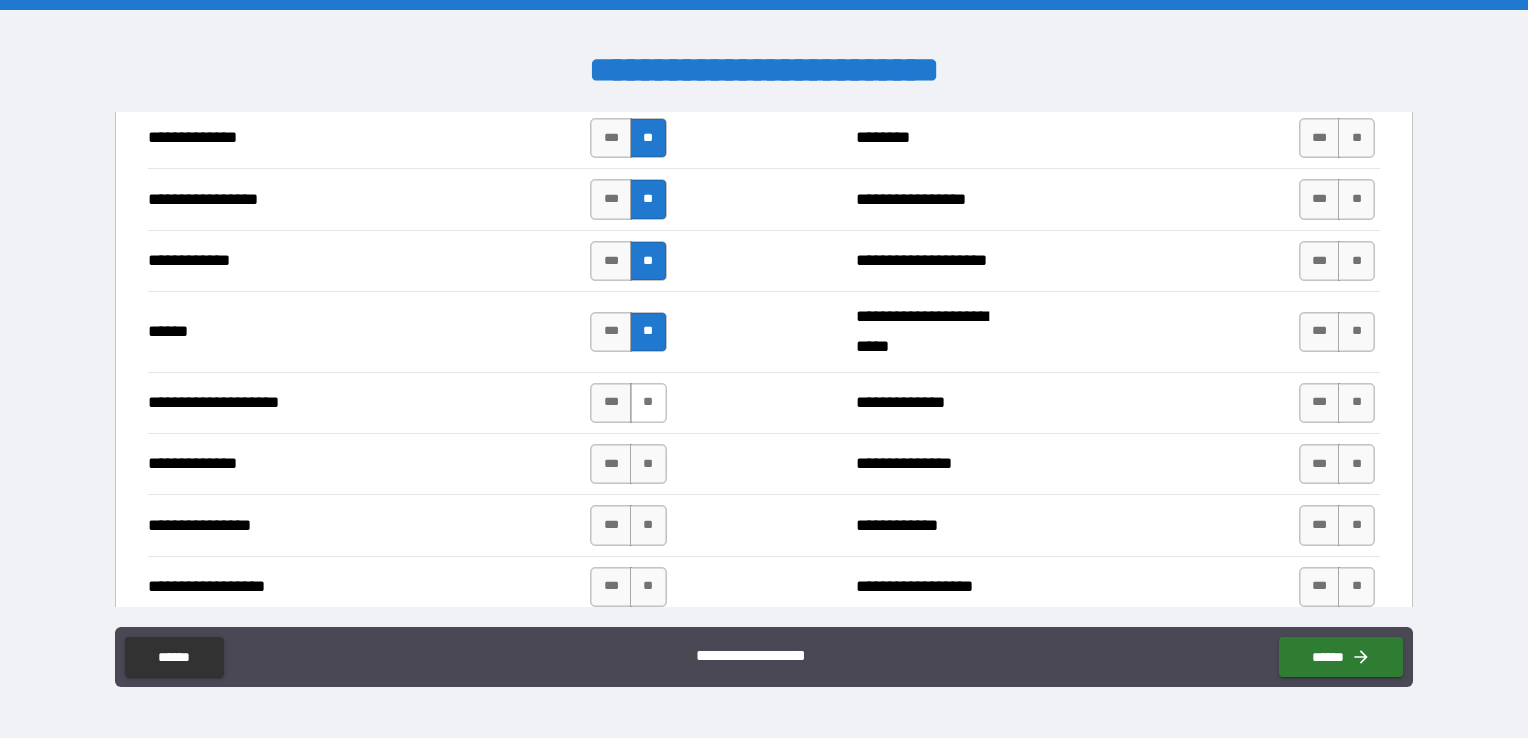 click on "**" at bounding box center [648, 403] 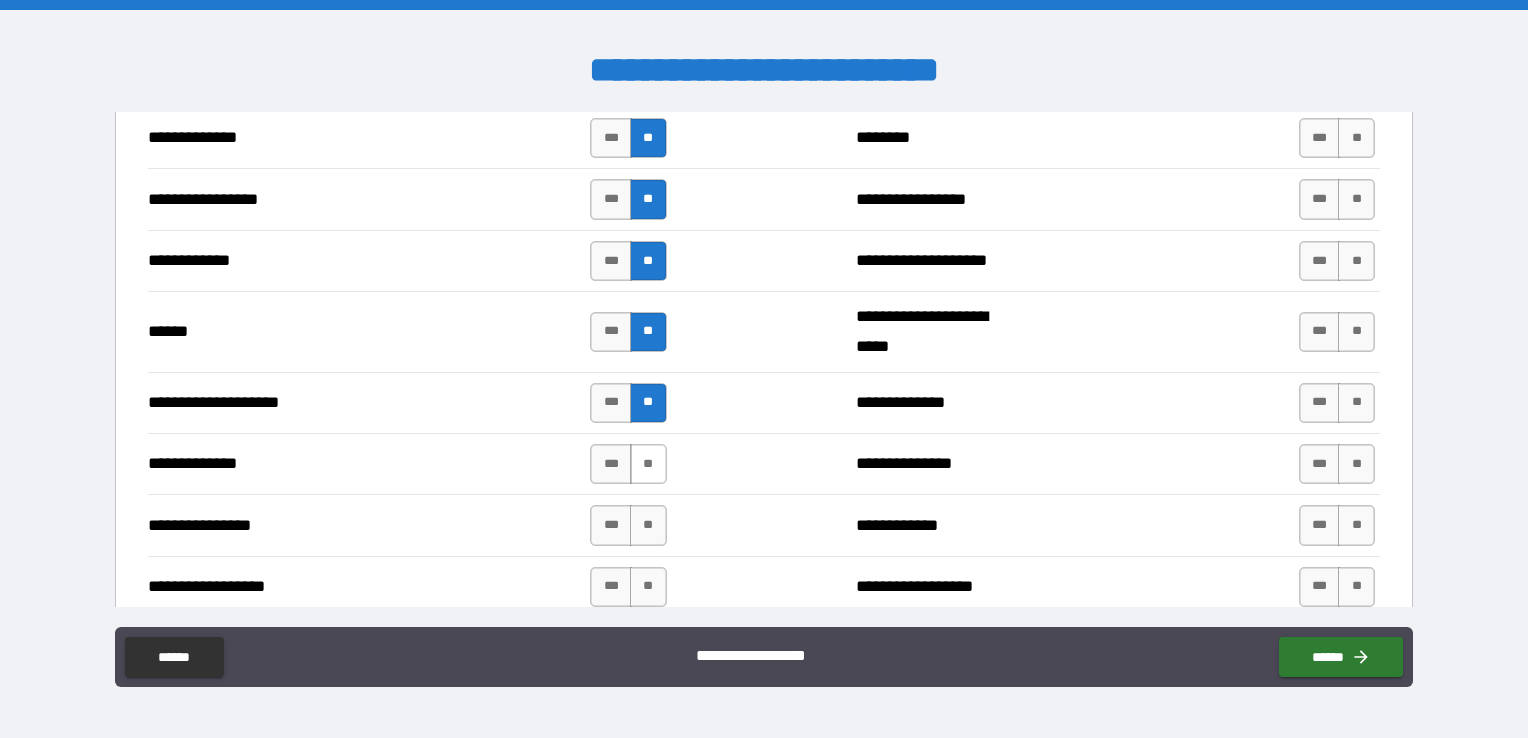 click on "**" at bounding box center (648, 464) 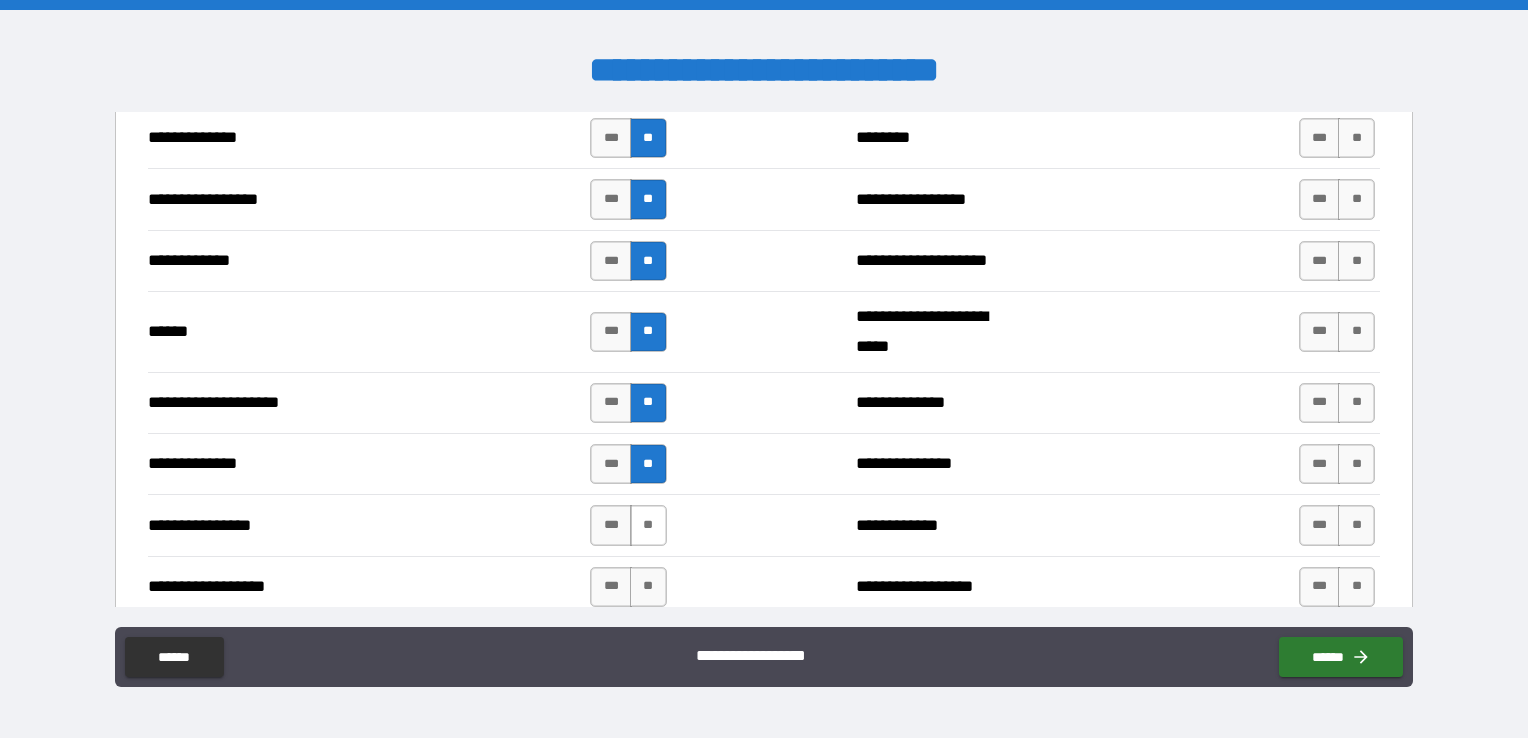 click on "**" at bounding box center (648, 525) 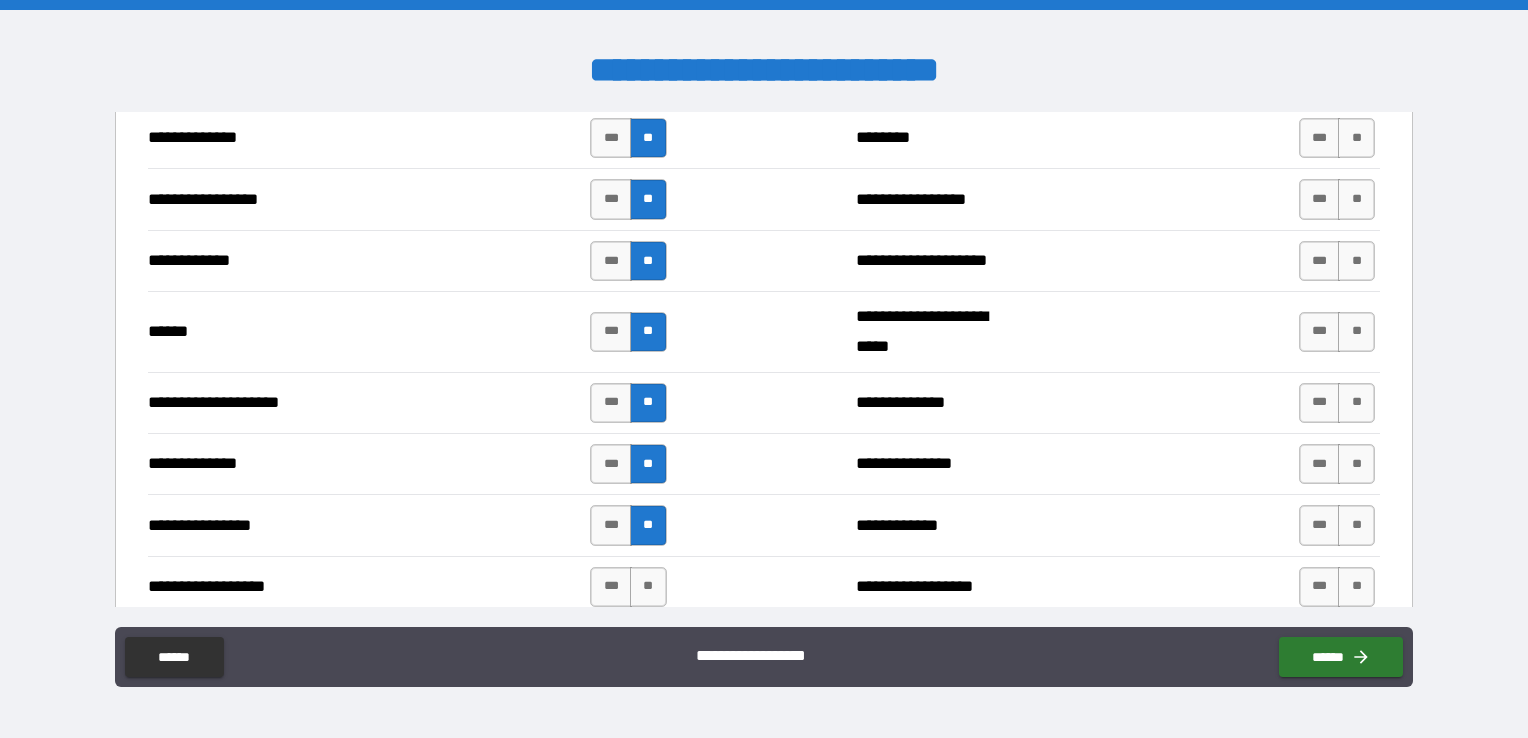 click on "**********" at bounding box center (764, 586) 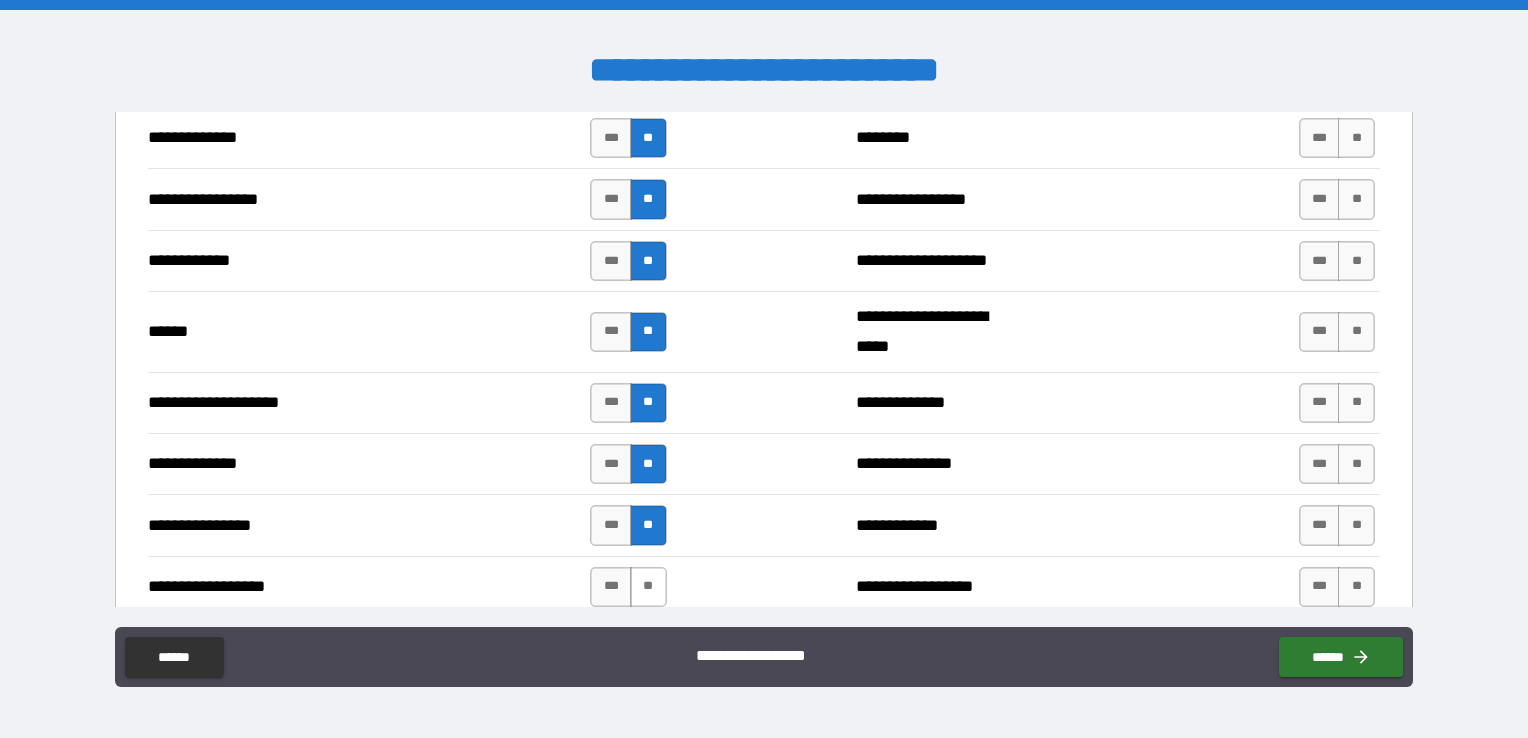 click on "**" at bounding box center [648, 587] 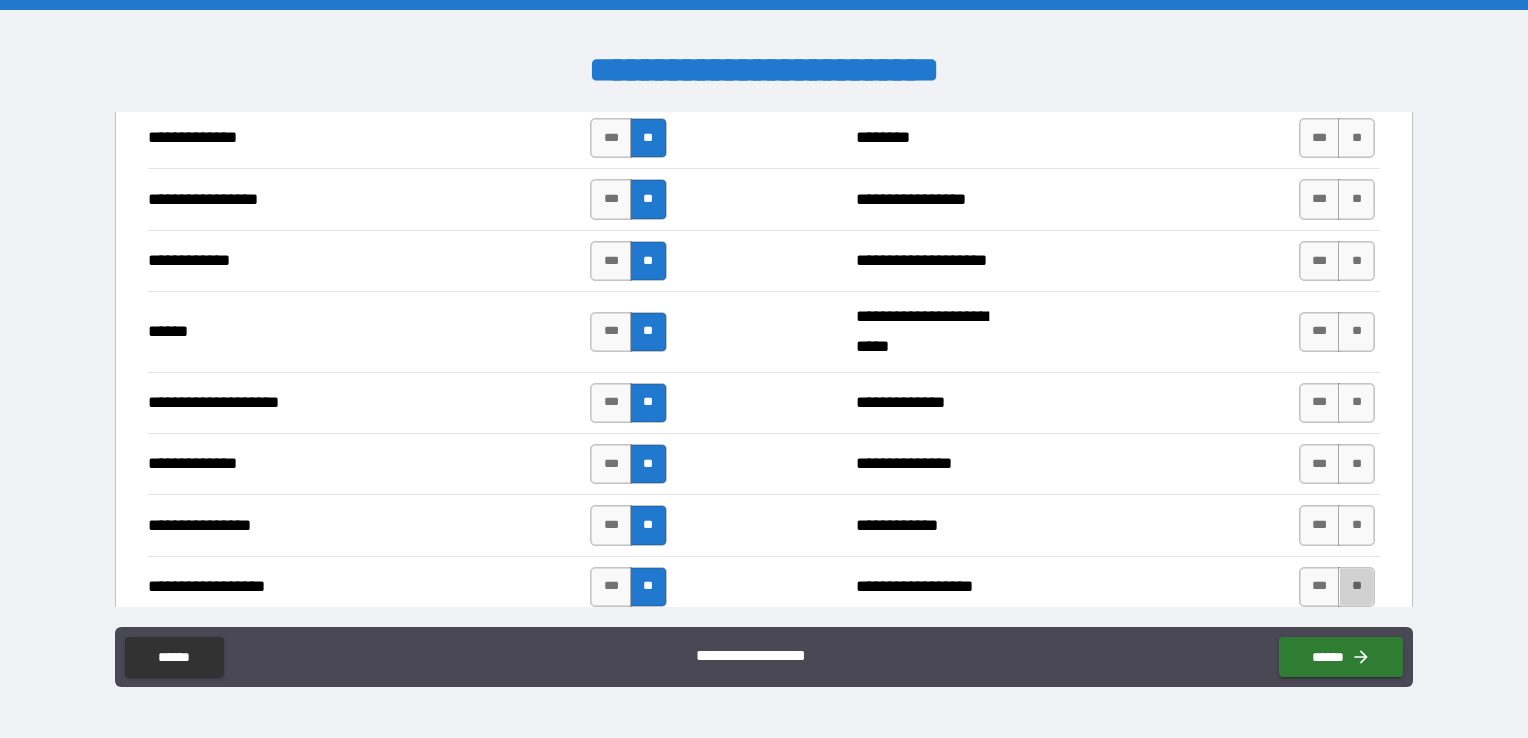 drag, startPoint x: 1342, startPoint y: 578, endPoint x: 1343, endPoint y: 554, distance: 24.020824 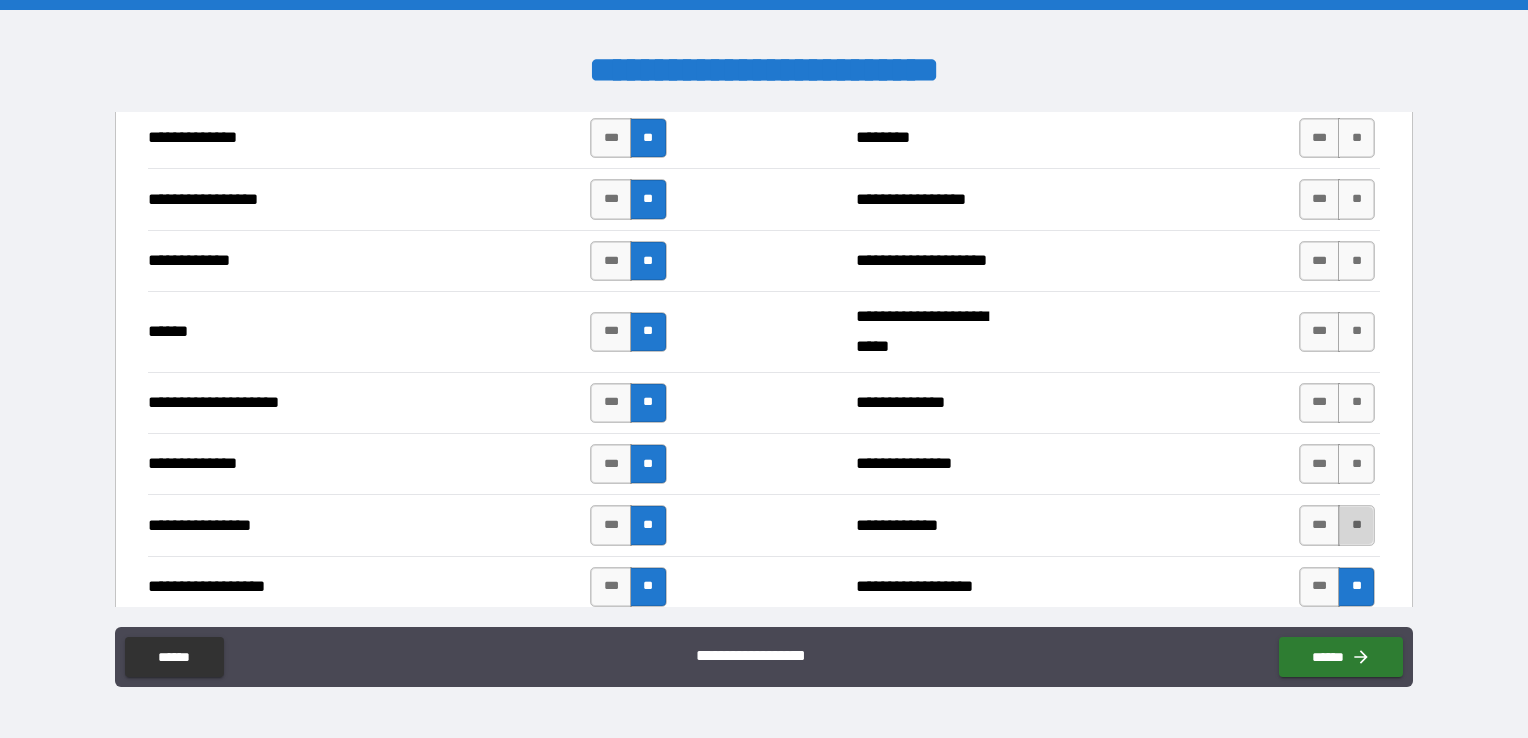 click on "**" at bounding box center (1356, 525) 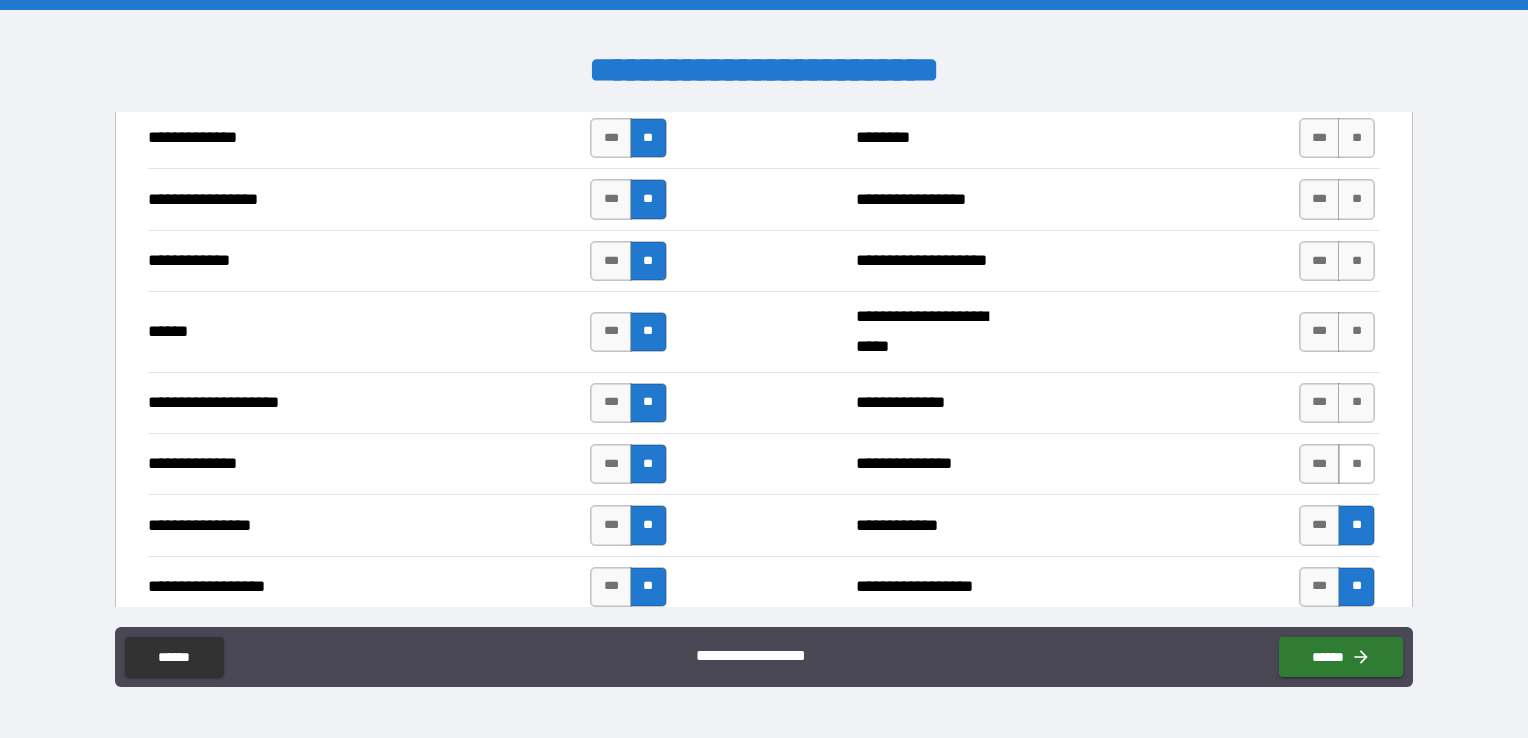 click on "**" at bounding box center [1356, 464] 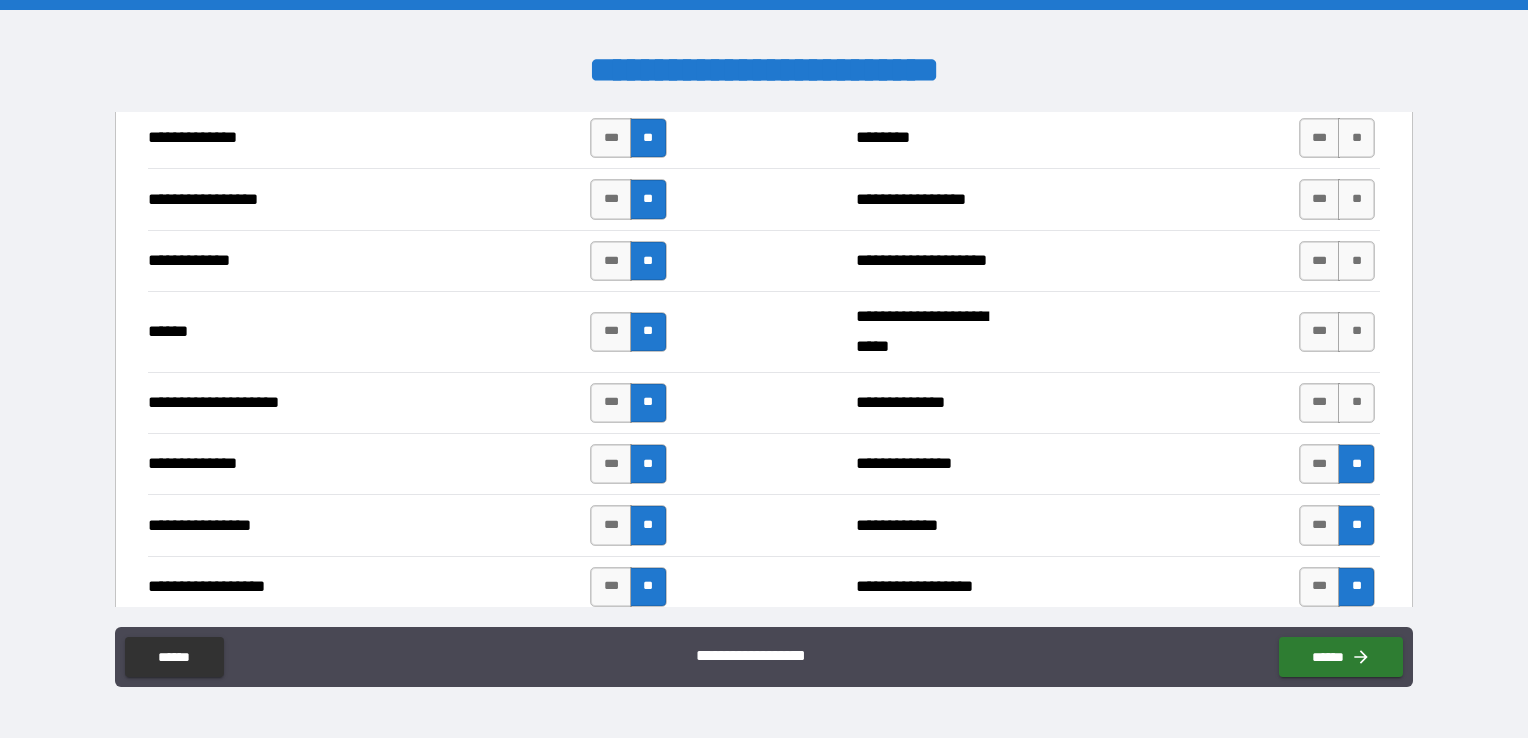 click on "**********" at bounding box center (764, 331) 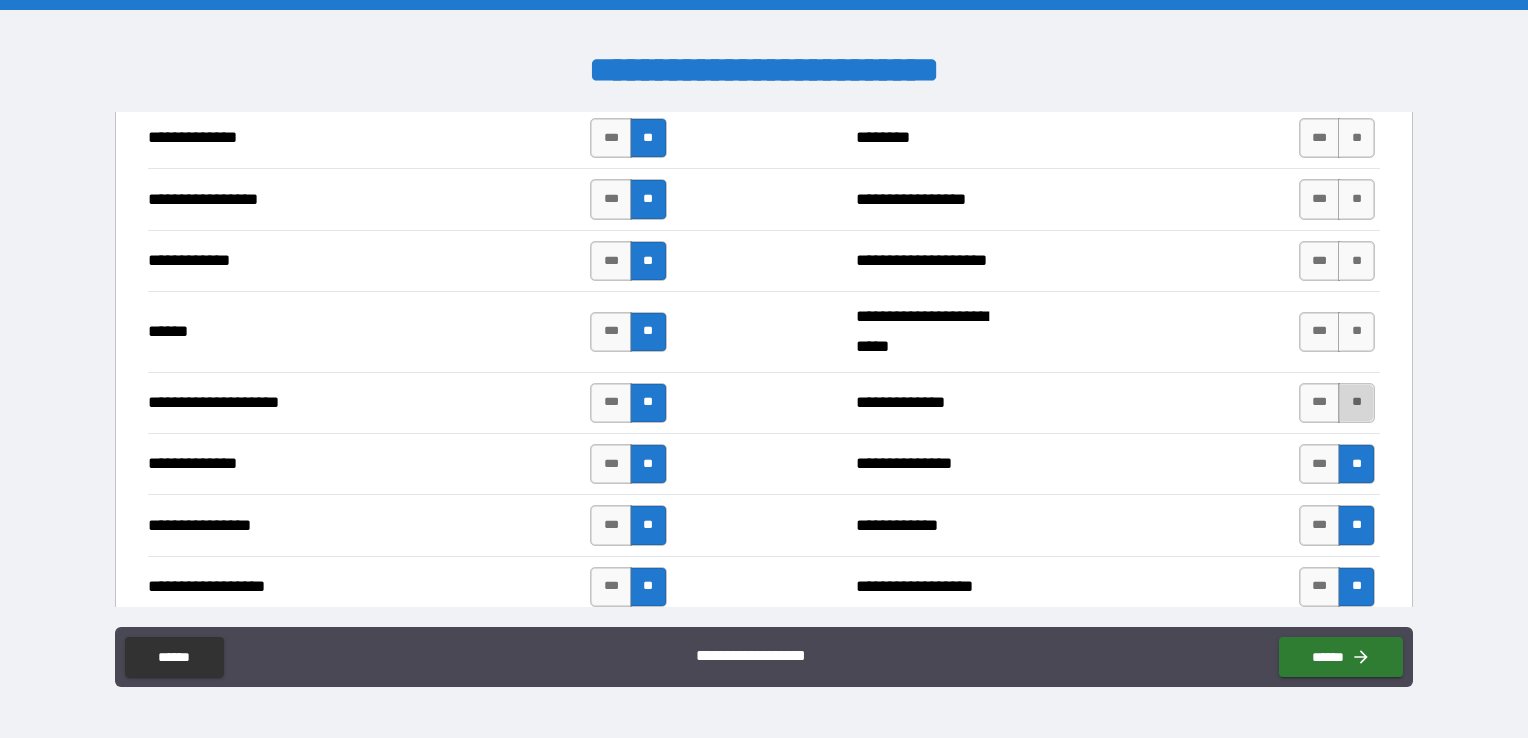 click on "**" at bounding box center [1356, 403] 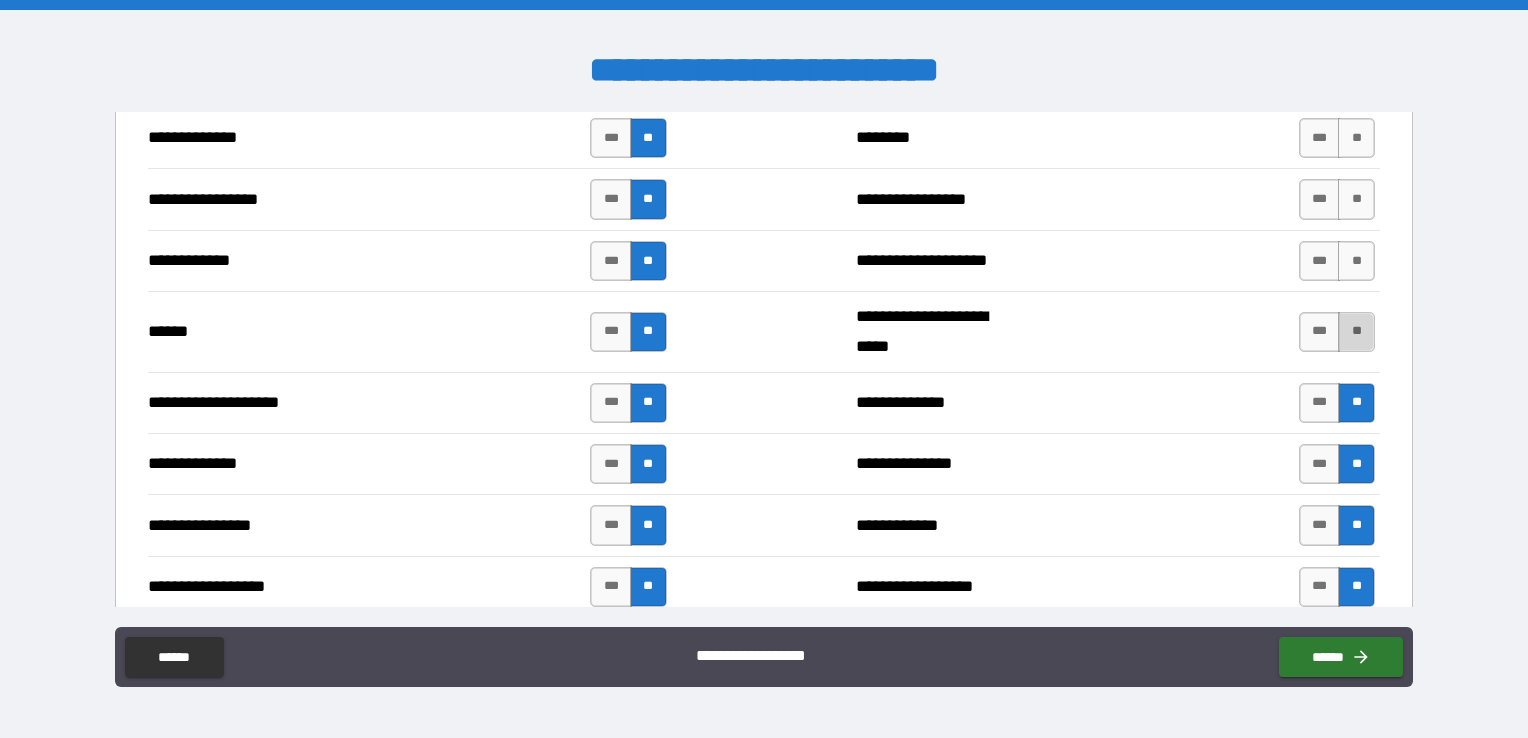 click on "**" at bounding box center (1356, 332) 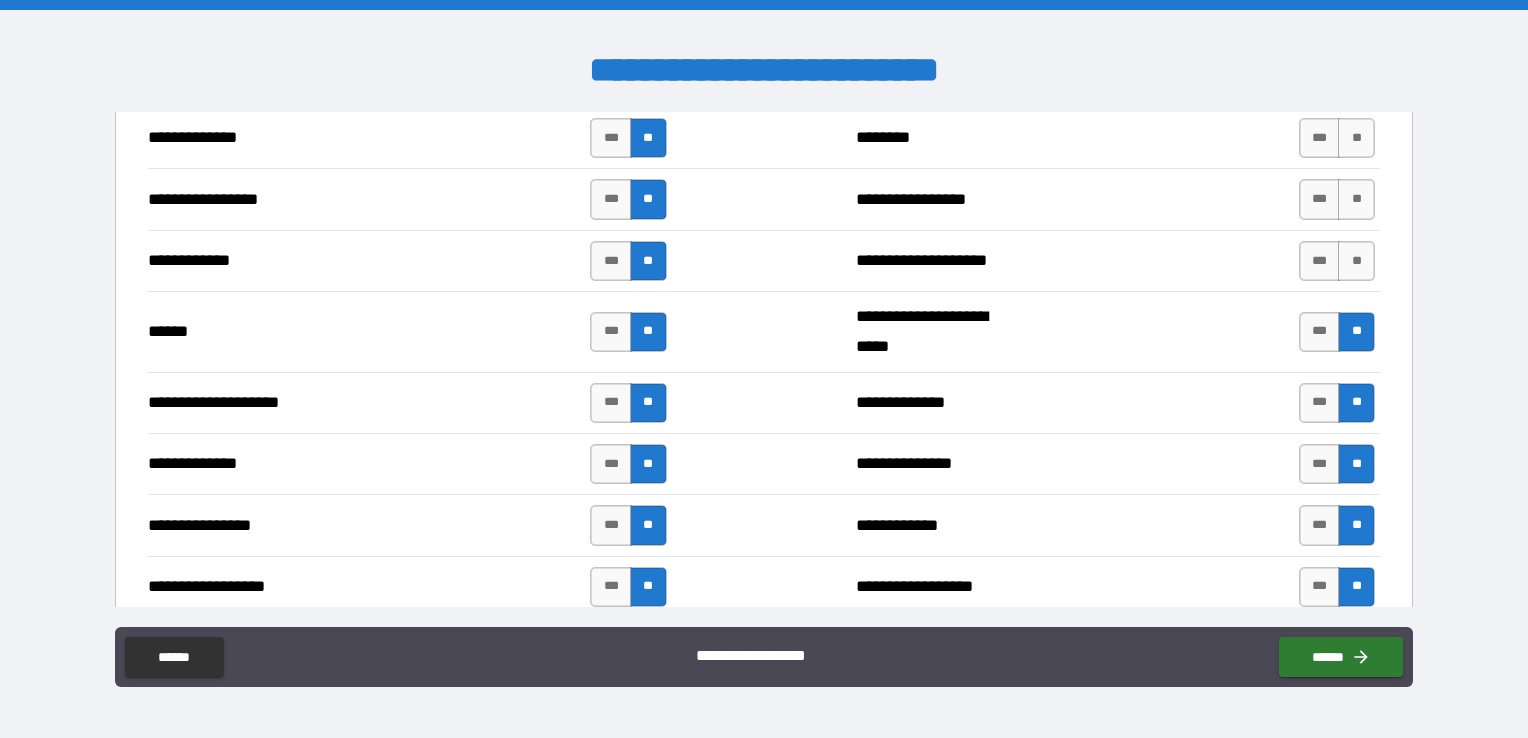 click on "**********" at bounding box center [764, 260] 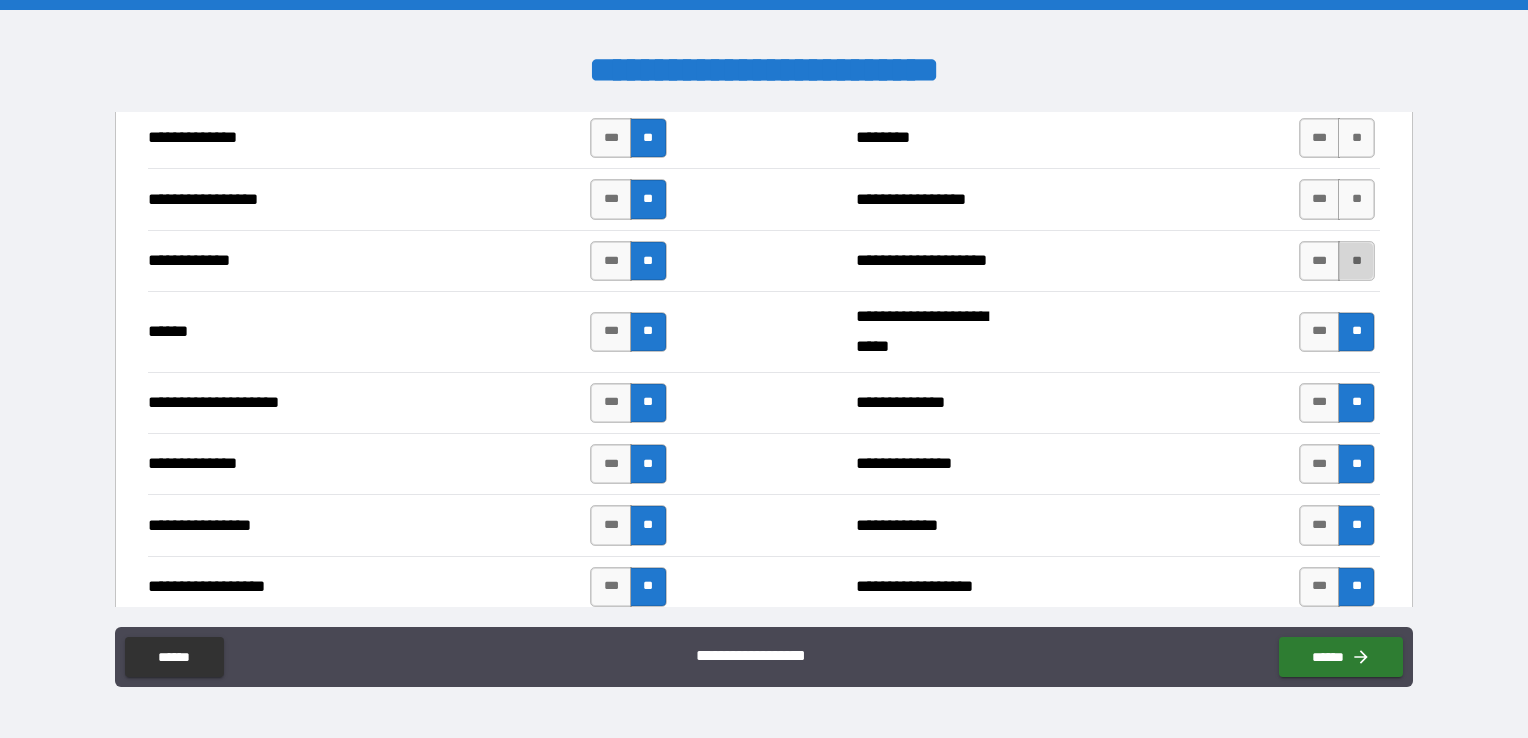 click on "**" at bounding box center [1356, 261] 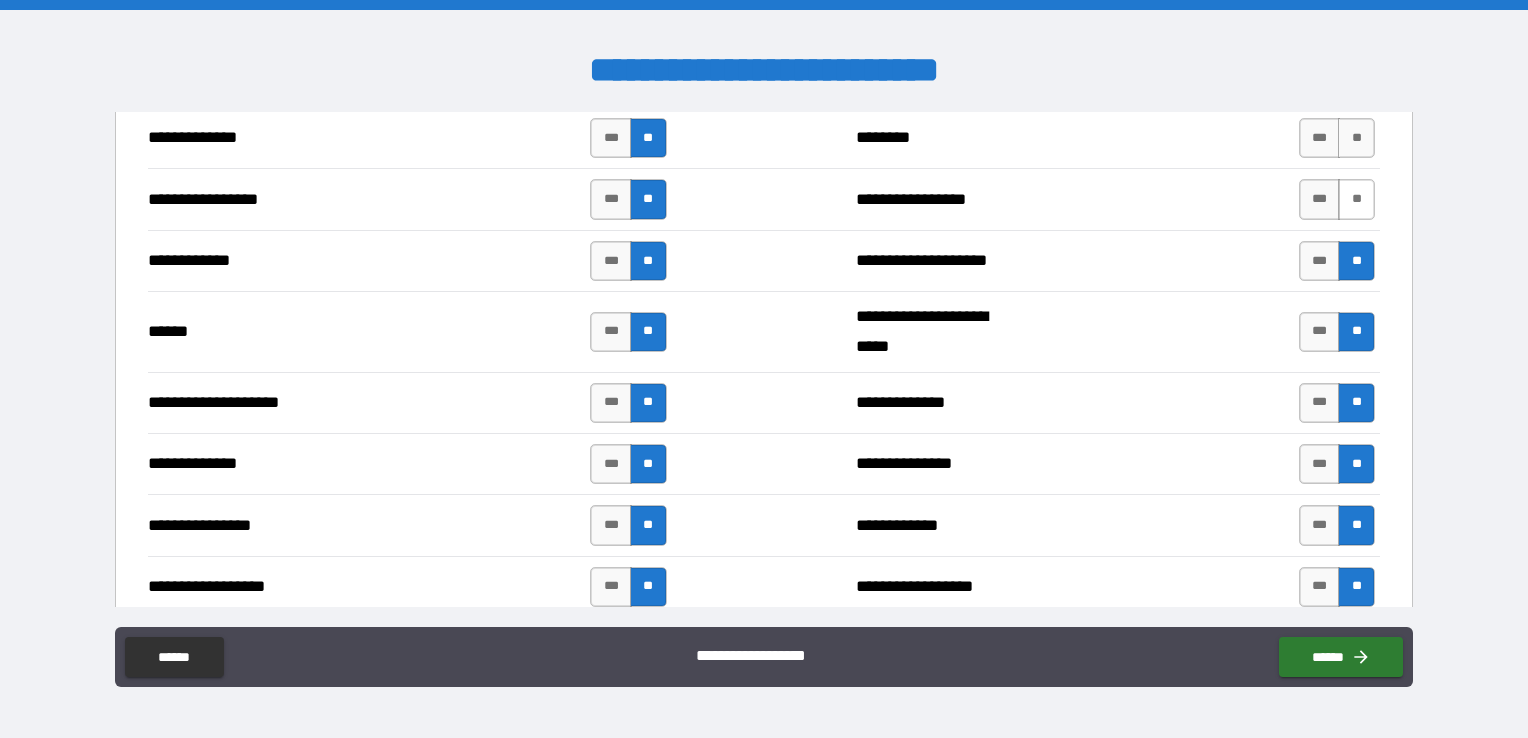 click on "**" at bounding box center [1356, 199] 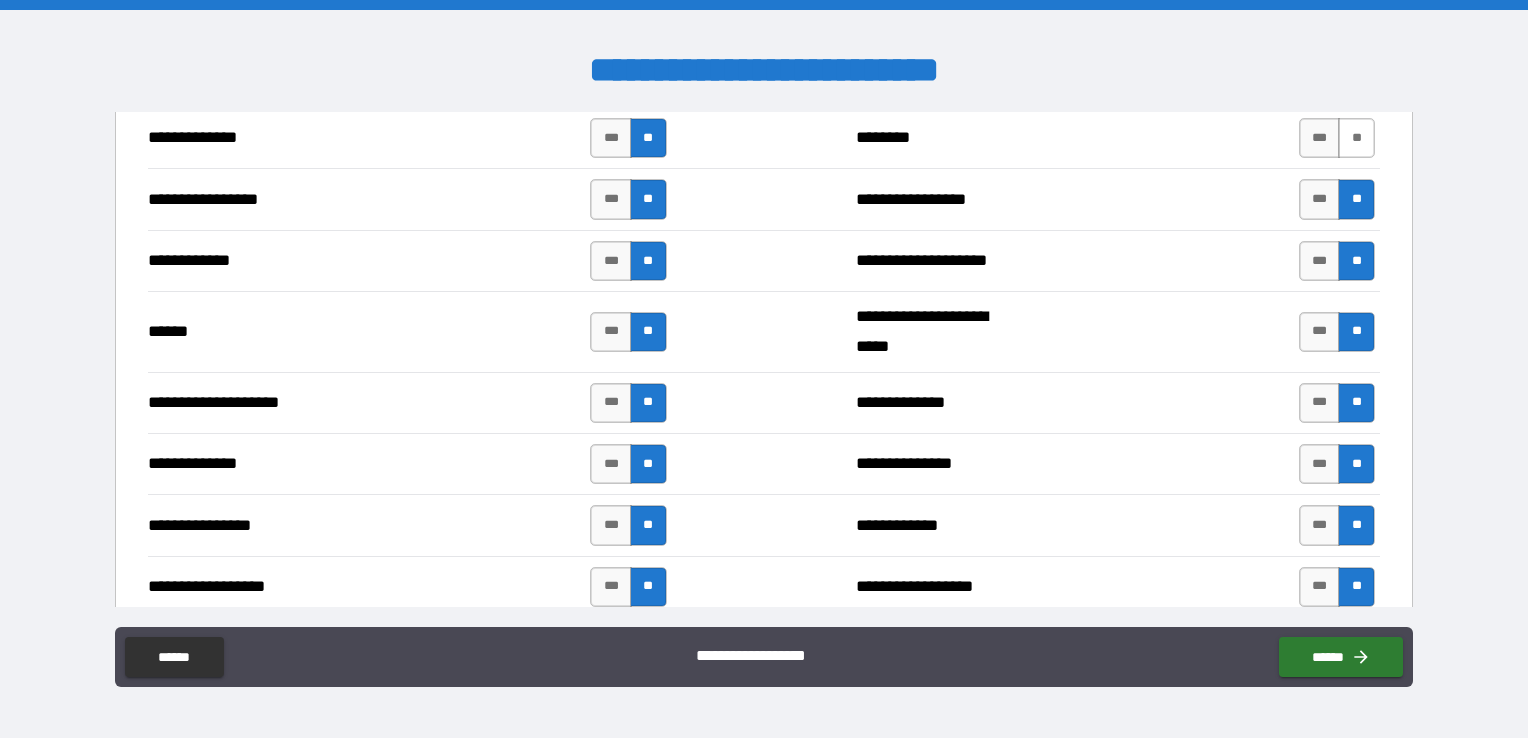 click on "**" at bounding box center (1356, 138) 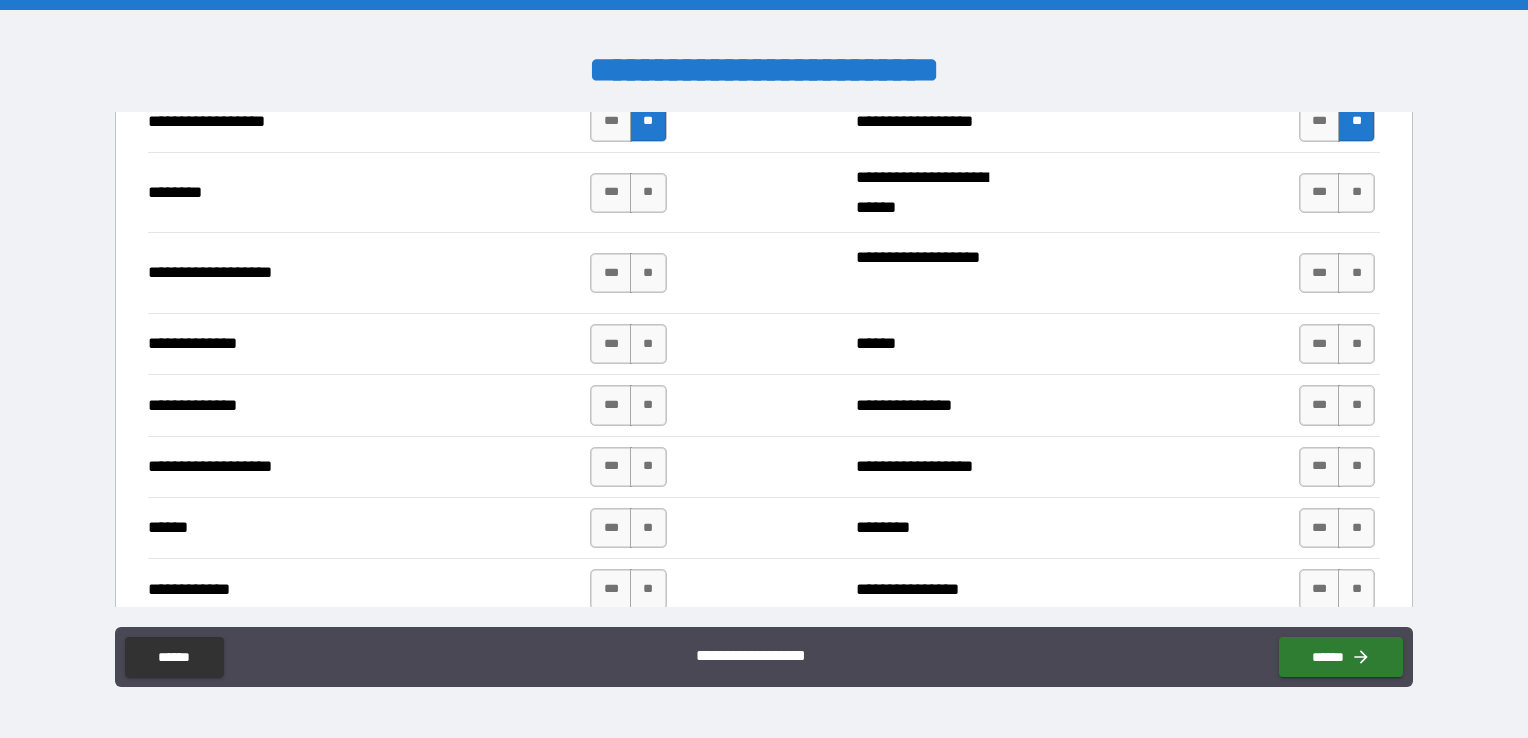 scroll, scrollTop: 3300, scrollLeft: 0, axis: vertical 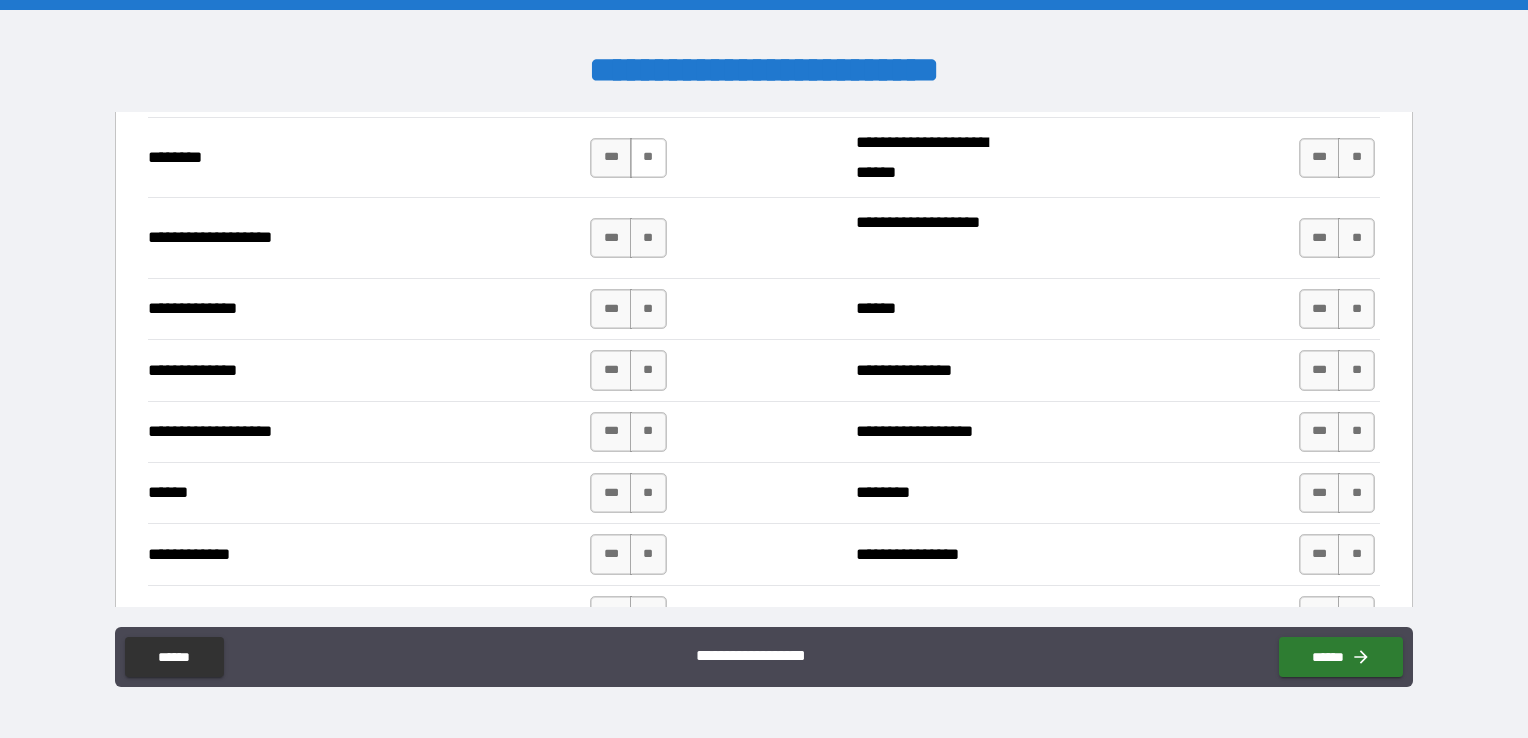 click on "**" at bounding box center (648, 158) 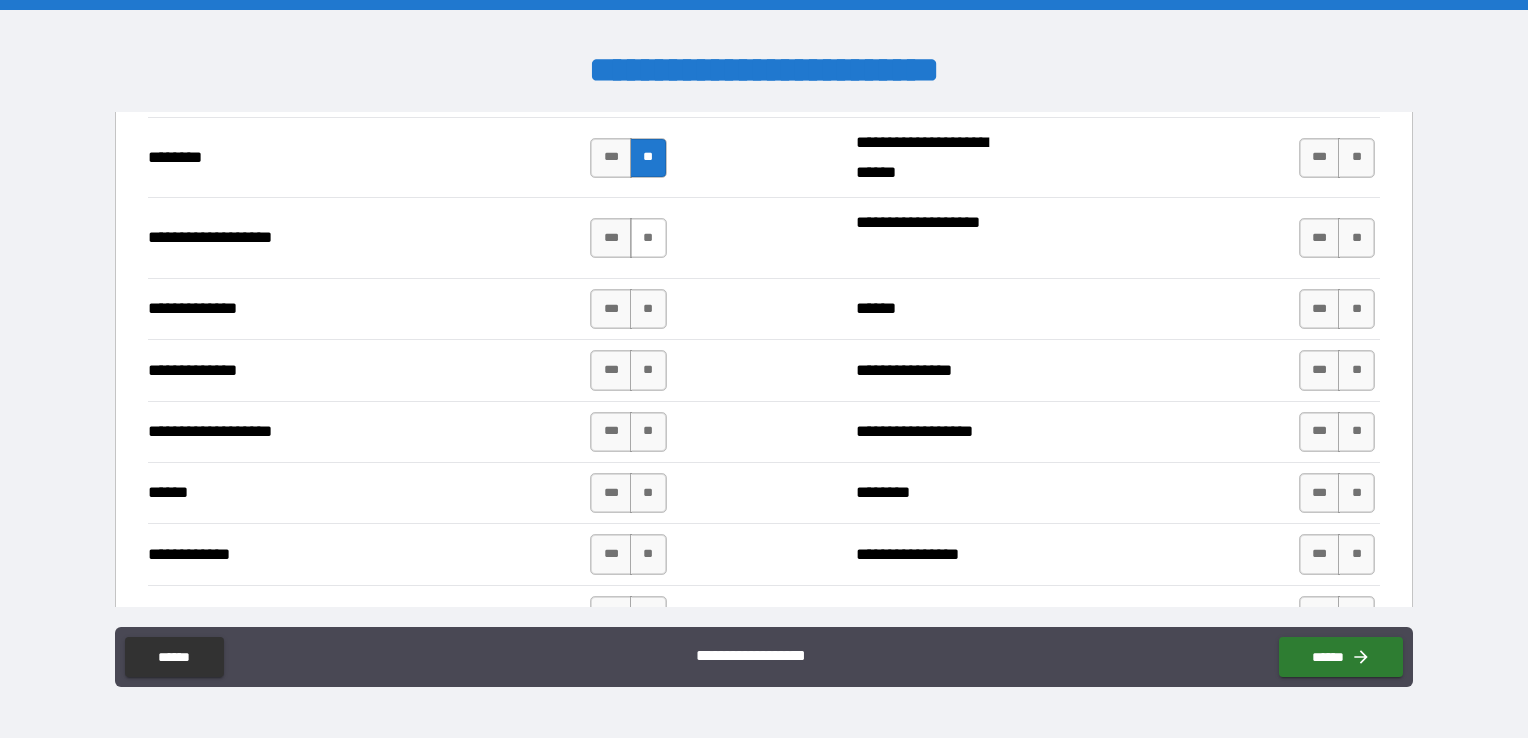 click on "**" at bounding box center (648, 238) 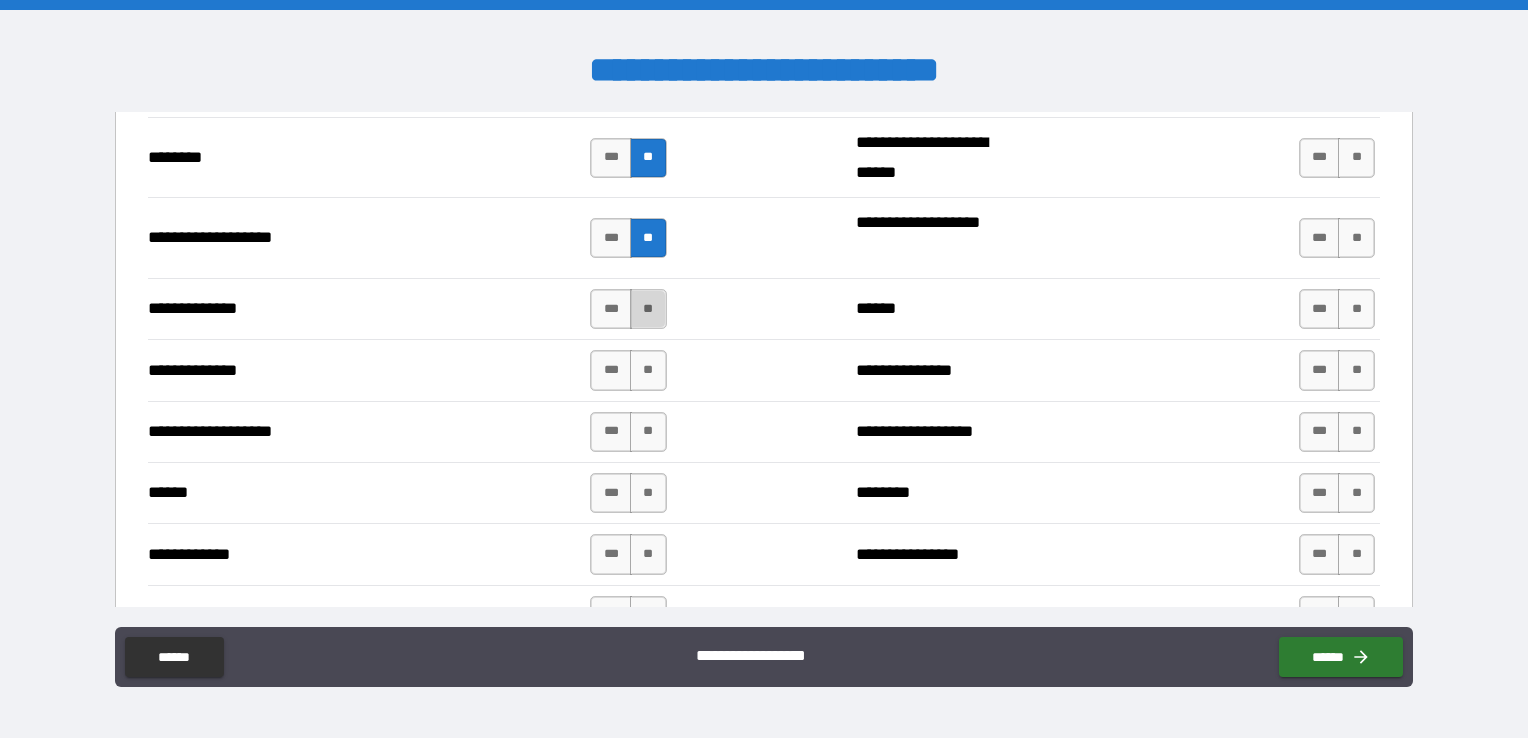 click on "**" at bounding box center (648, 309) 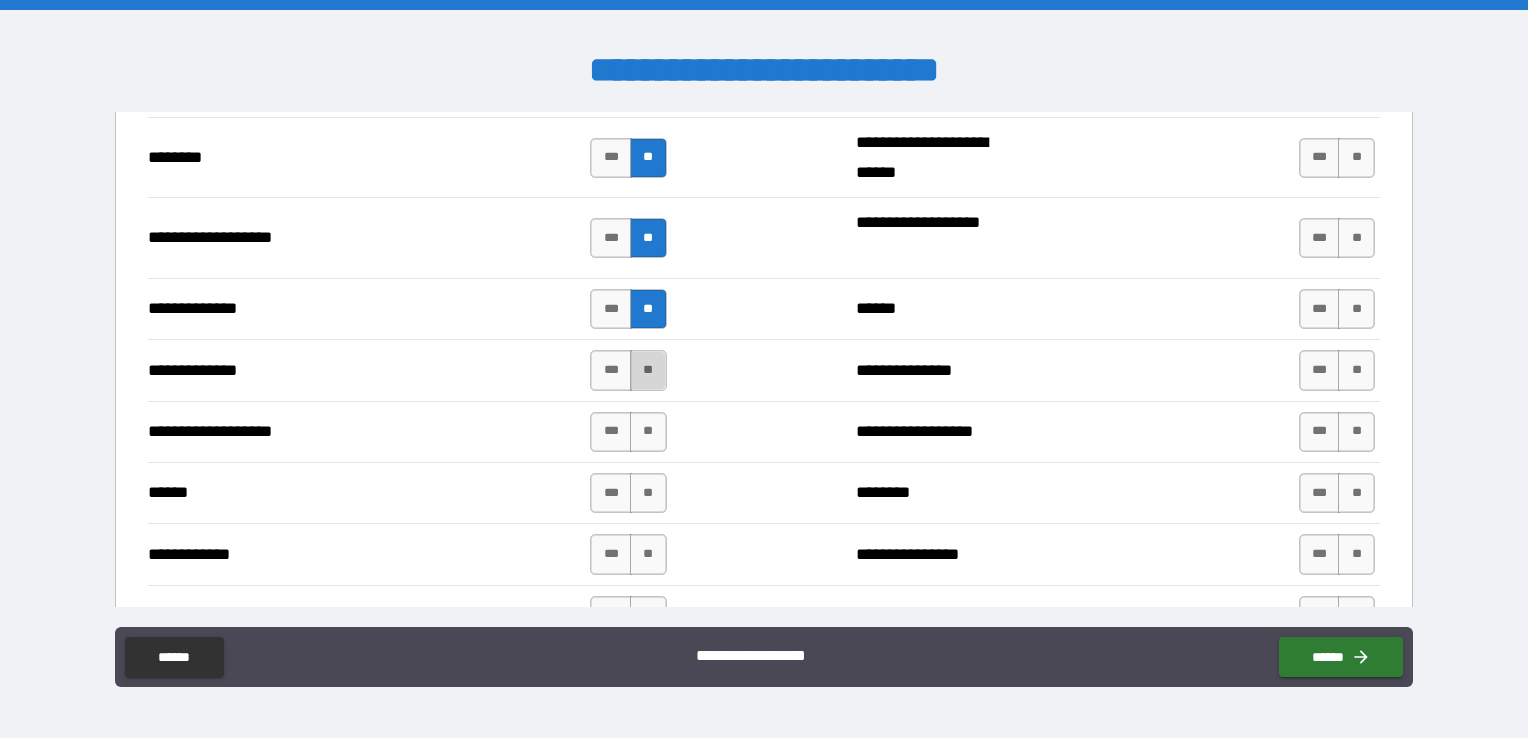 click on "**" at bounding box center [648, 370] 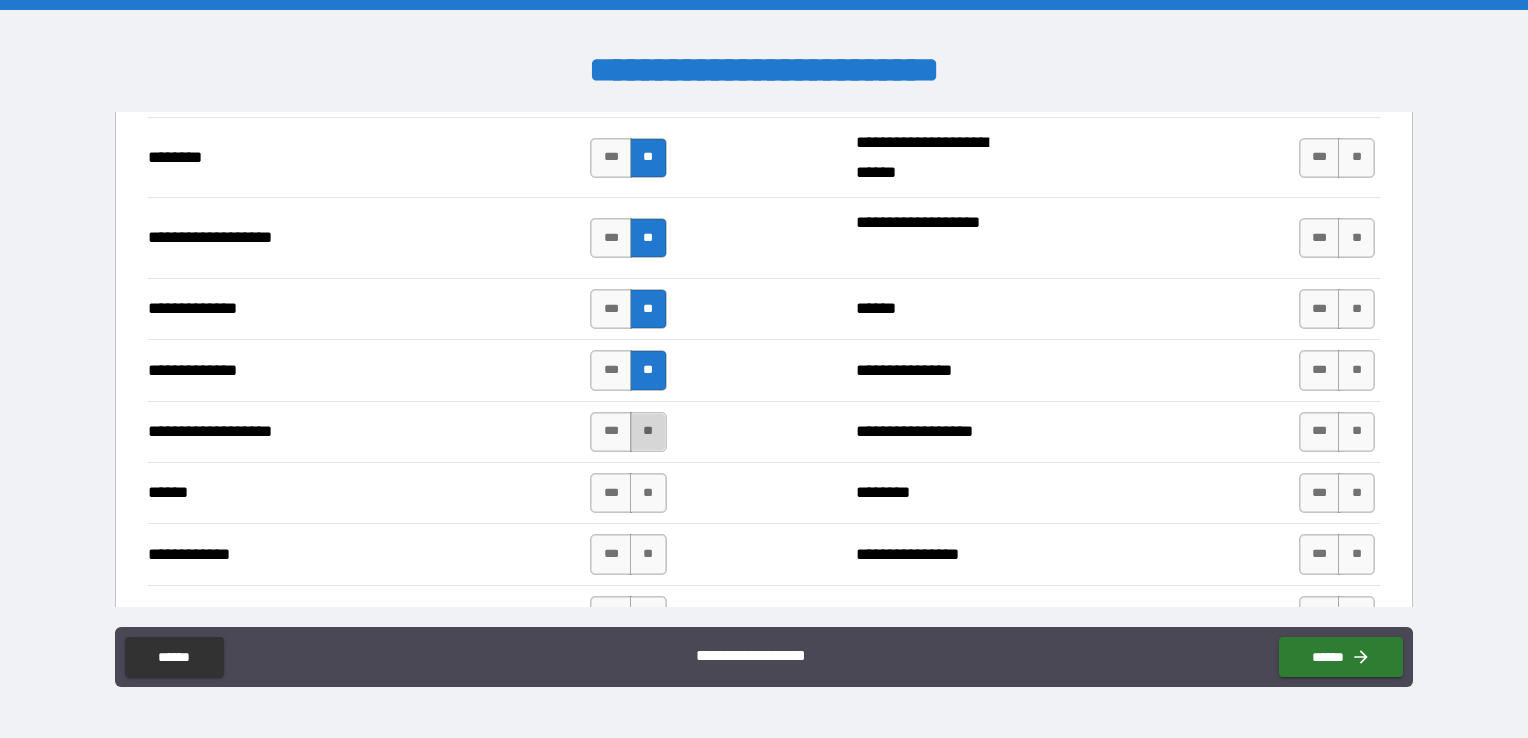 click on "**" at bounding box center [648, 432] 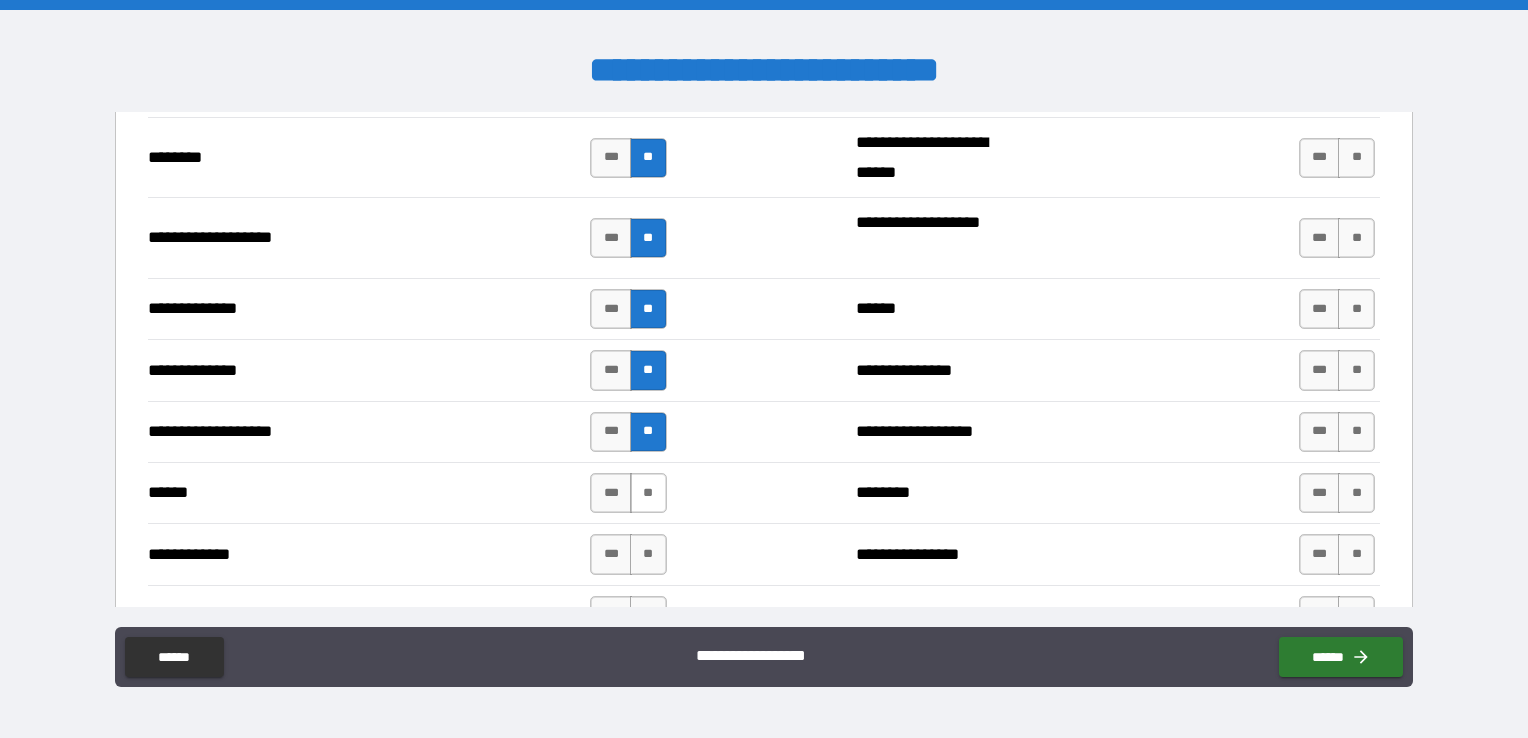 click on "**" at bounding box center (648, 493) 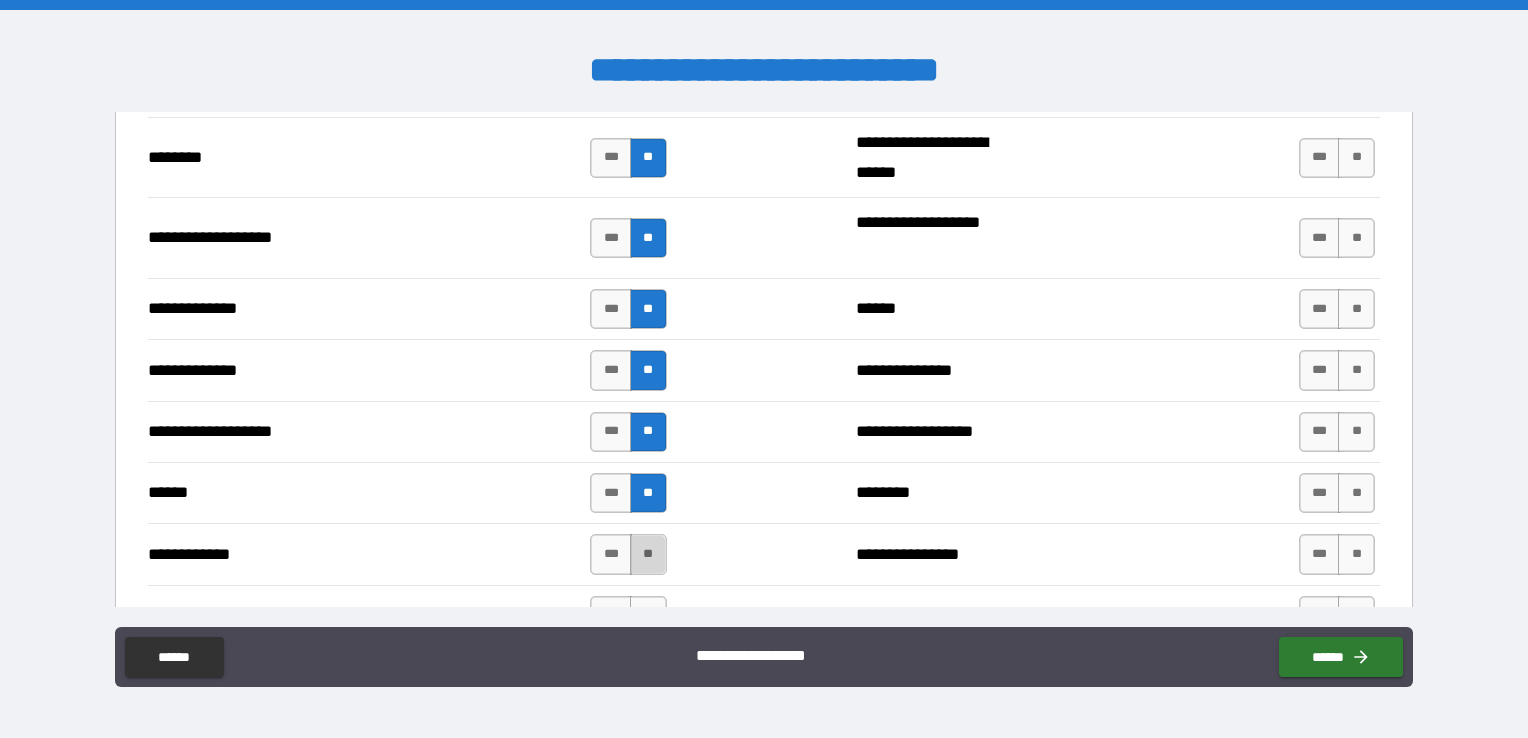 drag, startPoint x: 655, startPoint y: 528, endPoint x: 659, endPoint y: 554, distance: 26.305893 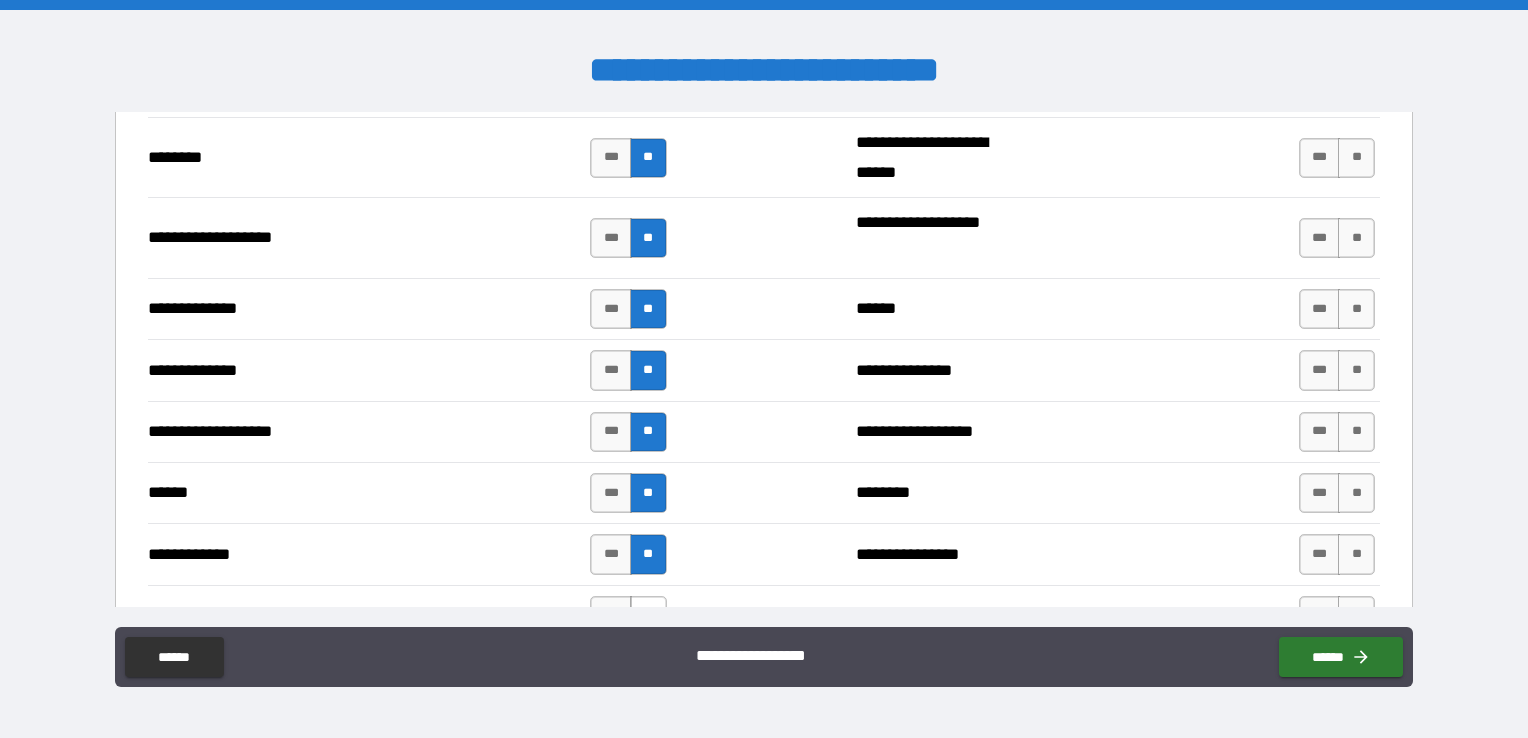 click on "**" at bounding box center [648, 616] 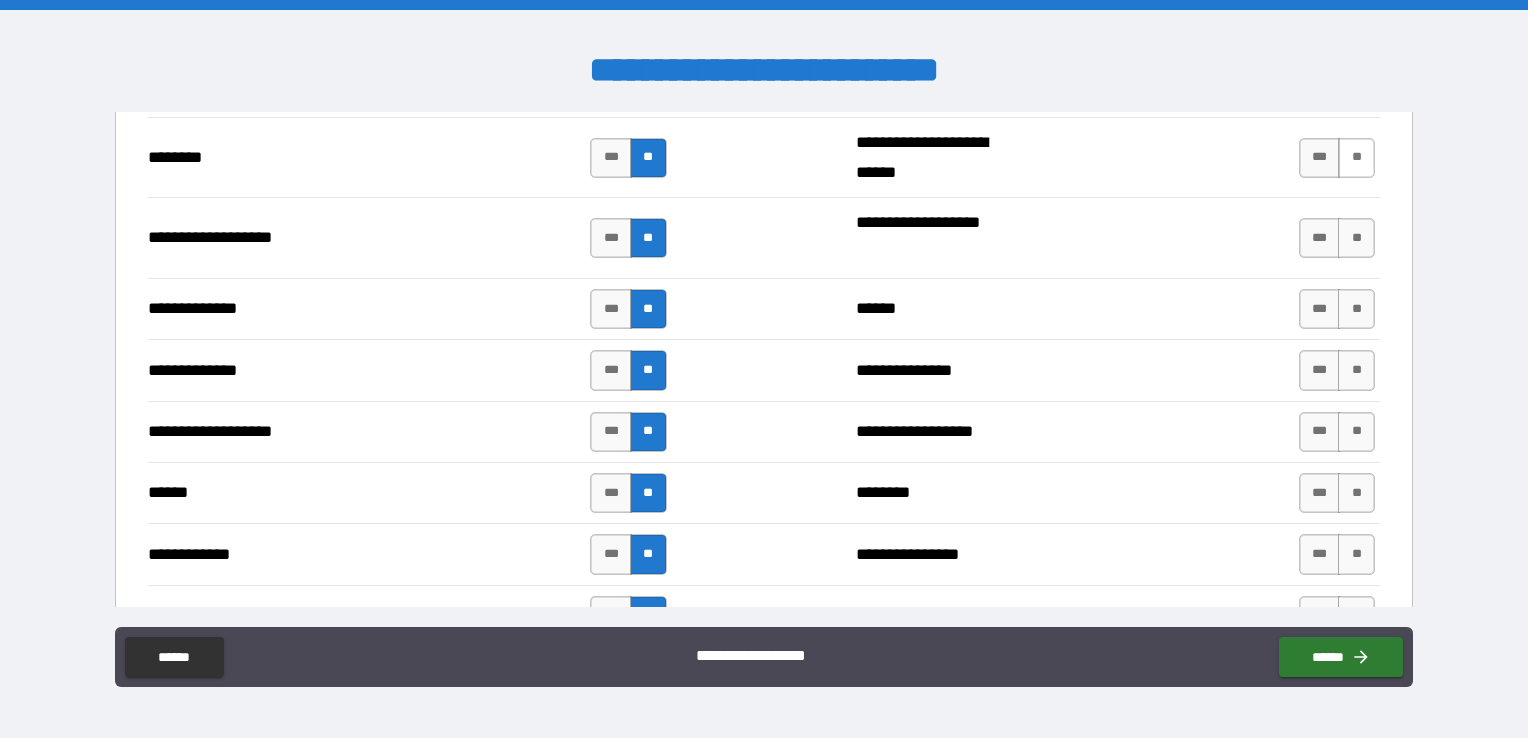 click on "**" at bounding box center (1356, 158) 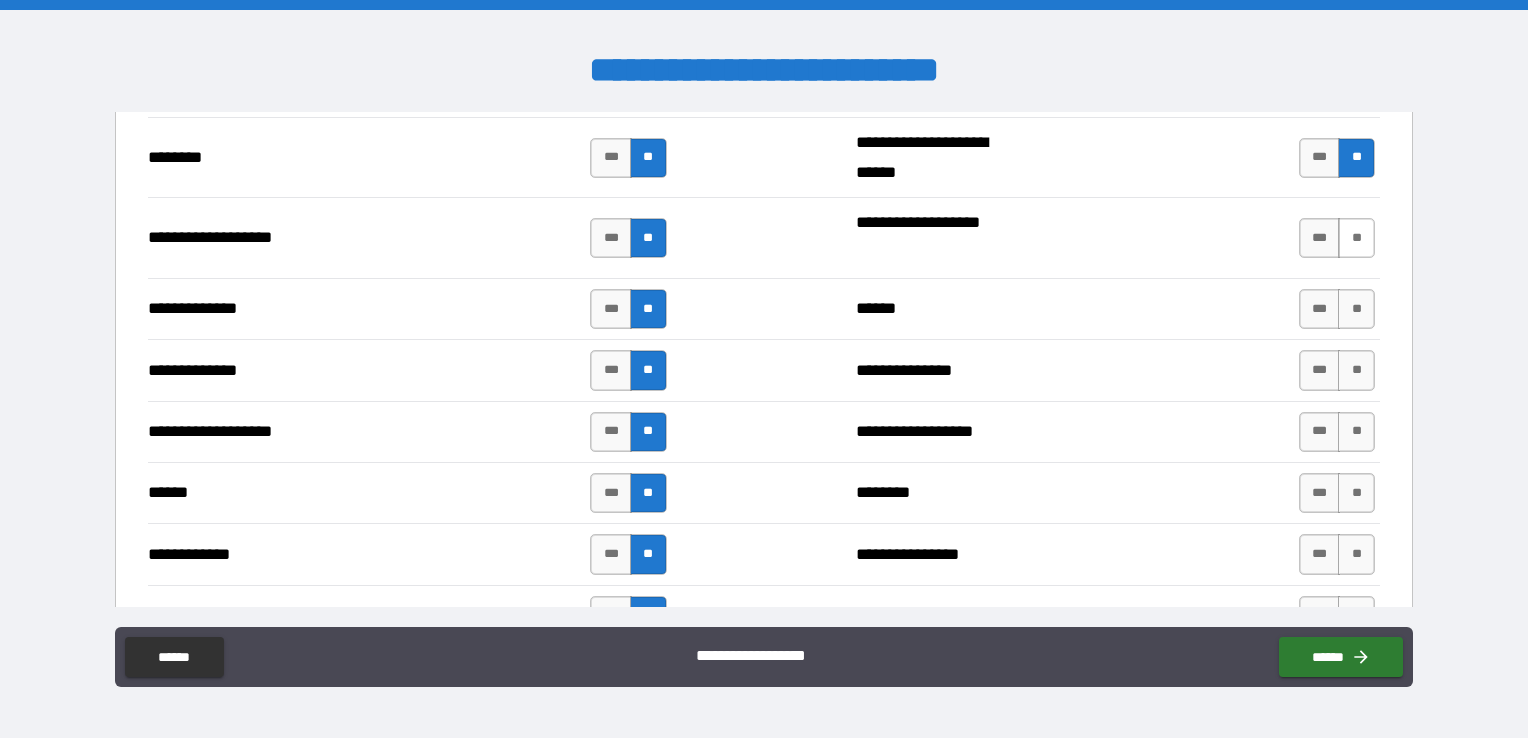 click on "**" at bounding box center (1356, 238) 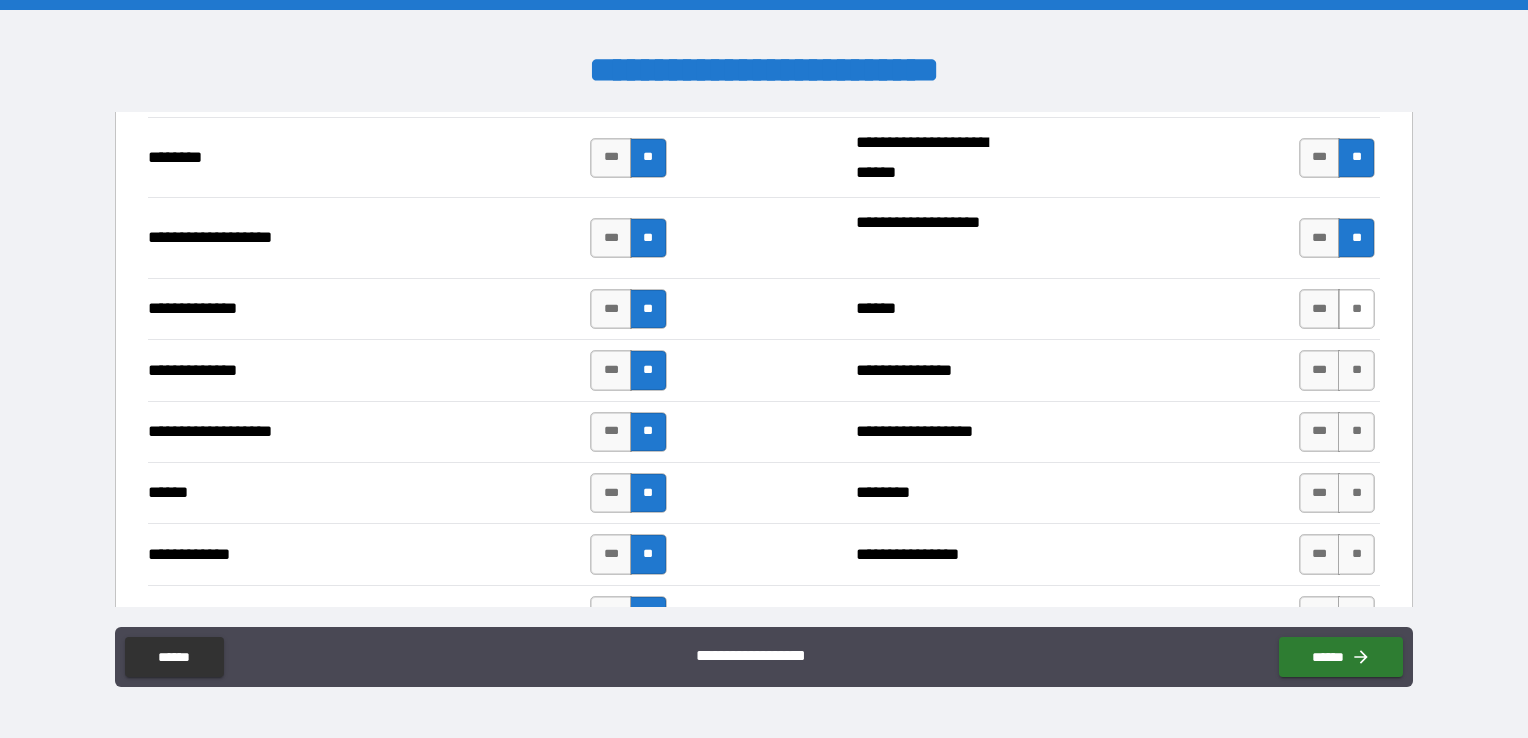 click on "**" at bounding box center (1356, 309) 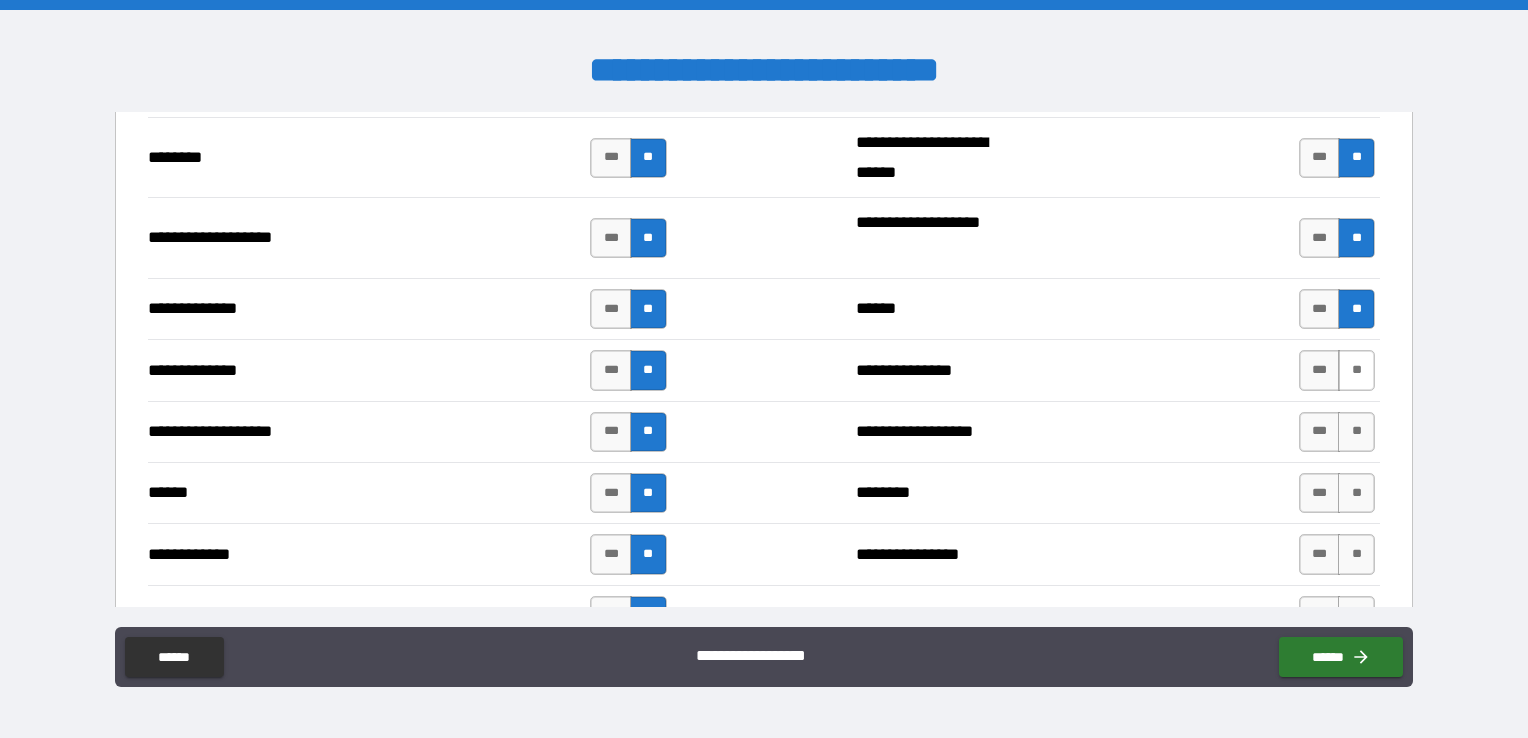 click on "**" at bounding box center [1356, 370] 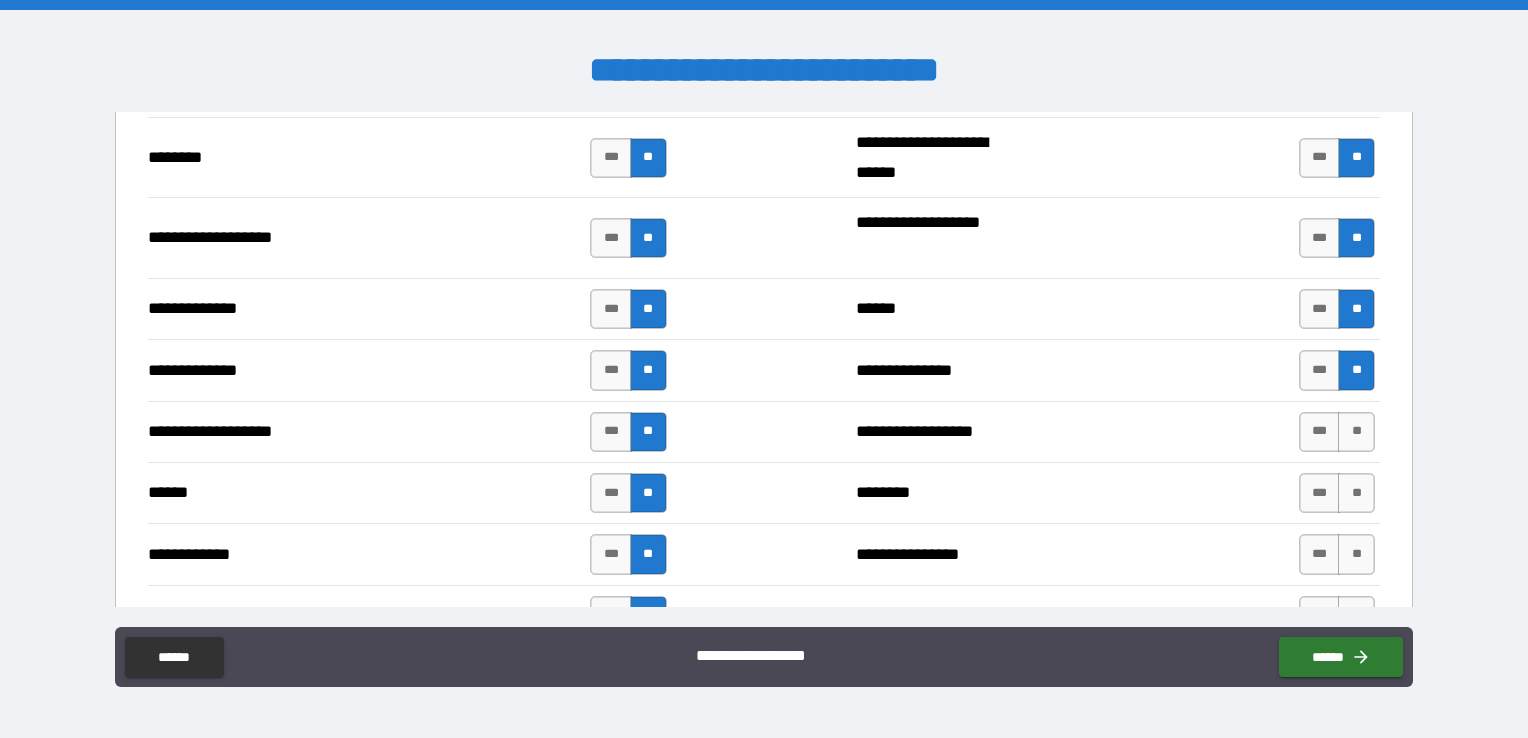click on "*** **" at bounding box center (1337, 370) 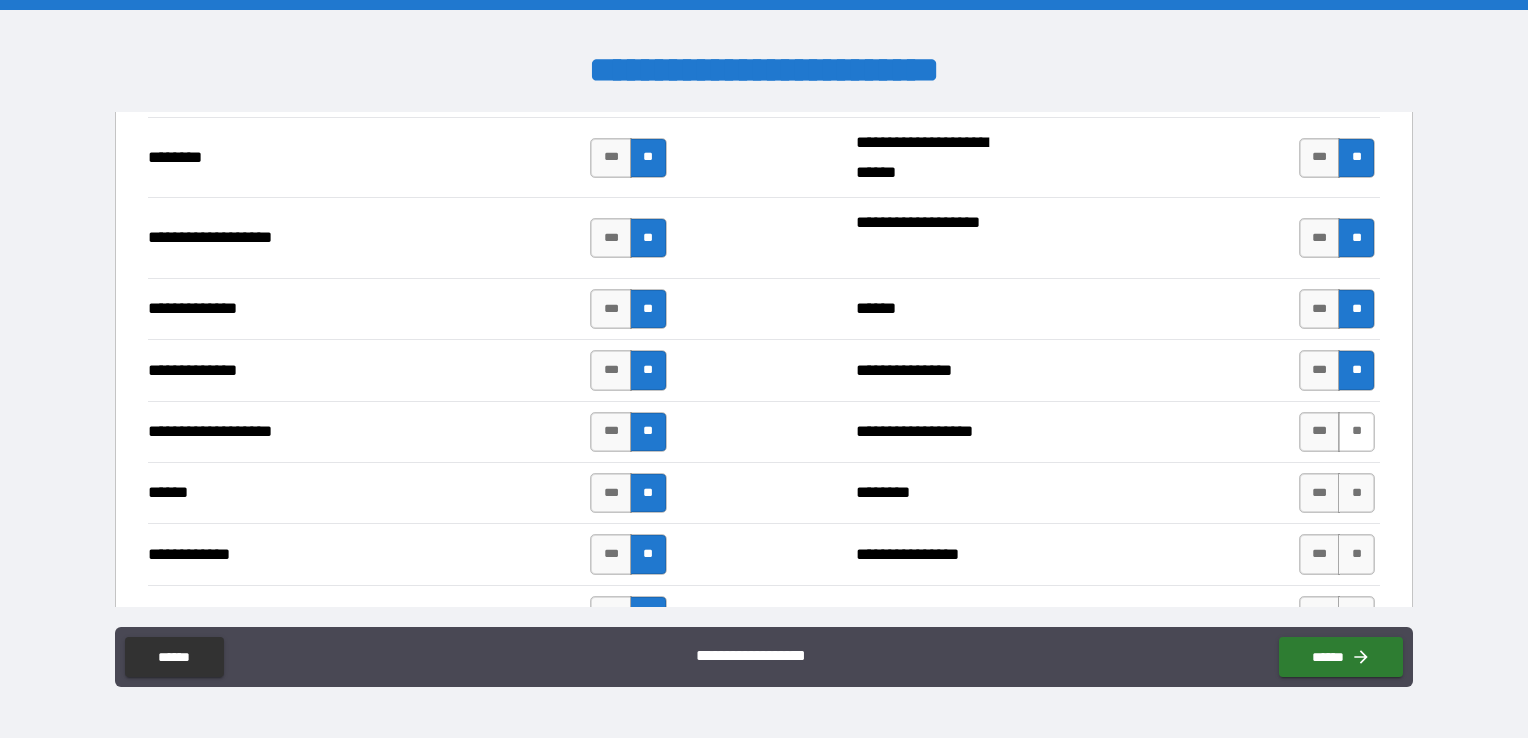 click on "**" at bounding box center (1356, 432) 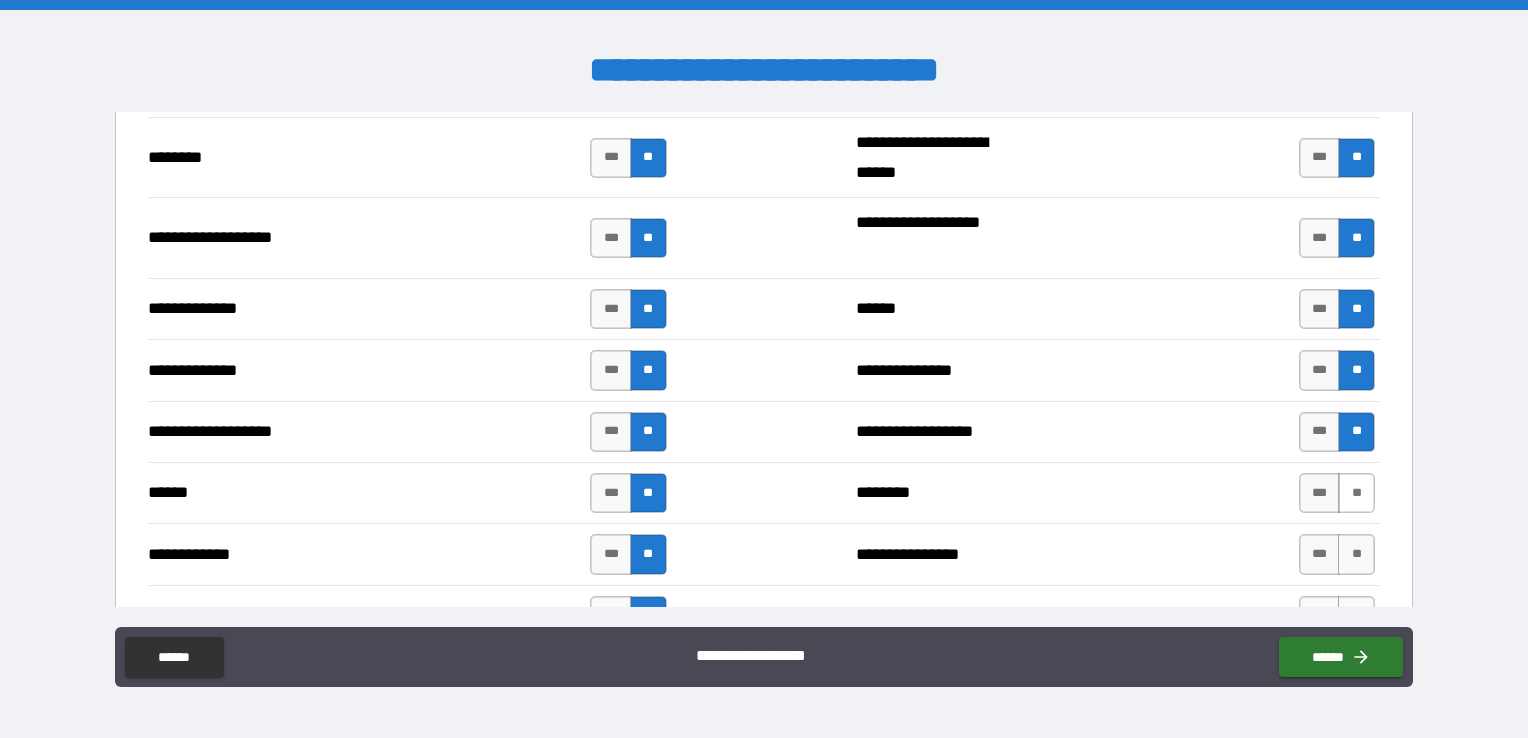 click on "**" at bounding box center [1356, 493] 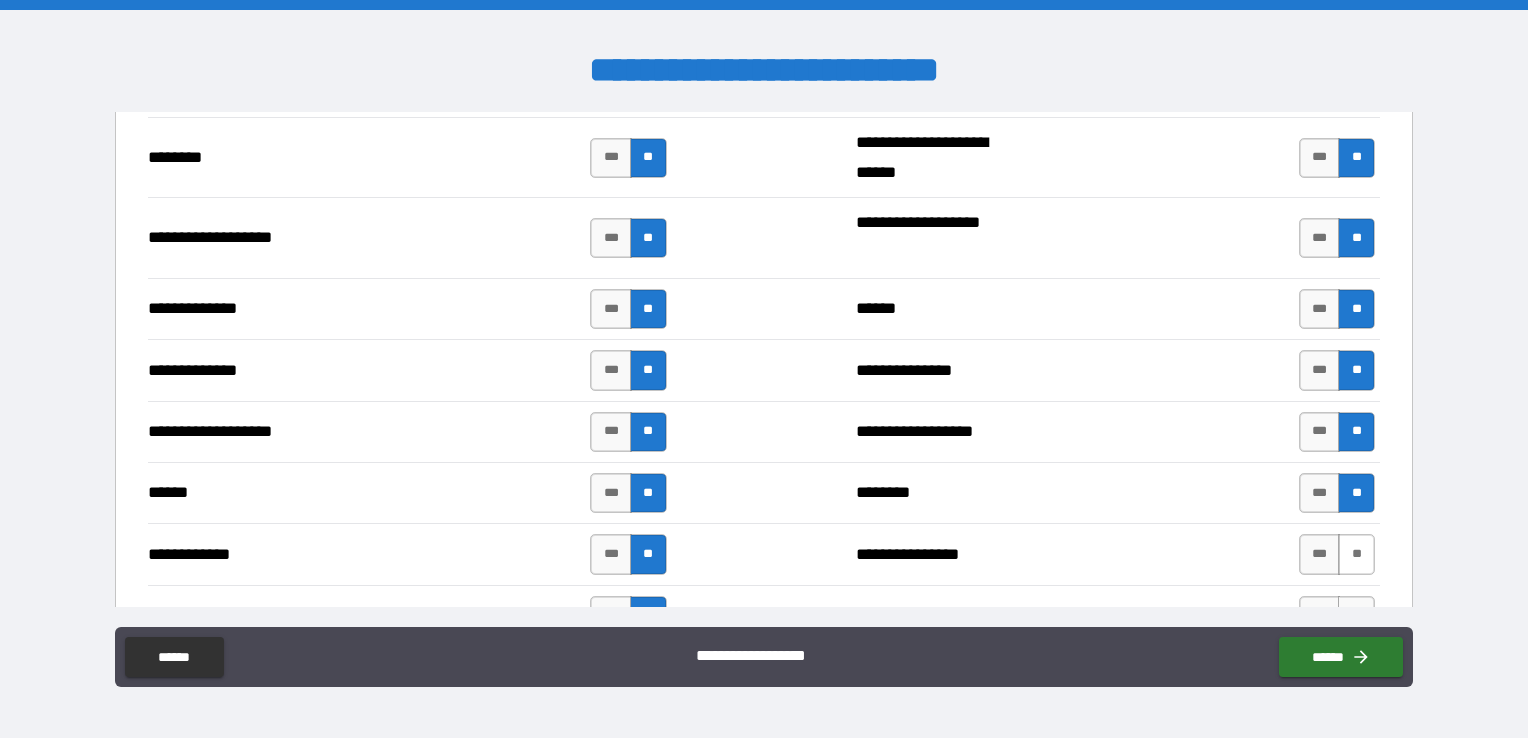 click on "**" at bounding box center (1356, 554) 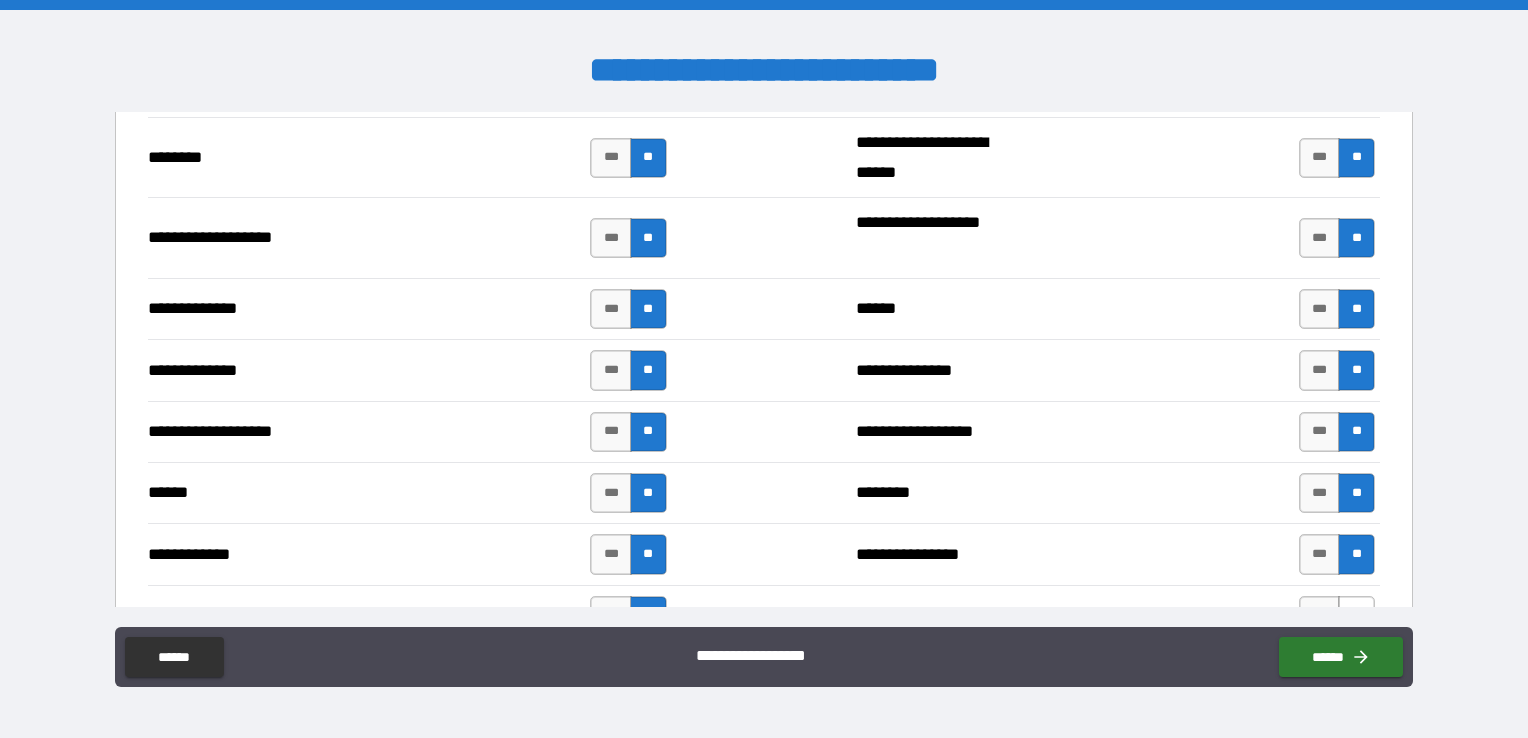 click on "**" at bounding box center (1356, 616) 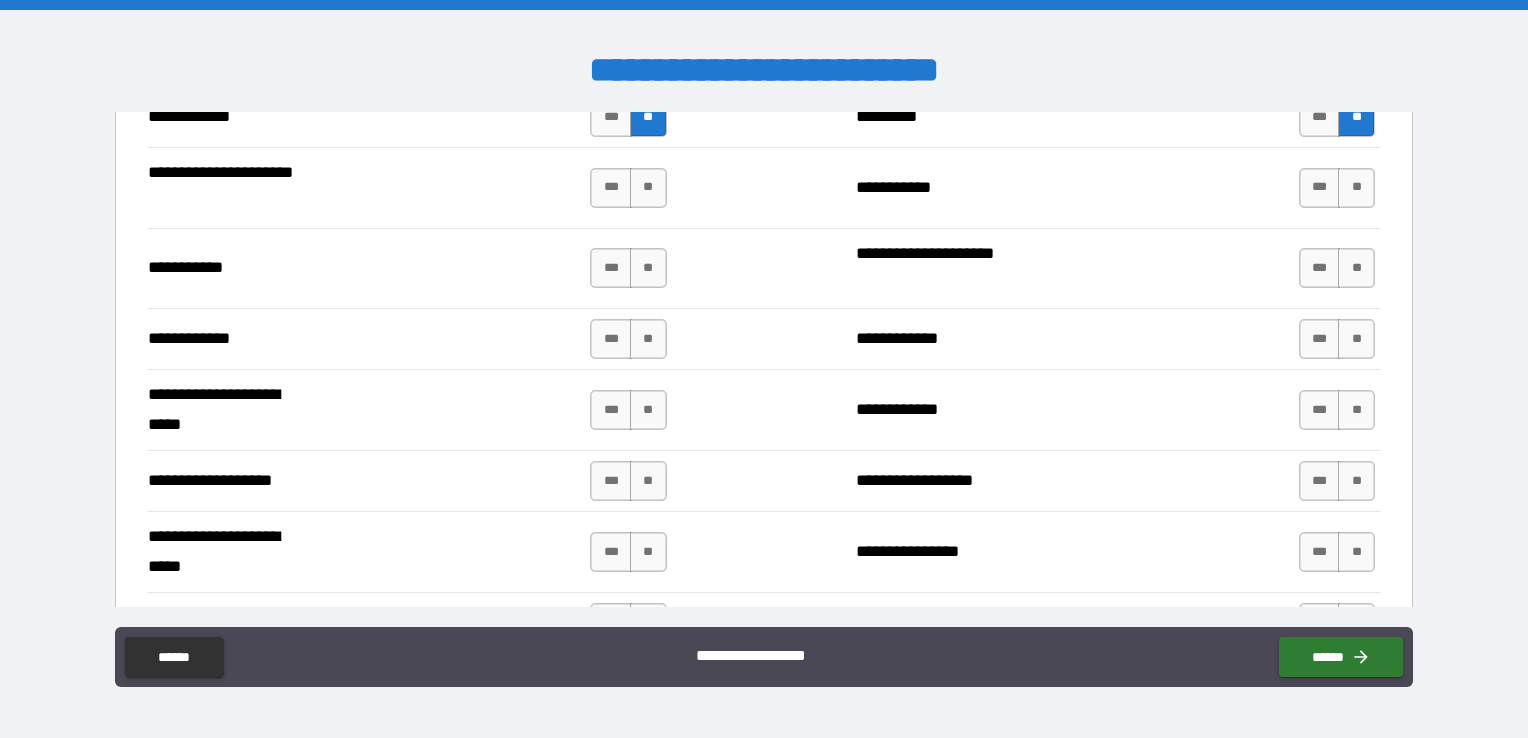 scroll, scrollTop: 3800, scrollLeft: 0, axis: vertical 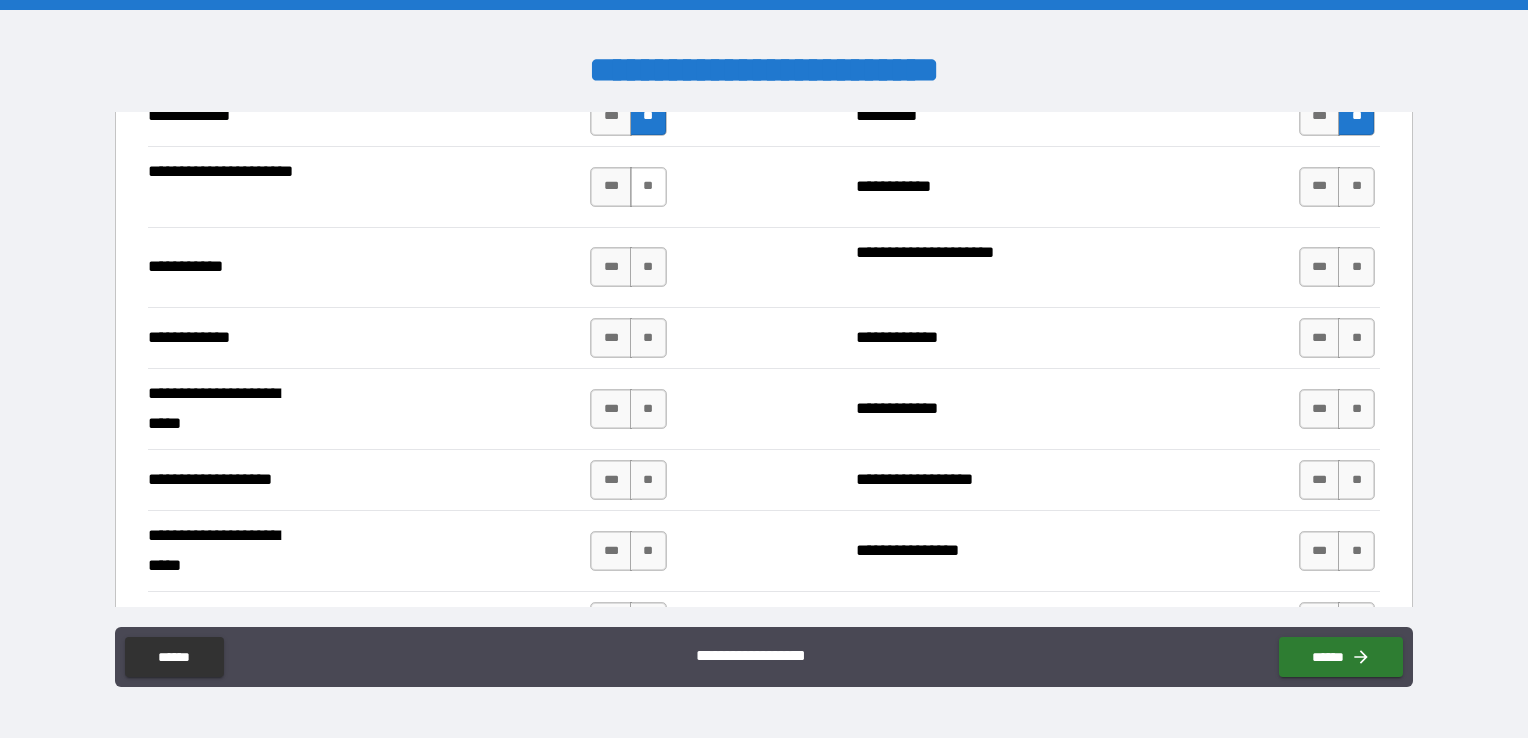 click on "**" at bounding box center [648, 187] 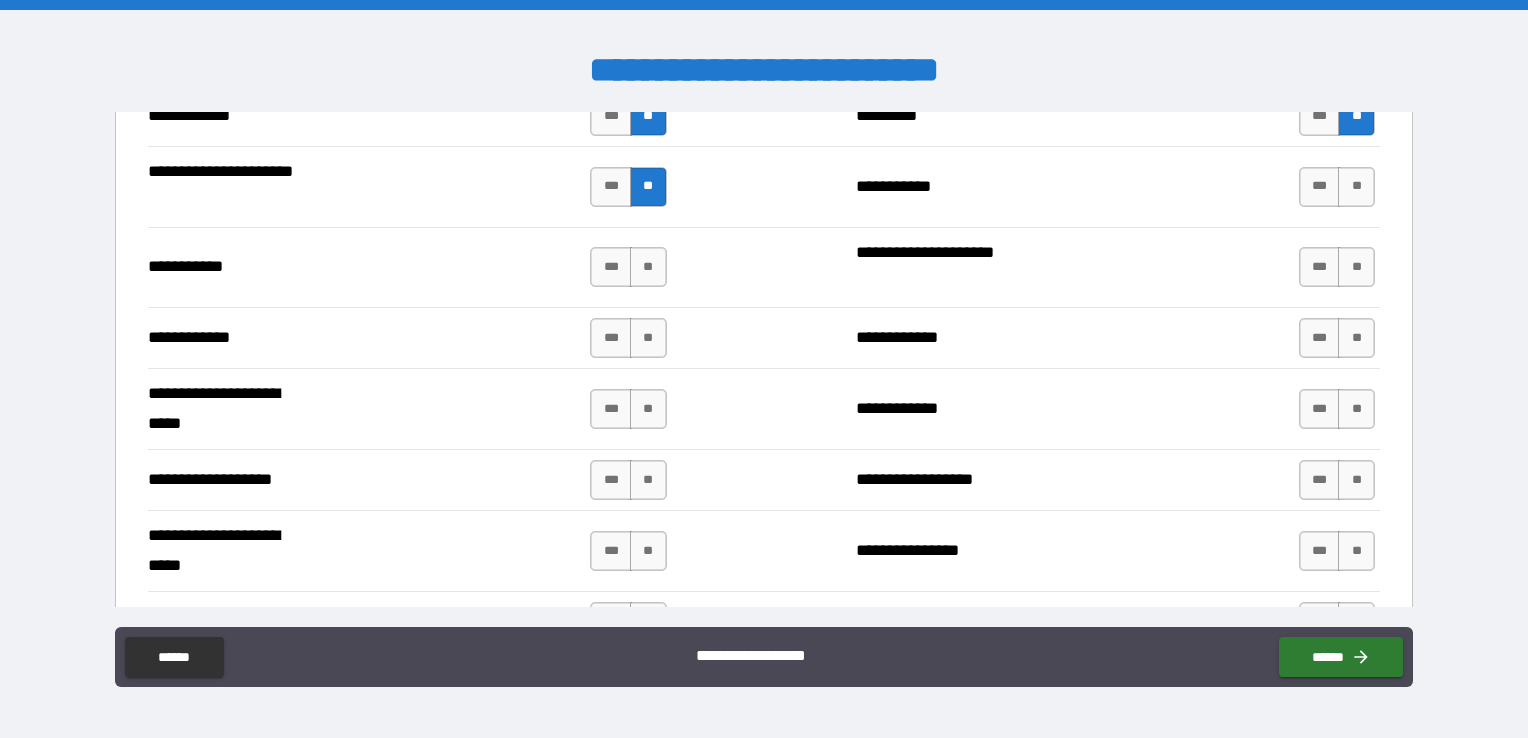 click on "**********" at bounding box center (764, 337) 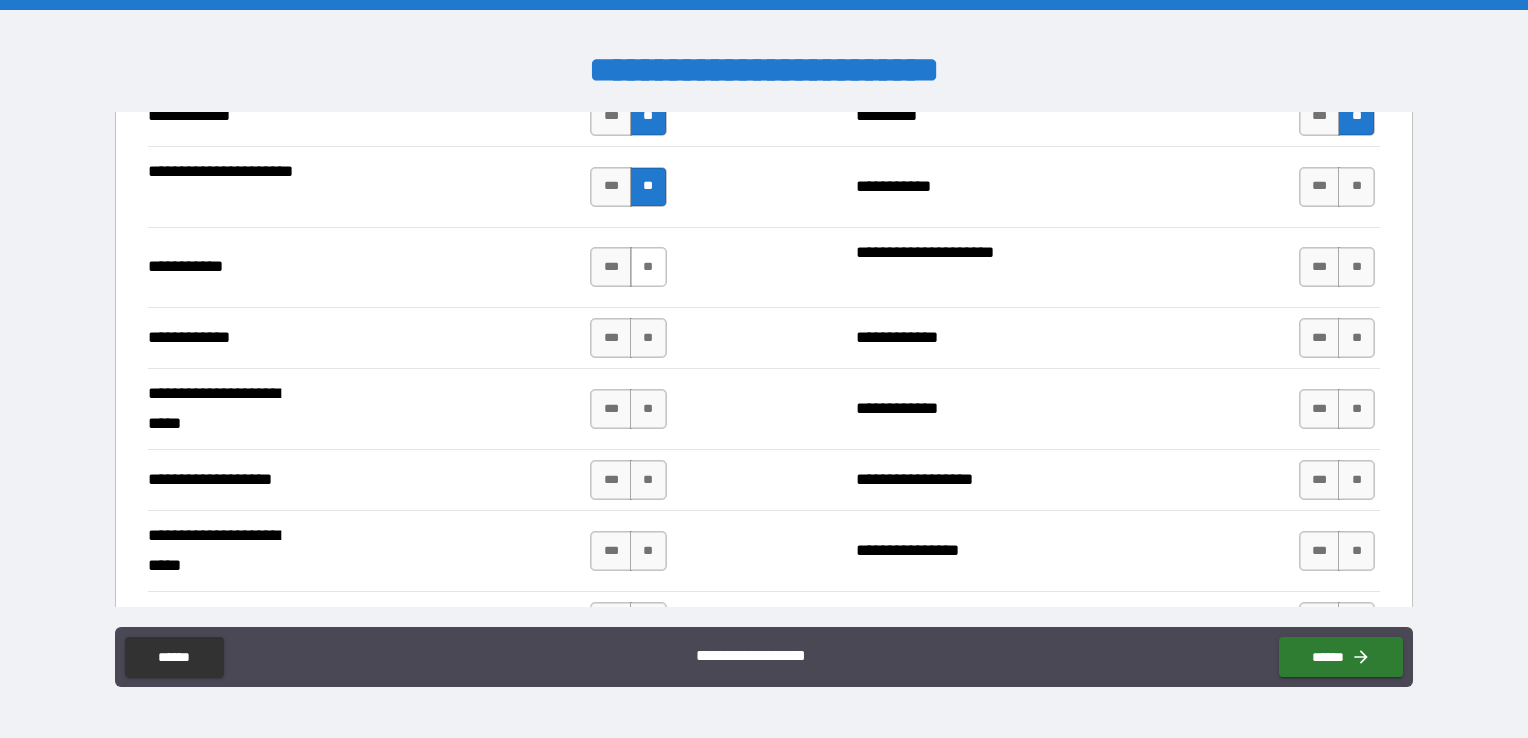 click on "**" at bounding box center (648, 267) 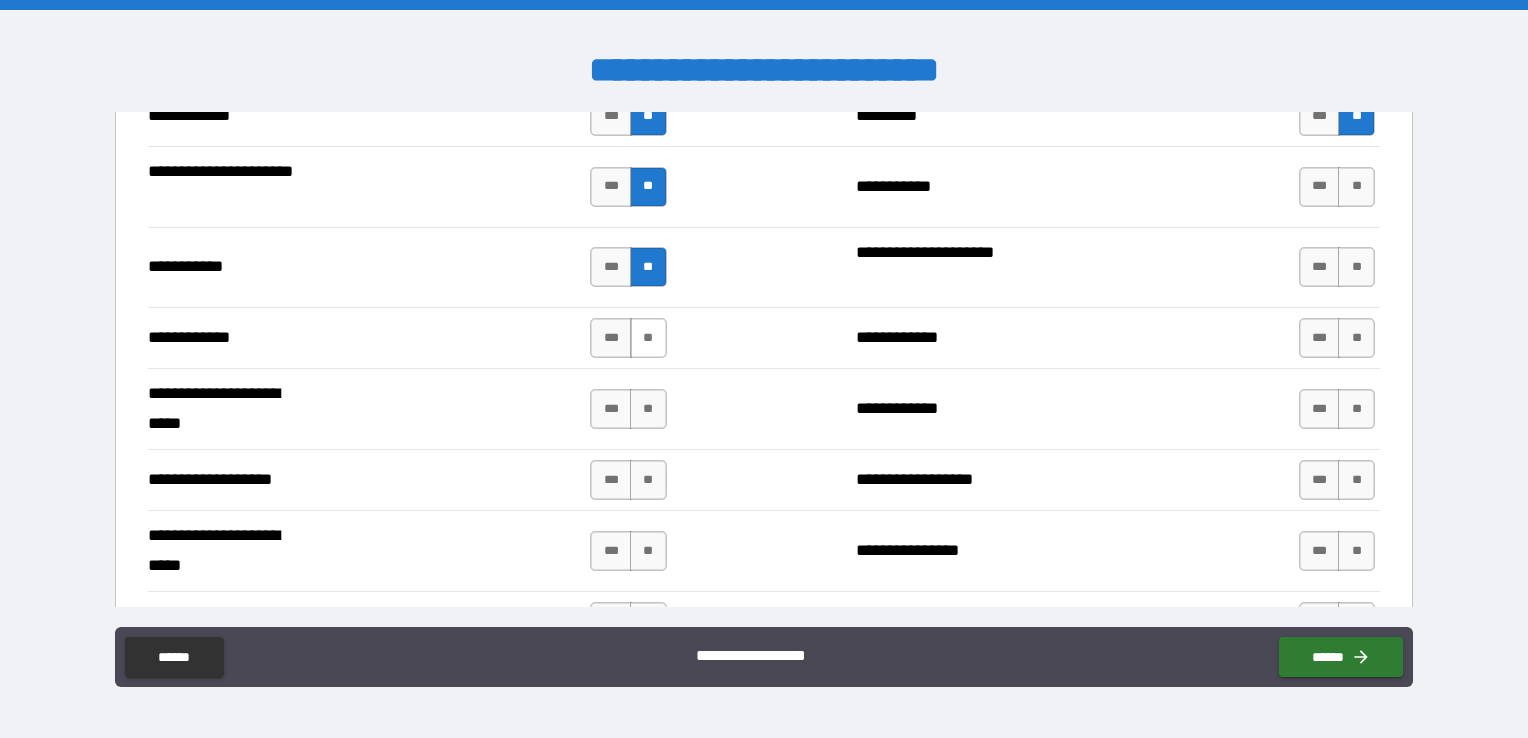 click on "**" at bounding box center [648, 338] 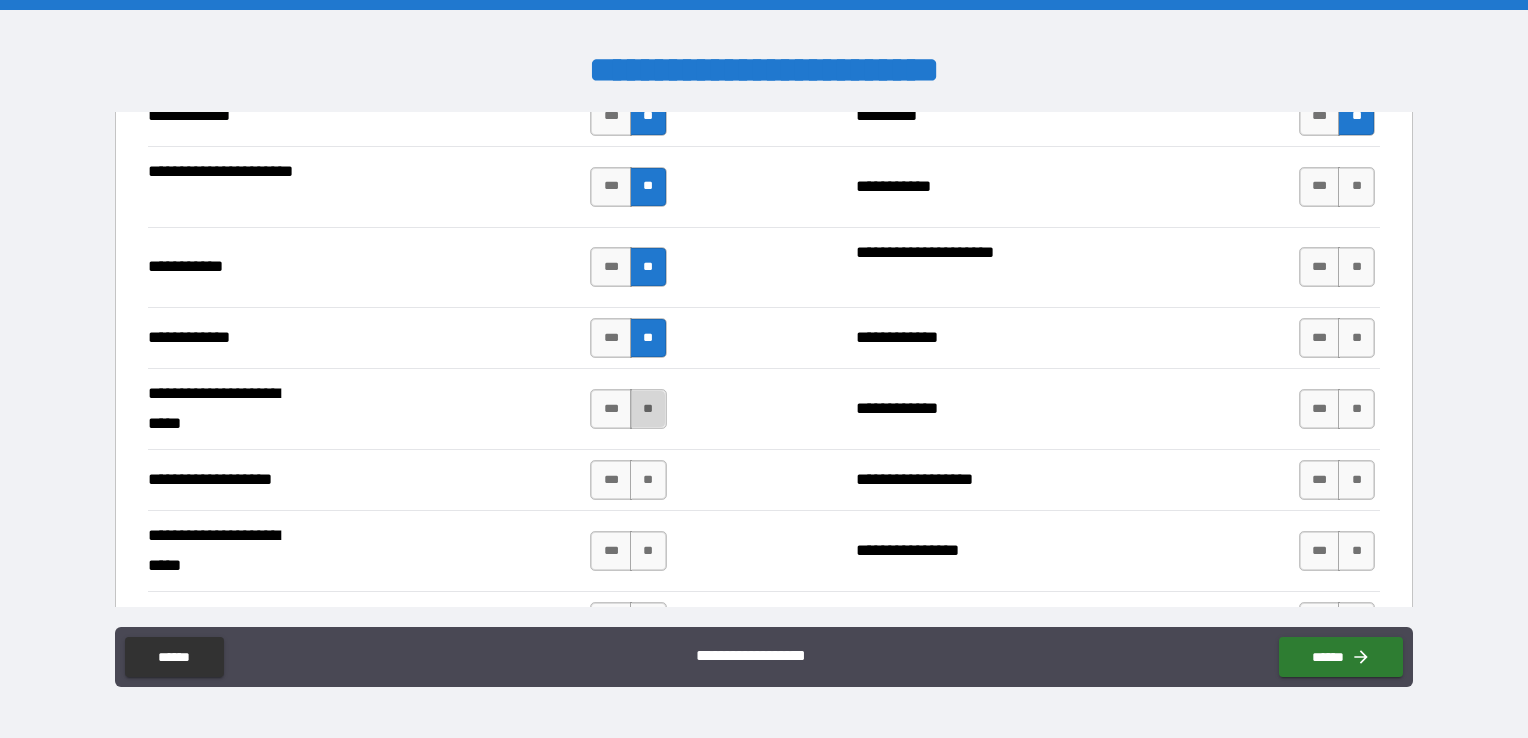 click on "**" at bounding box center (648, 409) 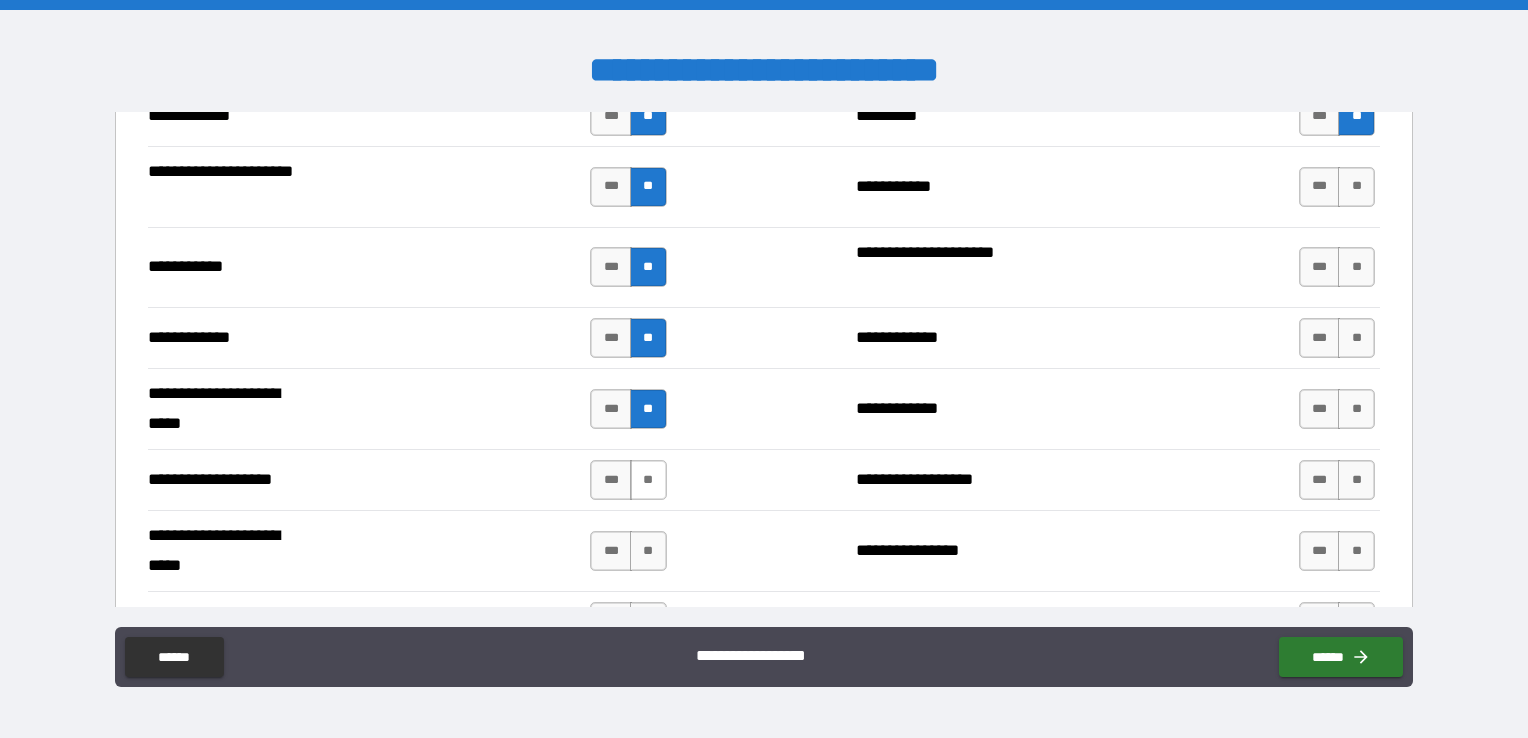 click on "**" at bounding box center (648, 480) 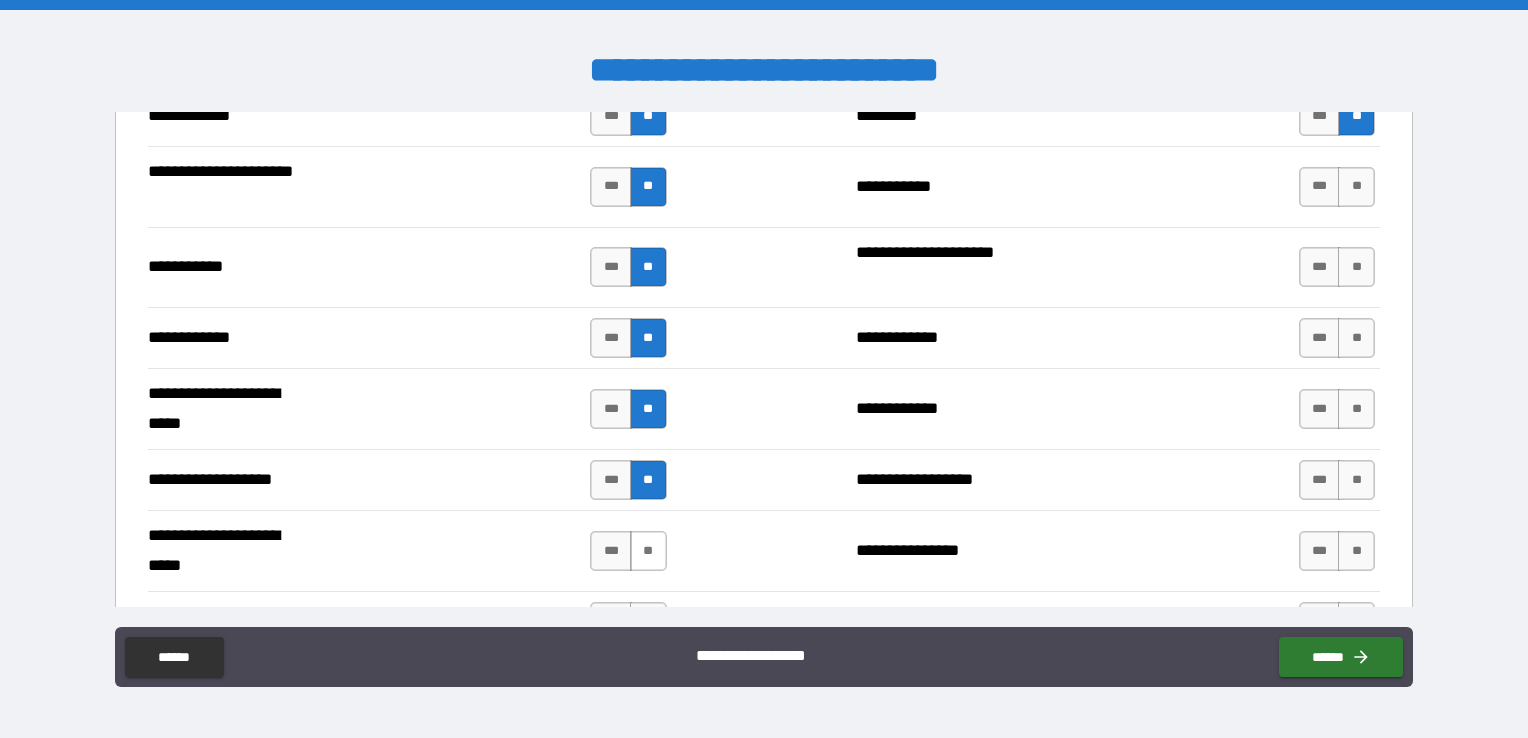 click on "**" at bounding box center [648, 551] 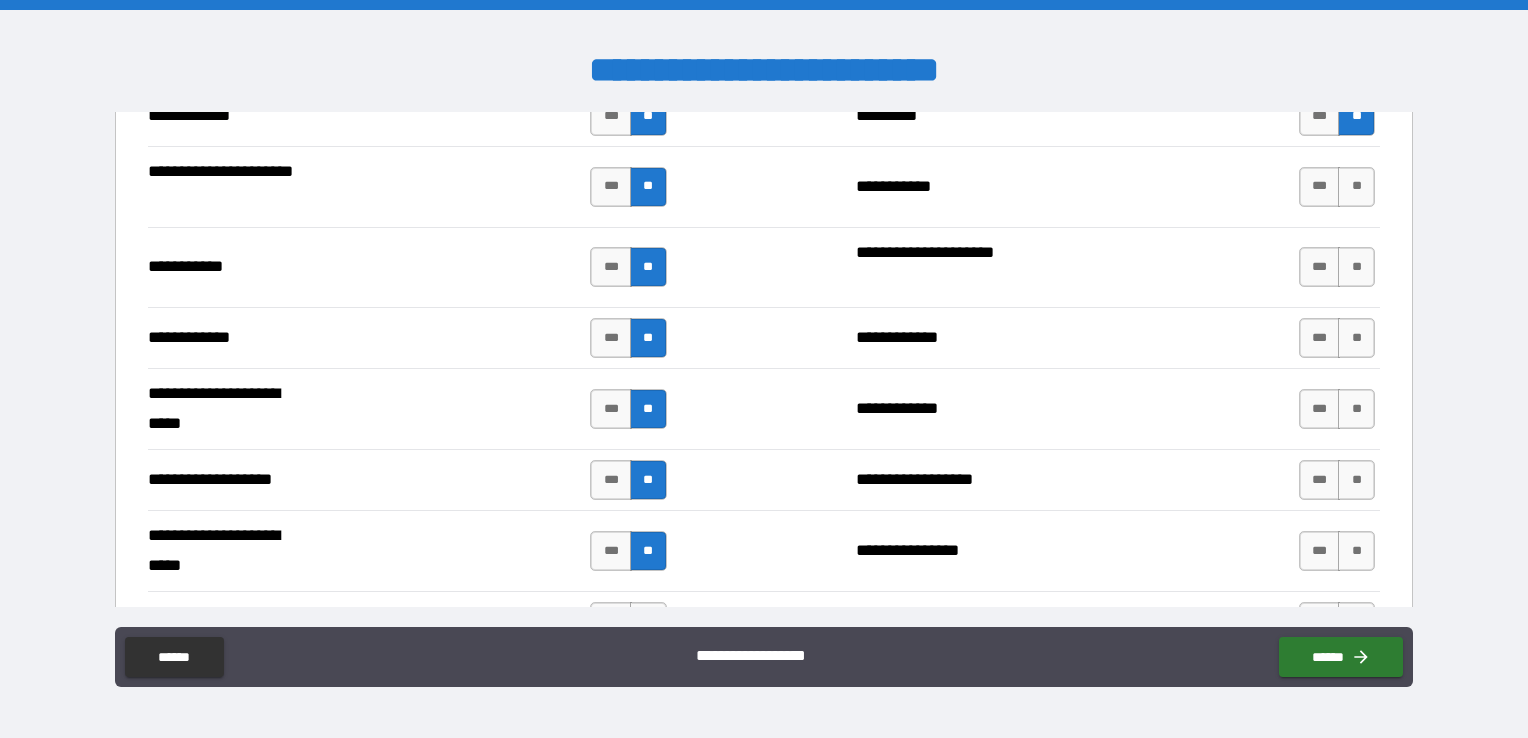 click on "**" at bounding box center (1356, 187) 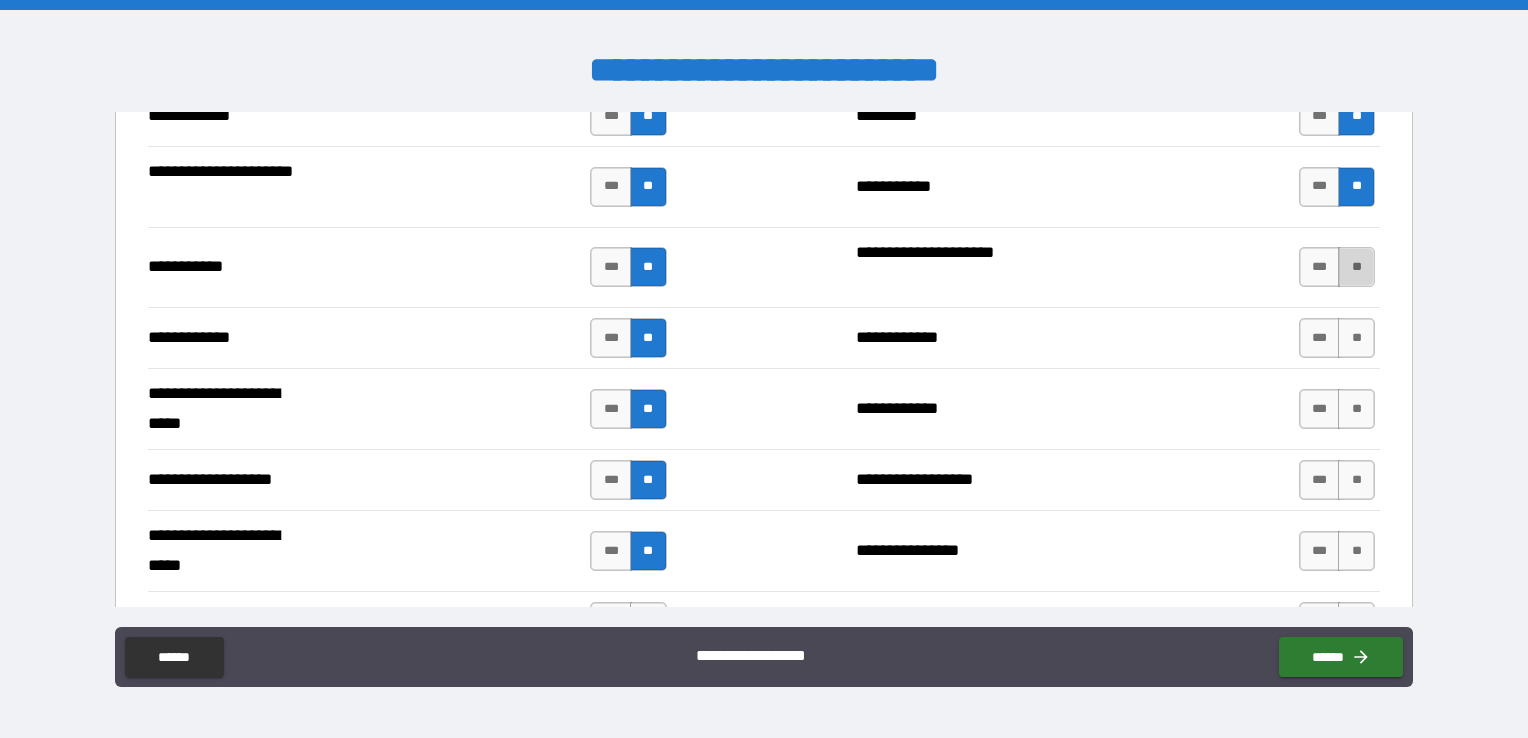 click on "**" at bounding box center (1356, 267) 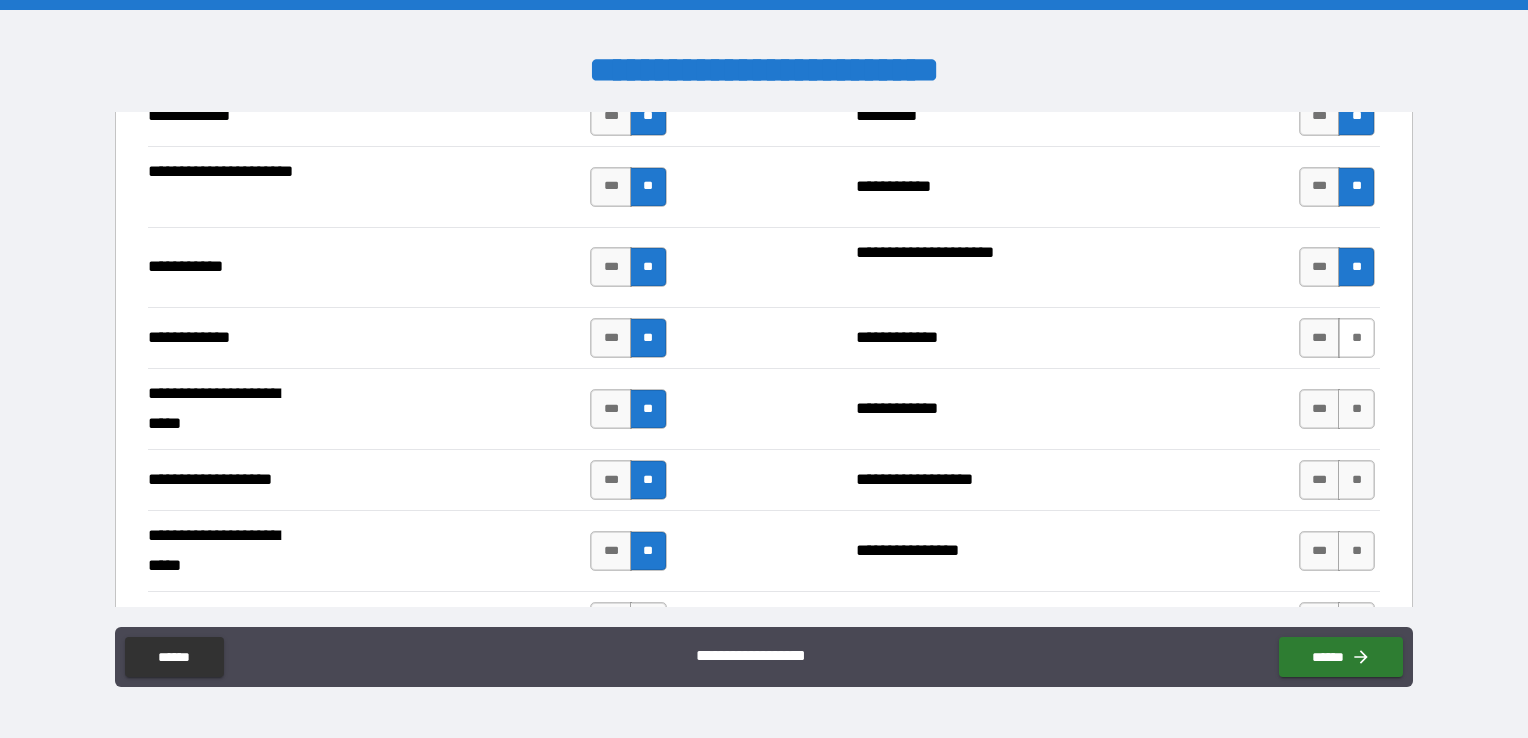click on "**" at bounding box center [1356, 338] 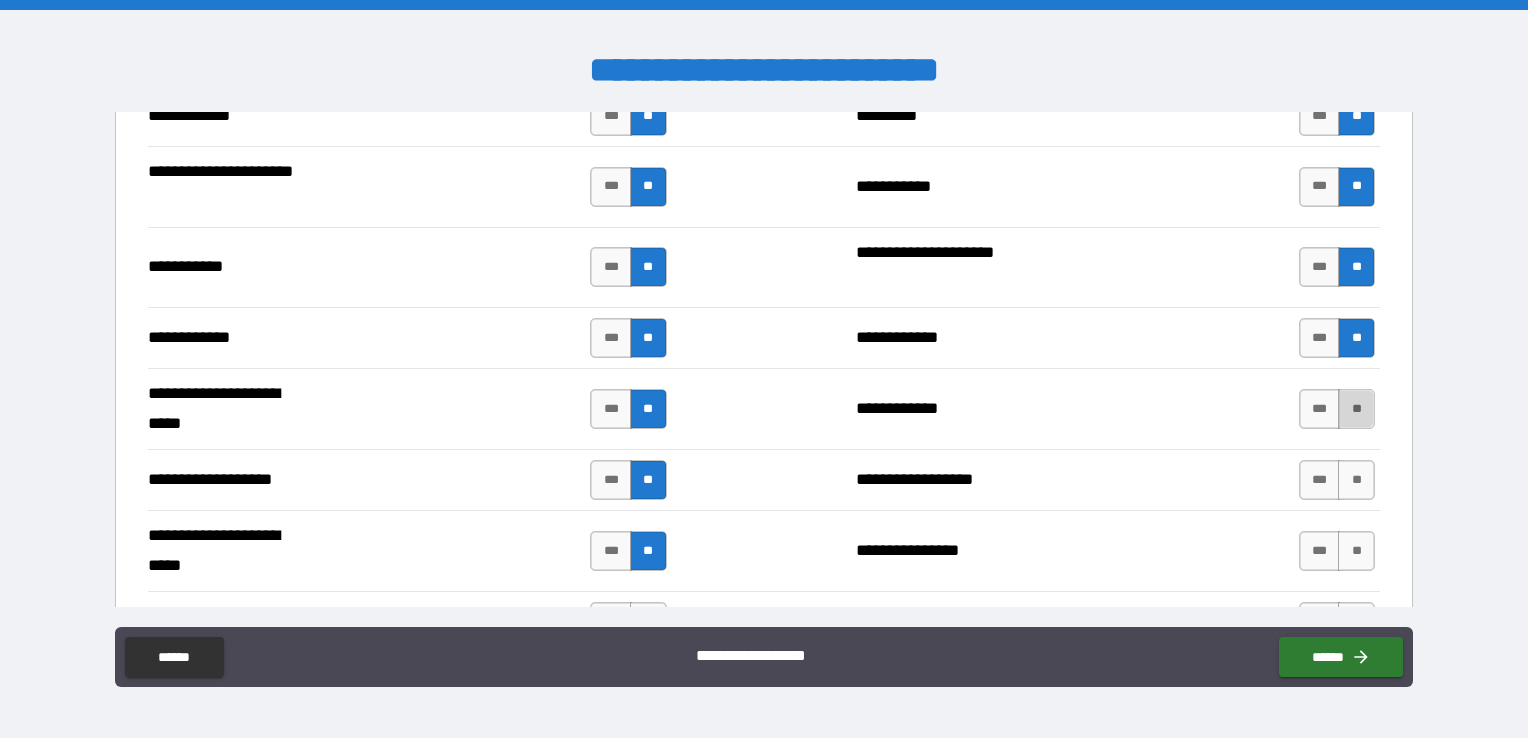 click on "**" at bounding box center [1356, 409] 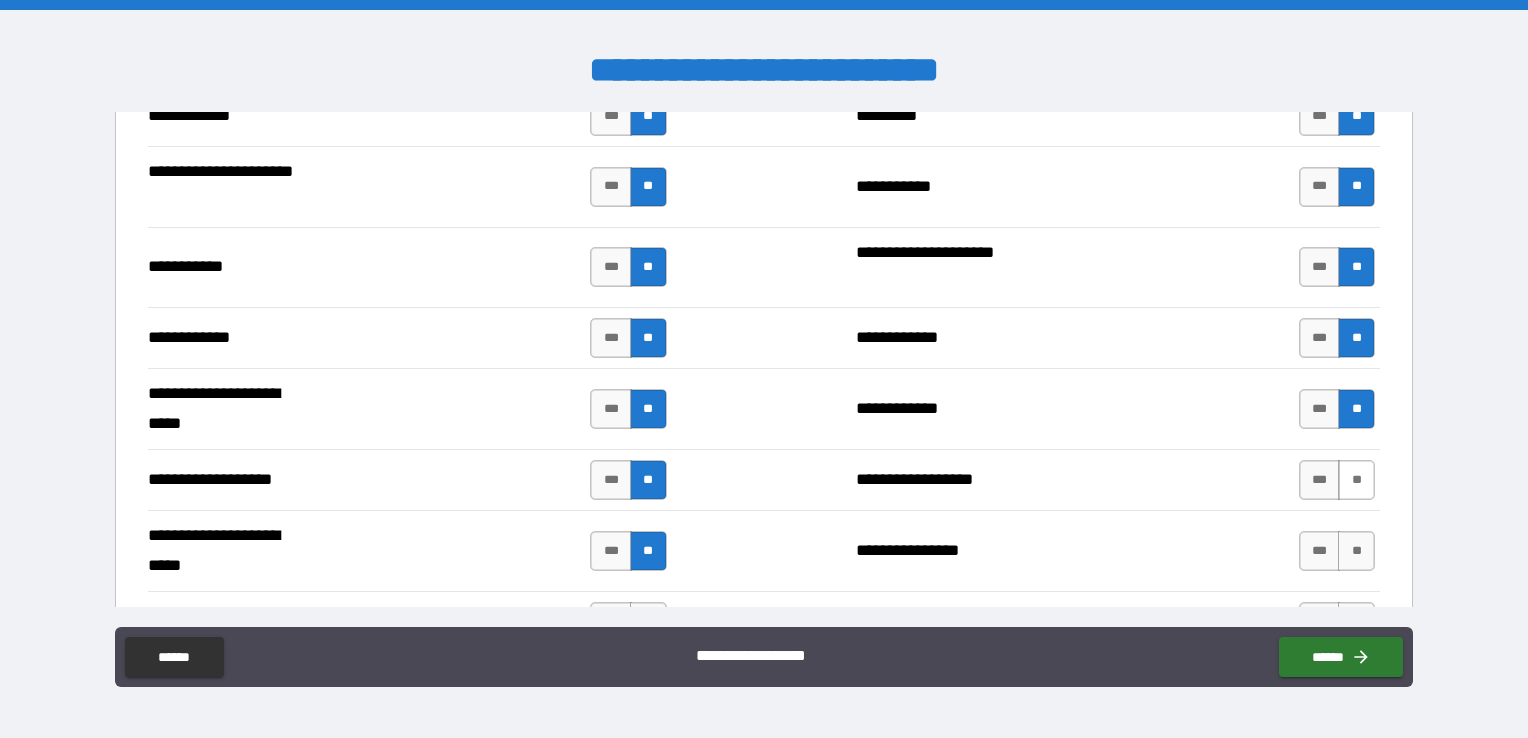 click on "**" at bounding box center [1356, 480] 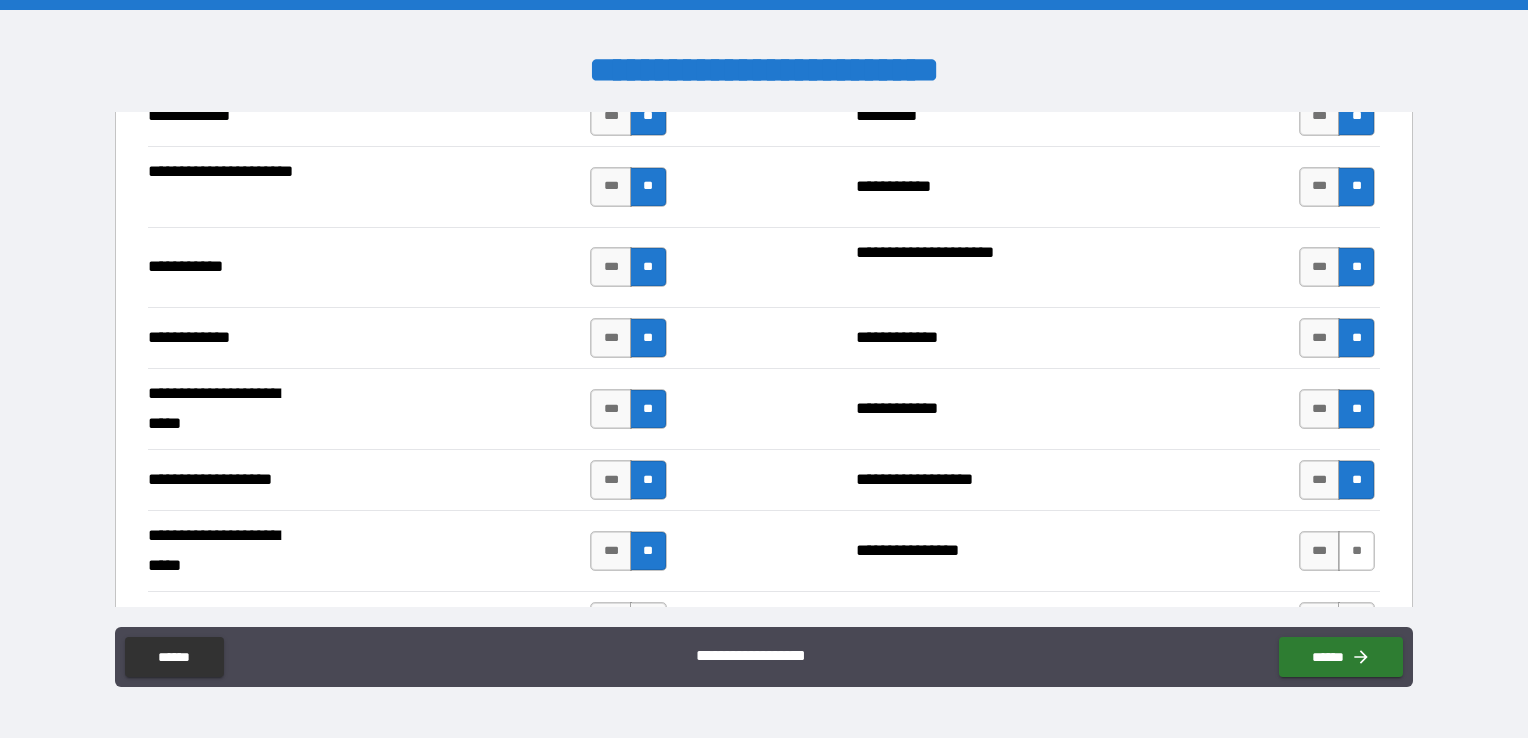 click on "**" at bounding box center [1356, 551] 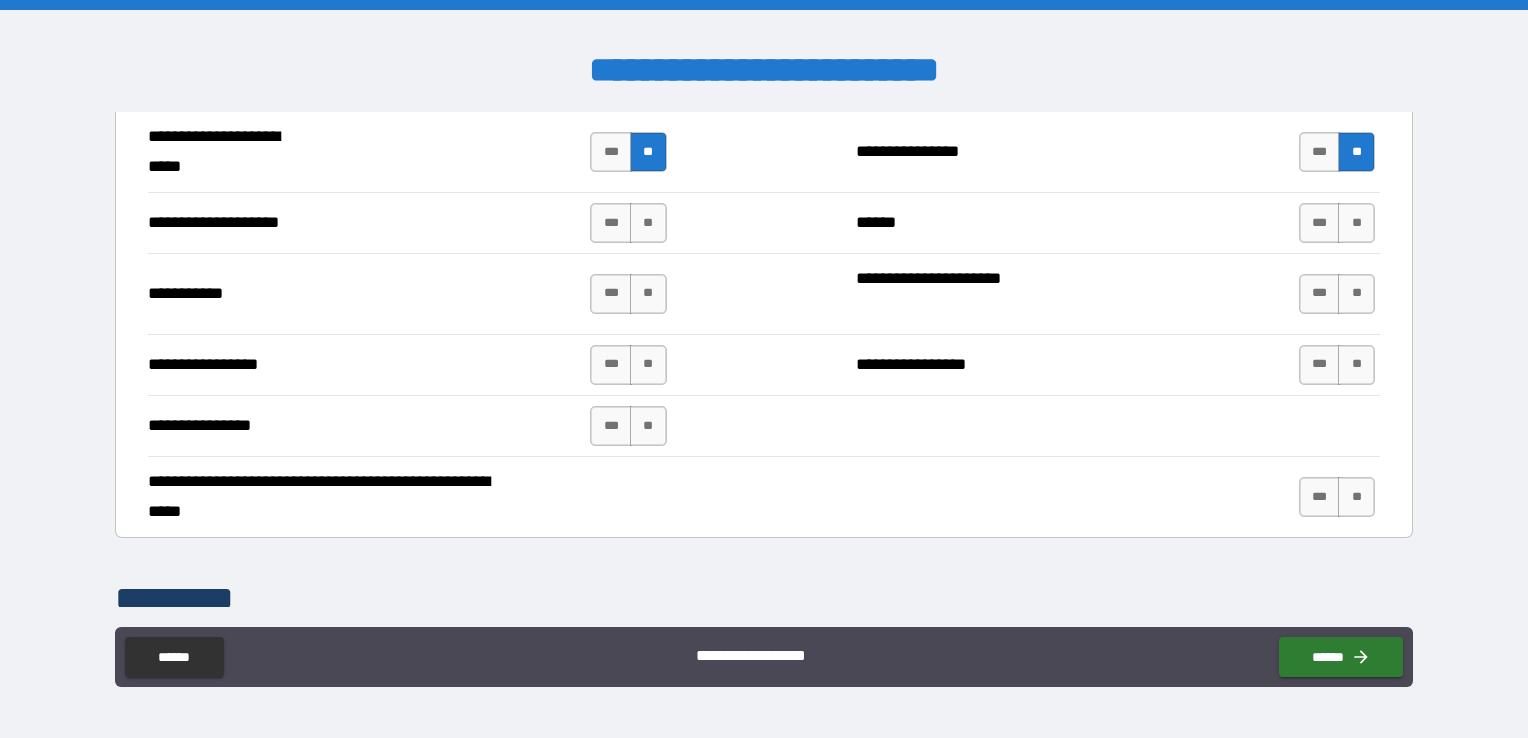 scroll, scrollTop: 4200, scrollLeft: 0, axis: vertical 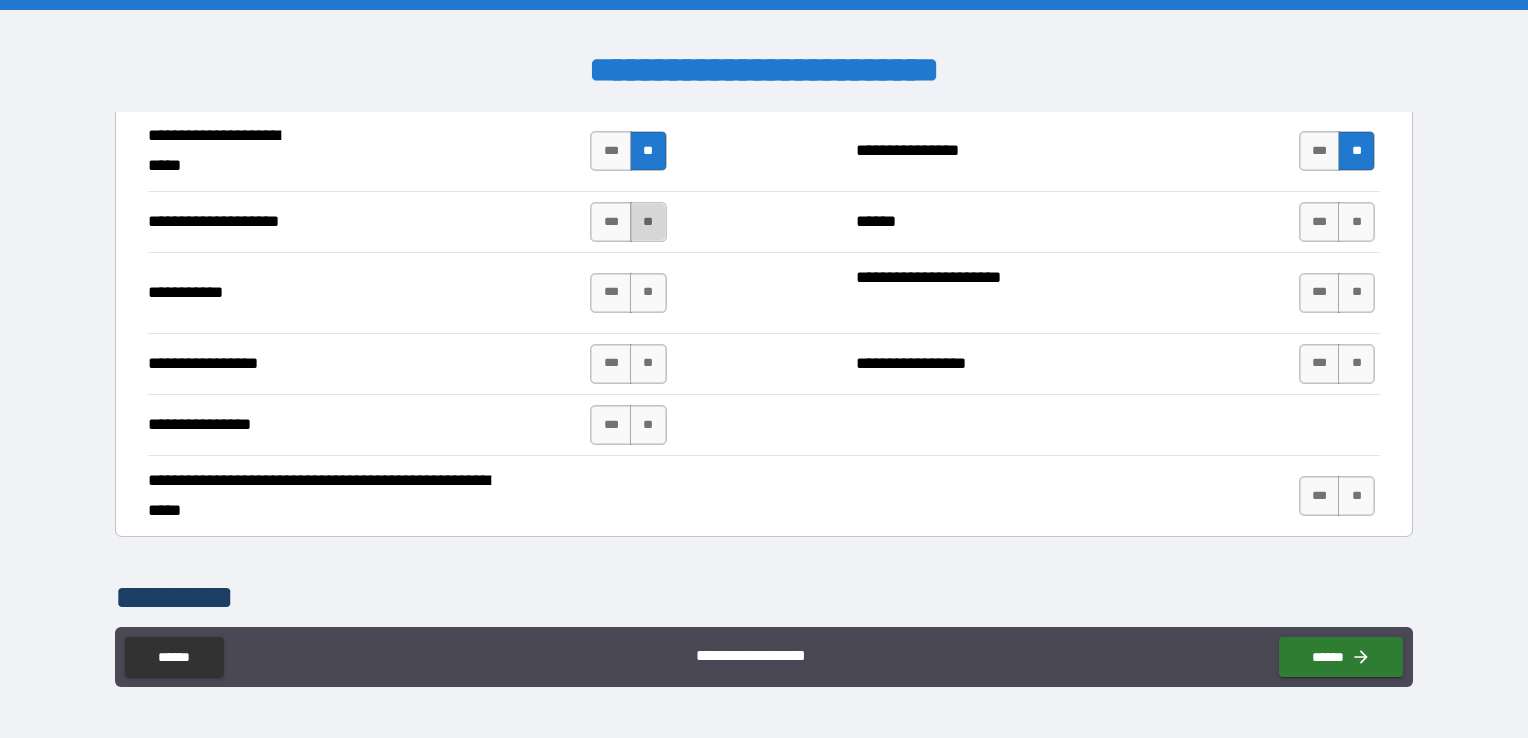click on "**" at bounding box center (648, 222) 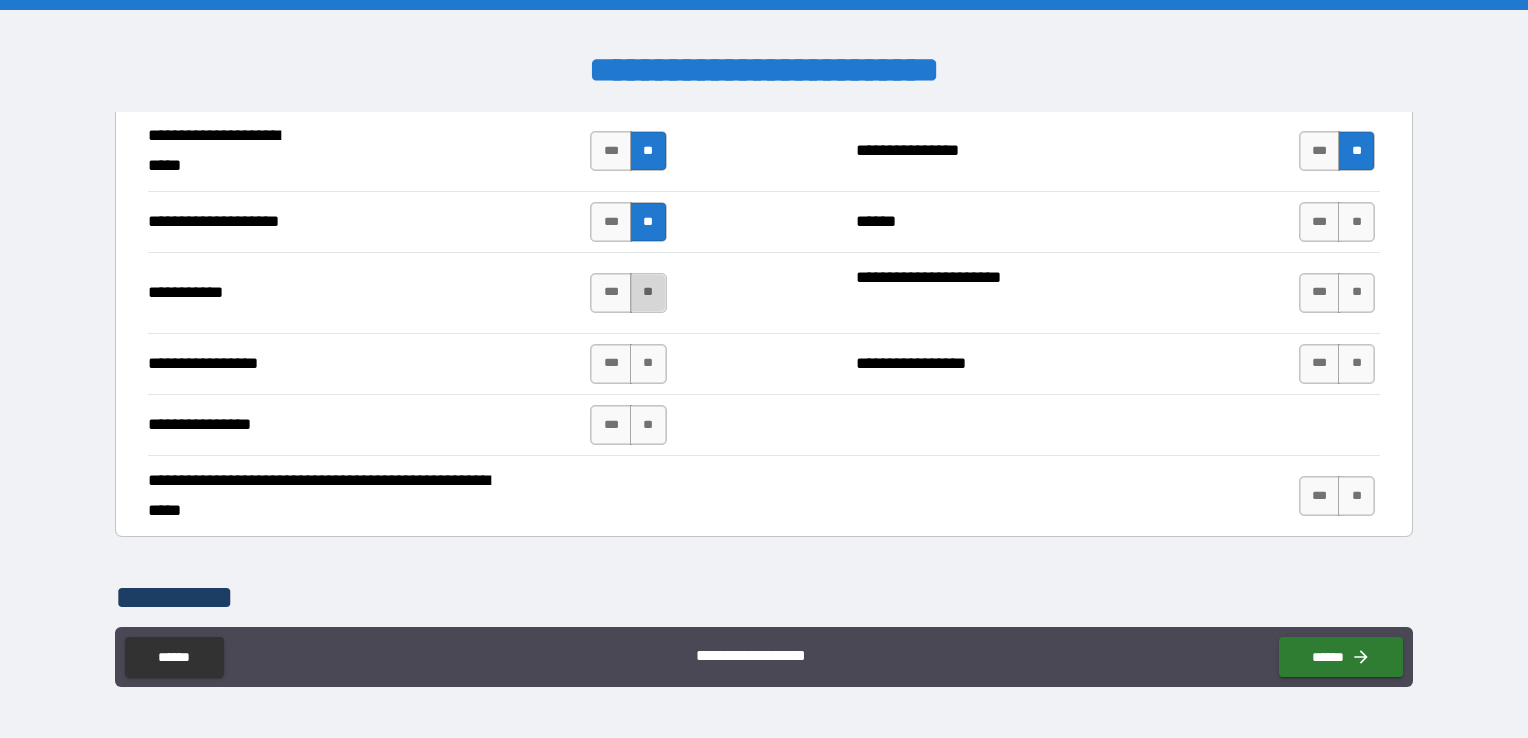 click on "**" at bounding box center [648, 293] 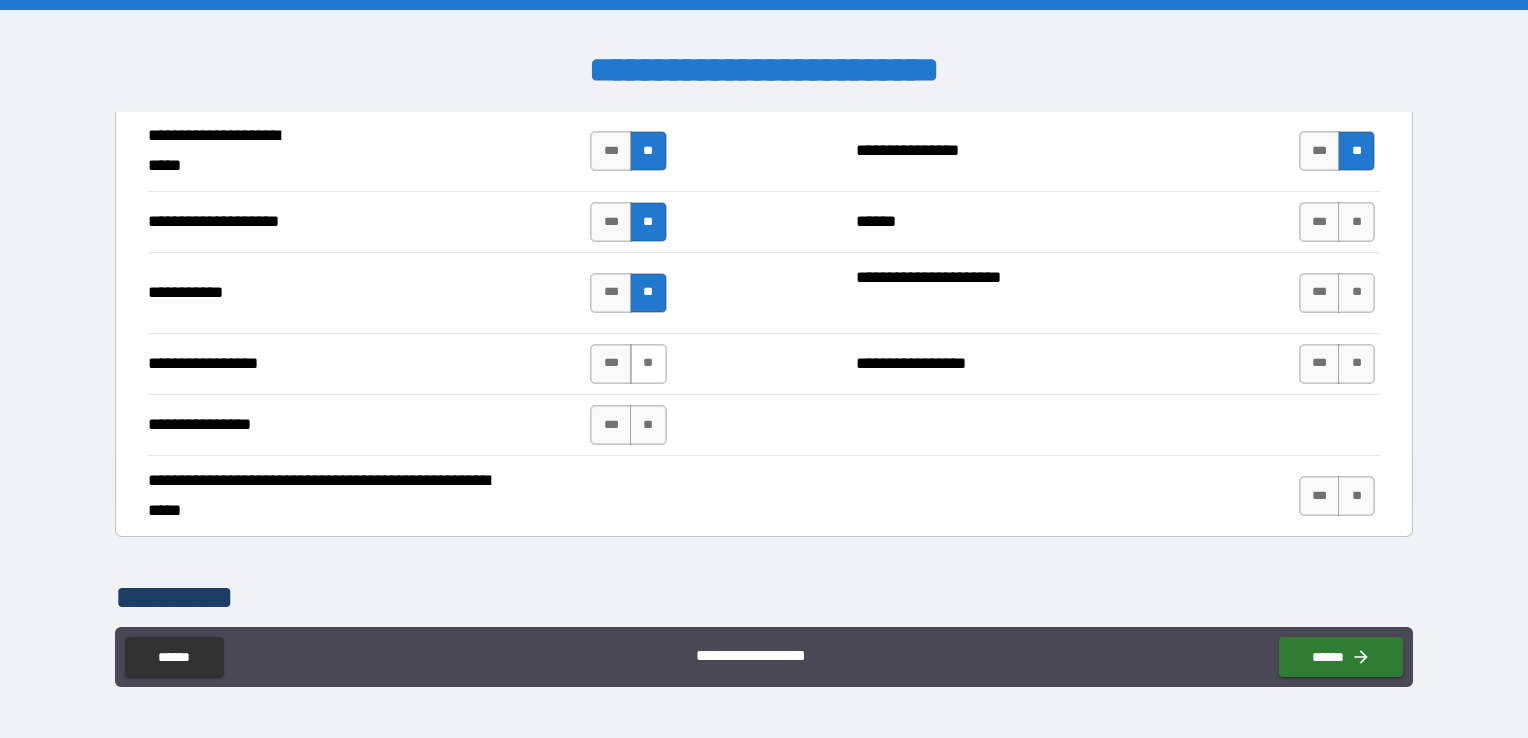 click on "**" at bounding box center (648, 364) 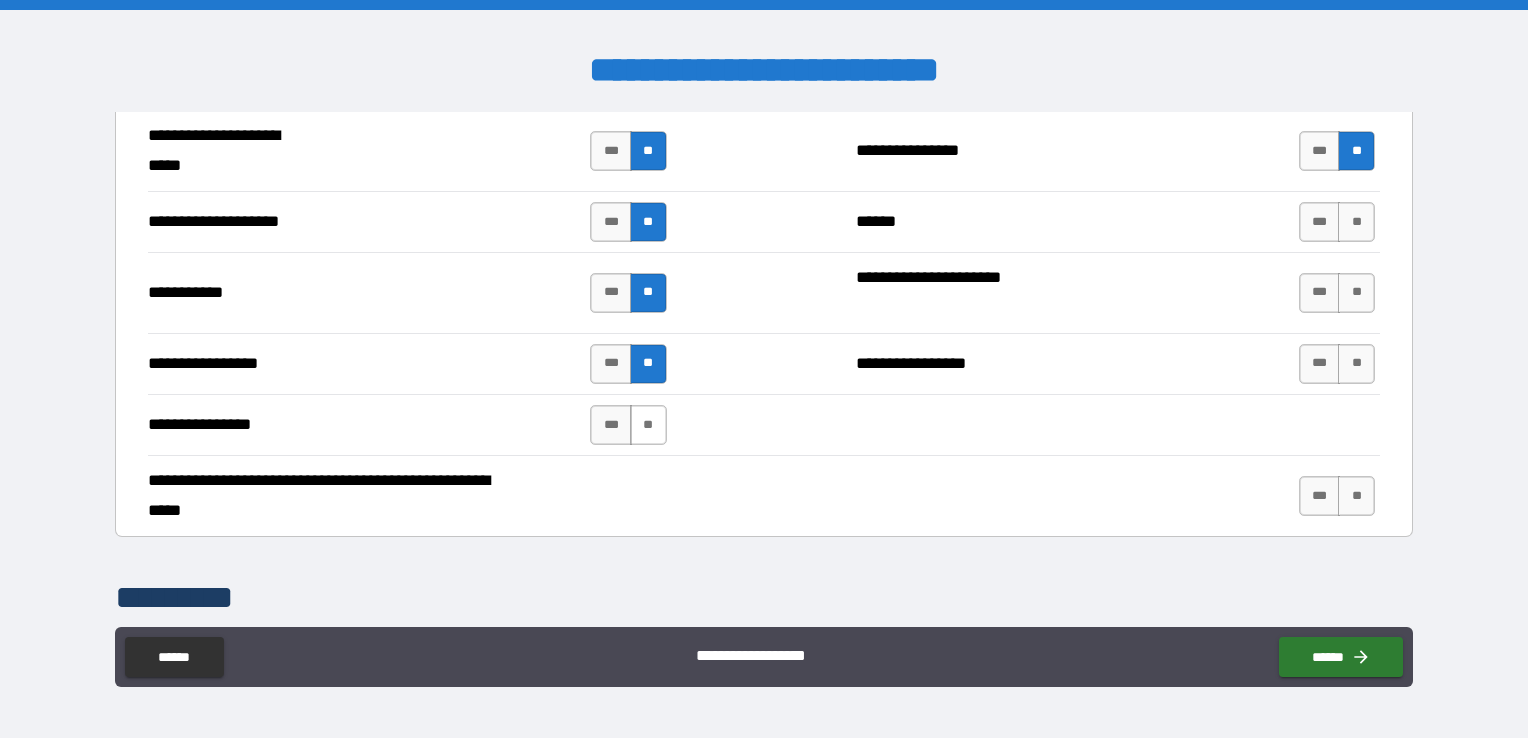 click on "**" at bounding box center (648, 425) 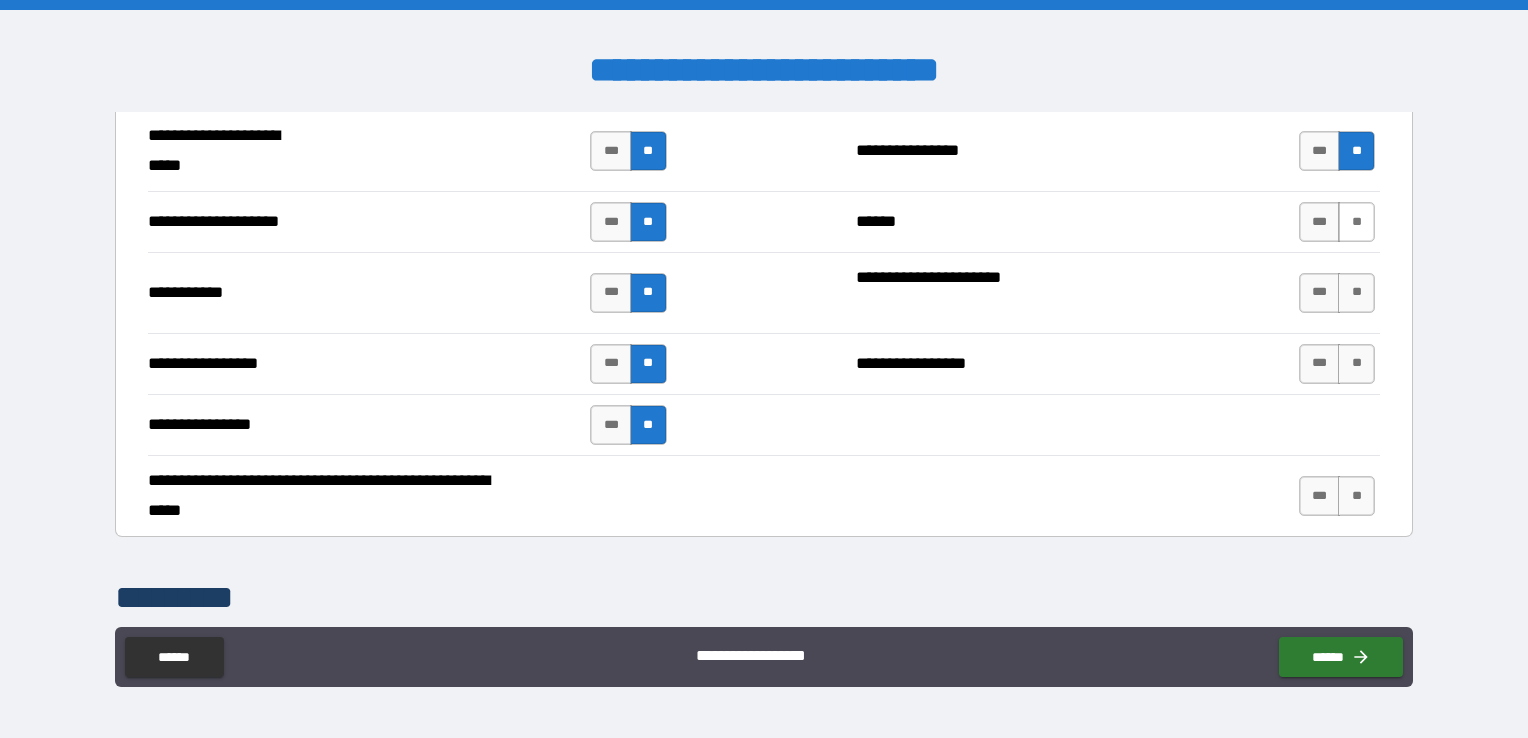 click on "**" at bounding box center (1356, 222) 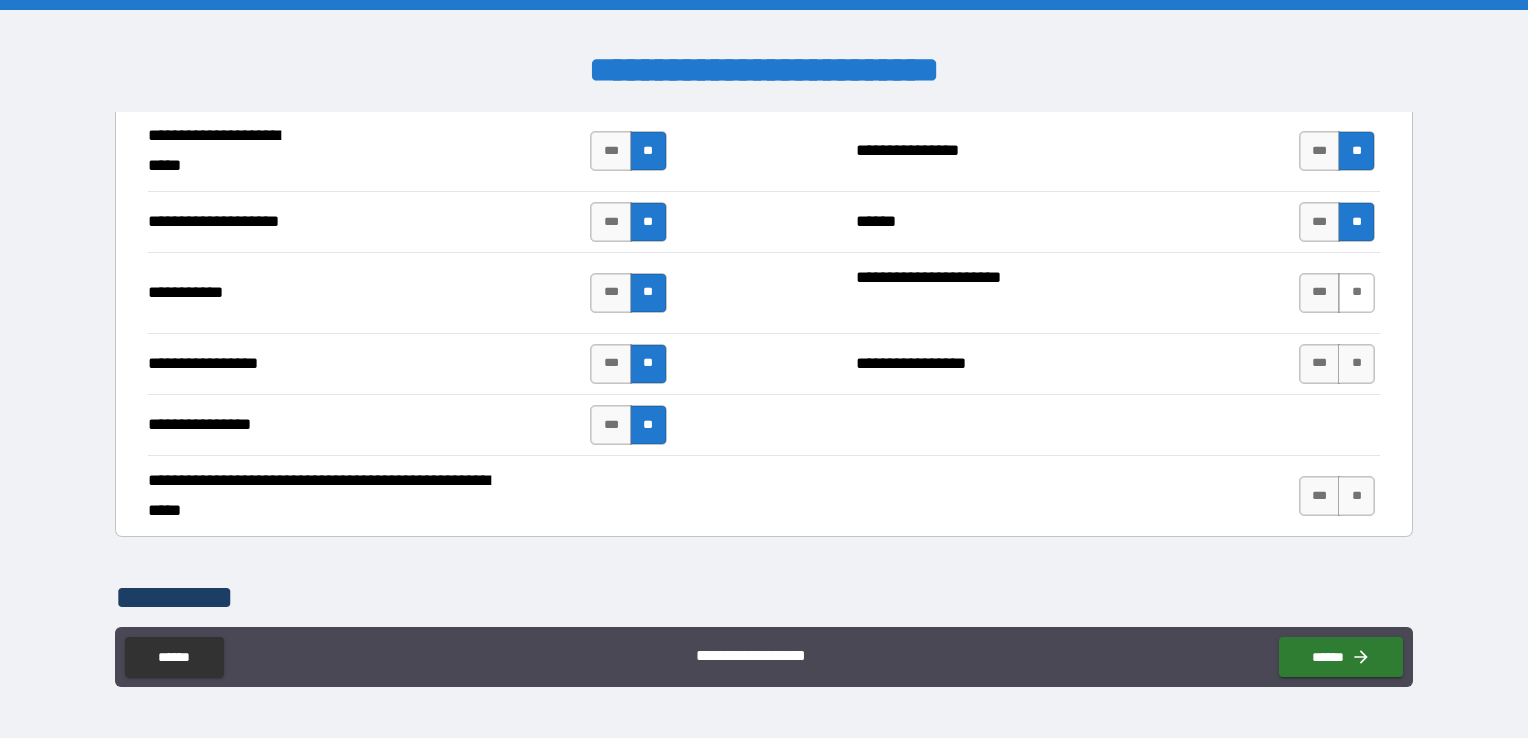 click on "**" at bounding box center [1356, 293] 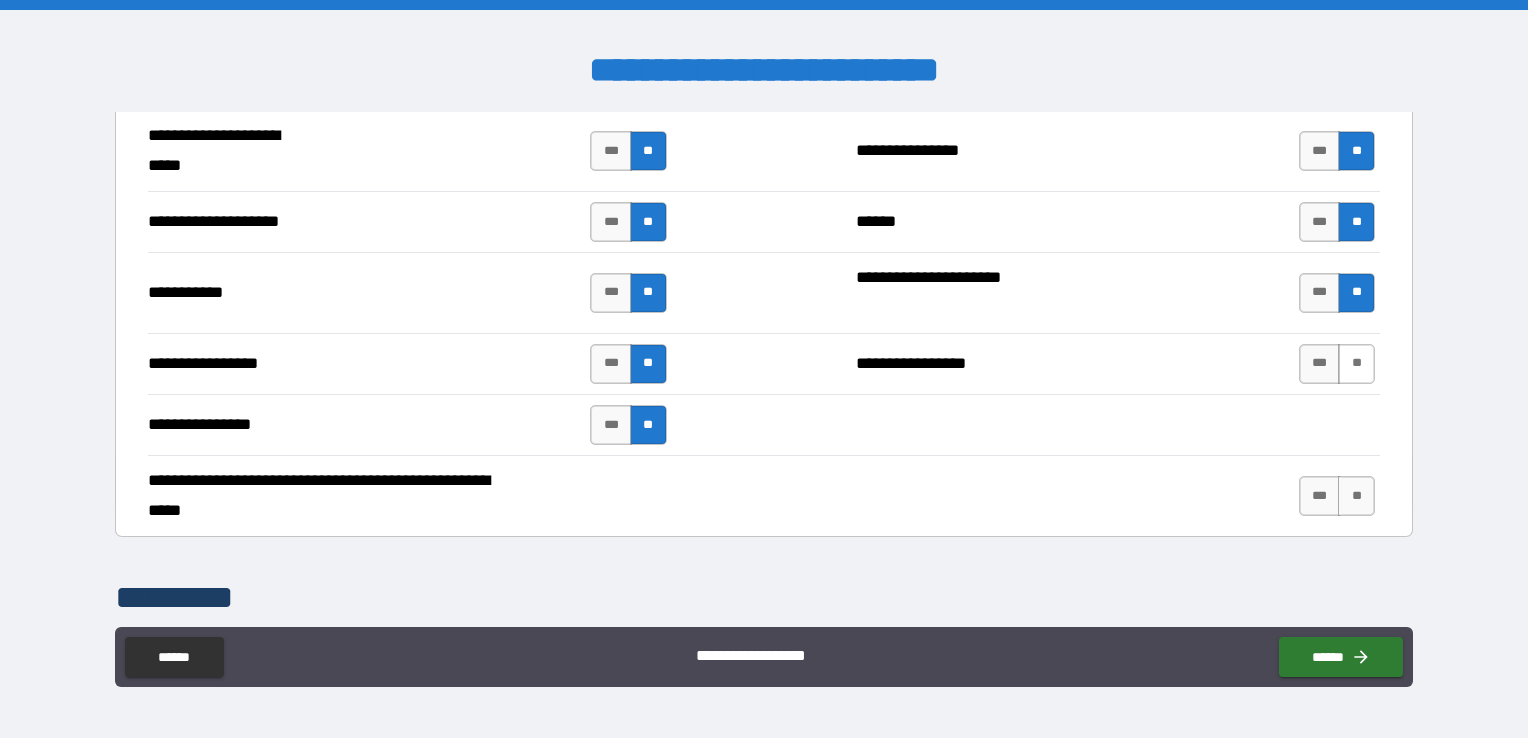 click on "**" at bounding box center (1356, 364) 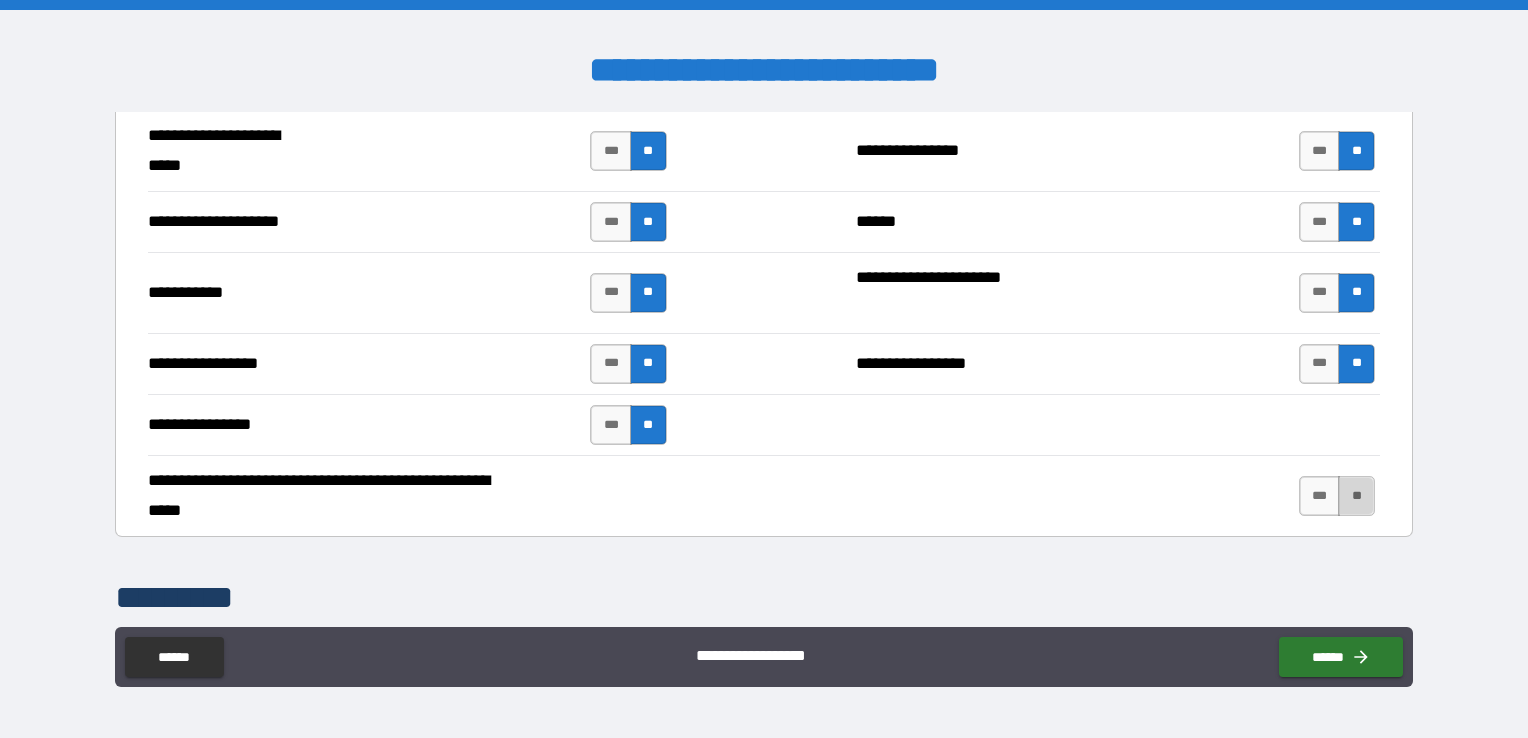 click on "**" at bounding box center (1356, 496) 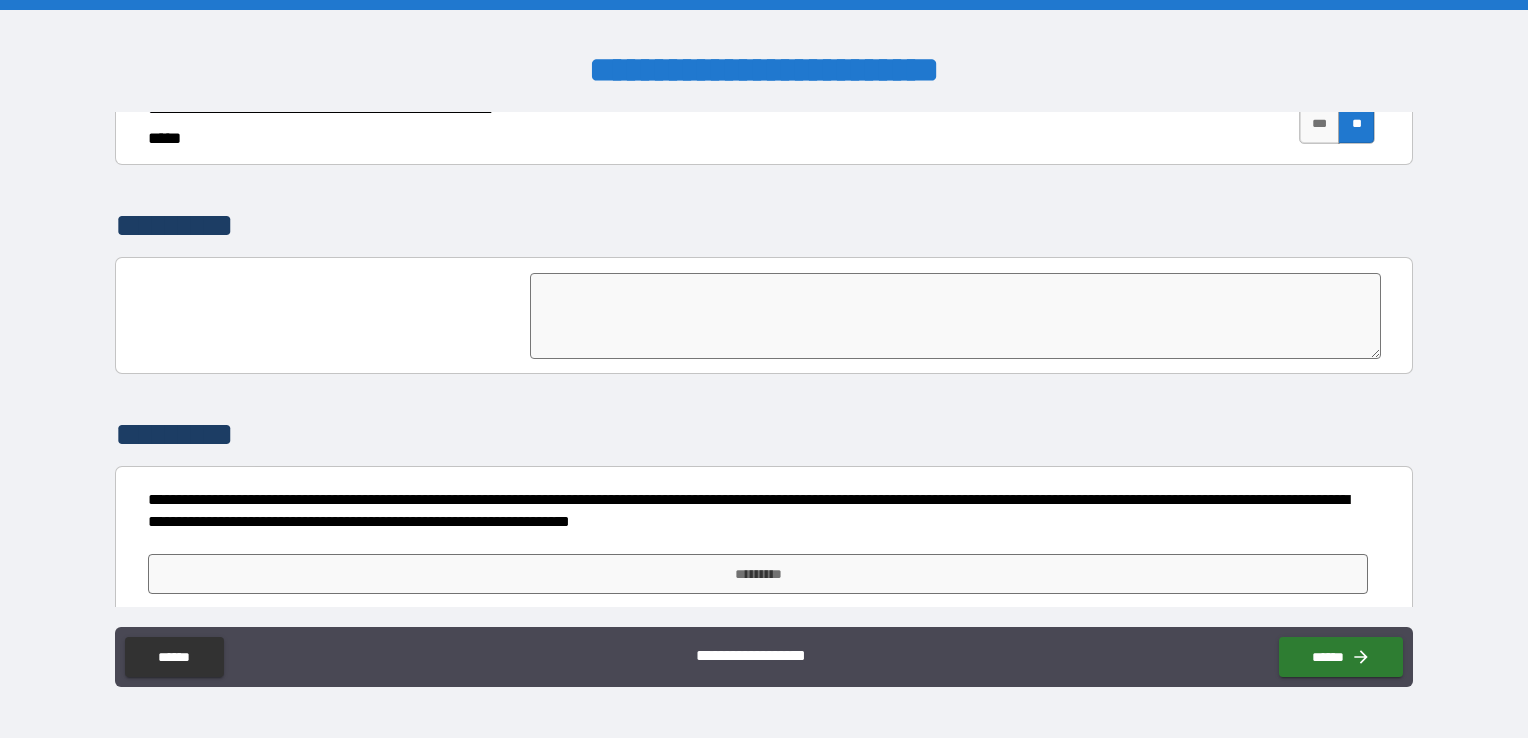 scroll, scrollTop: 4576, scrollLeft: 0, axis: vertical 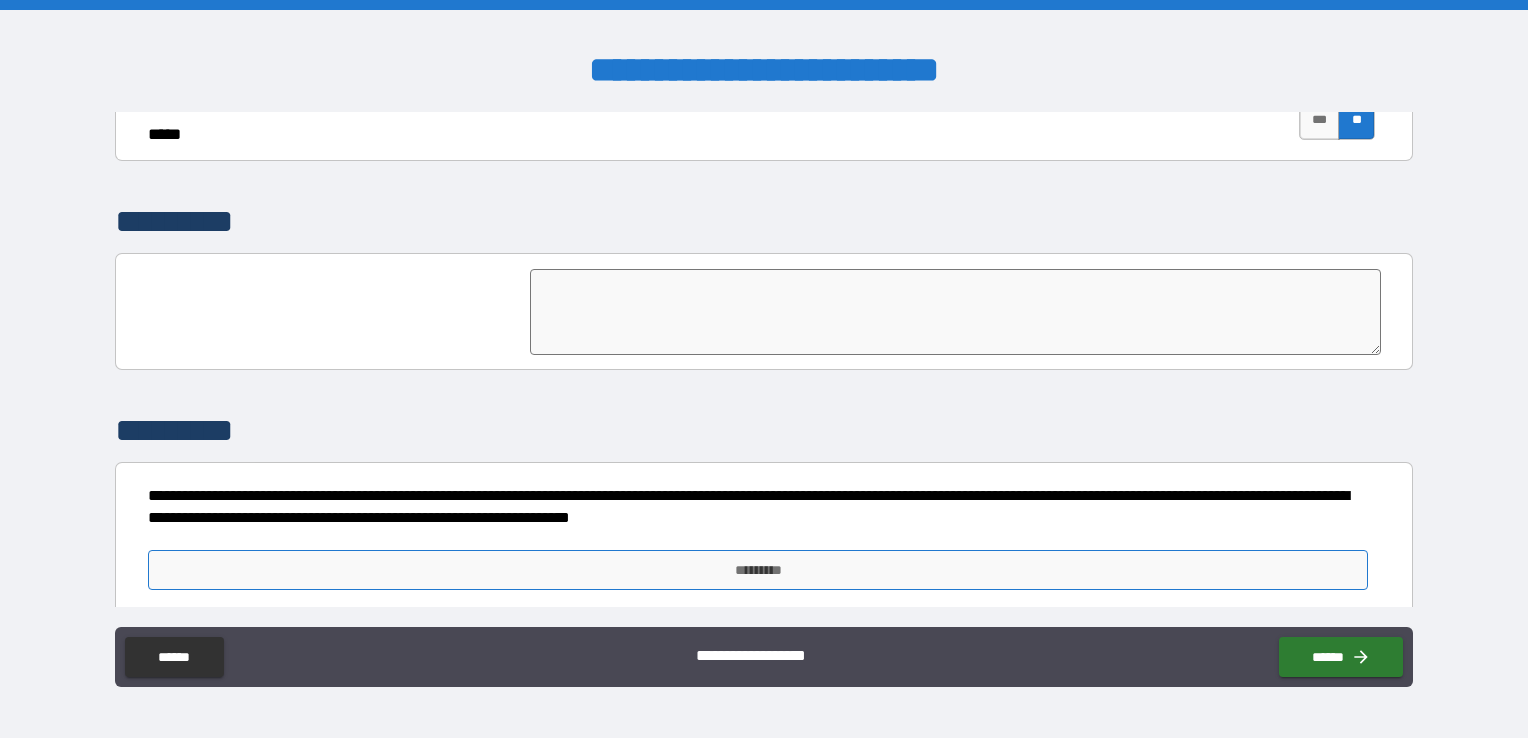 click on "*********" at bounding box center (758, 570) 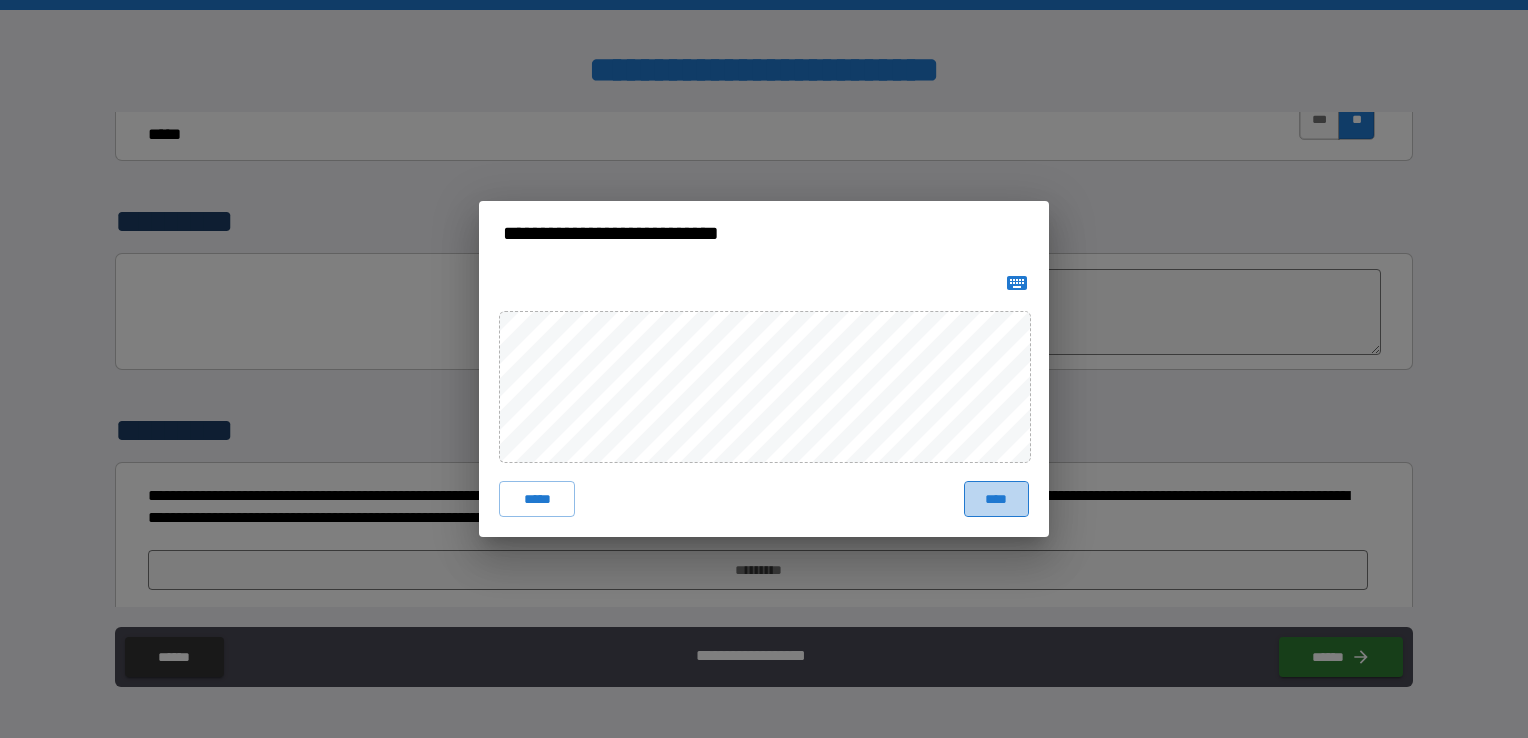 click on "****" at bounding box center [996, 499] 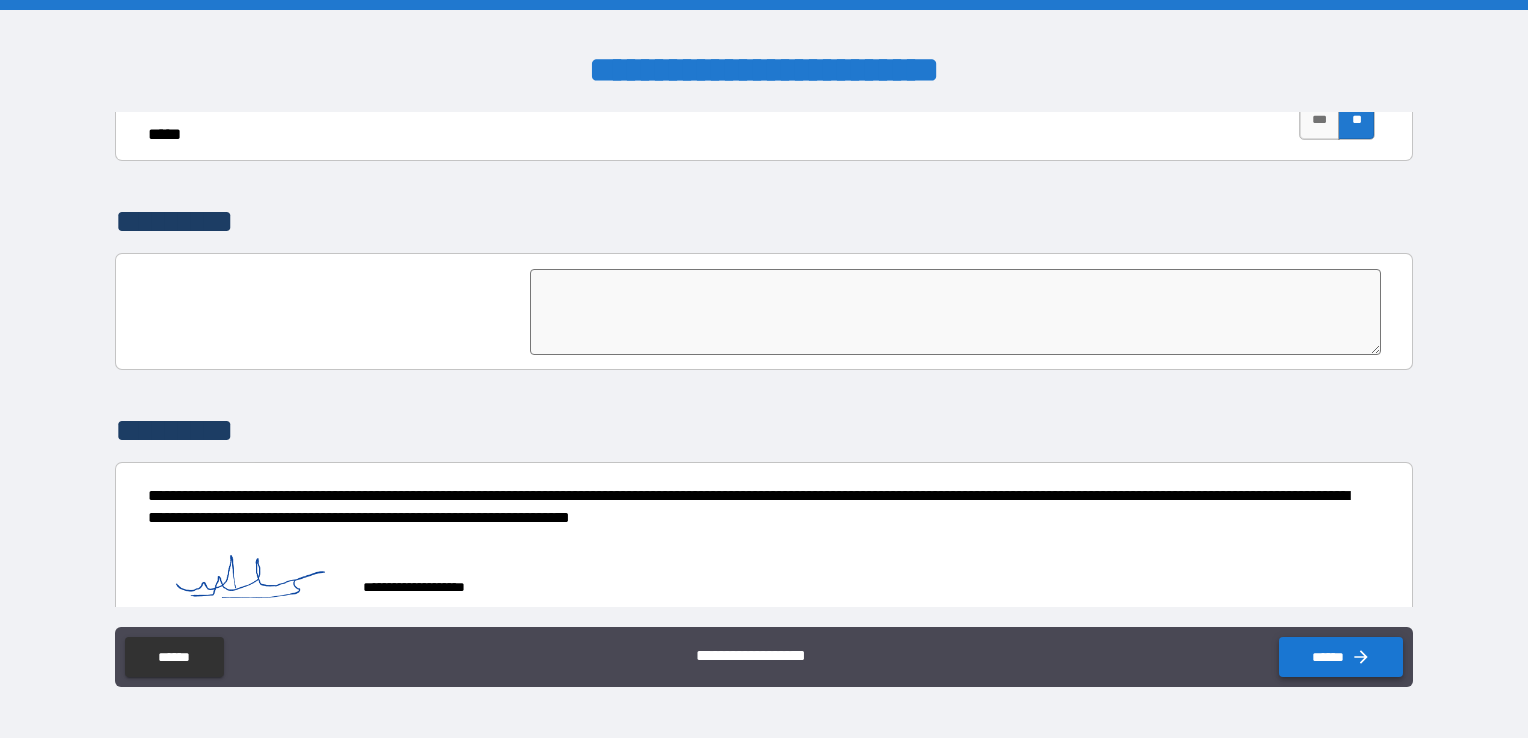 click on "******" at bounding box center (1341, 657) 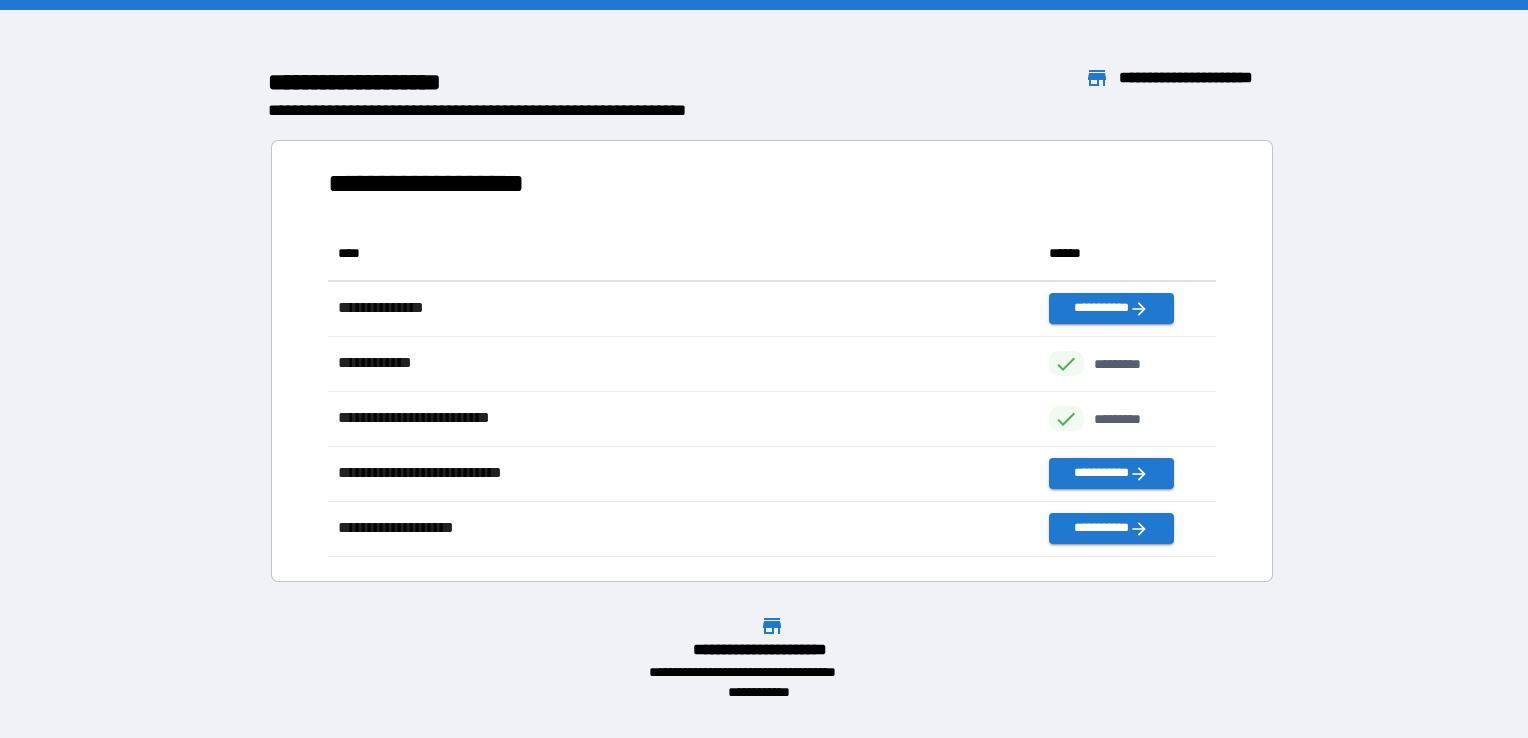scroll, scrollTop: 16, scrollLeft: 16, axis: both 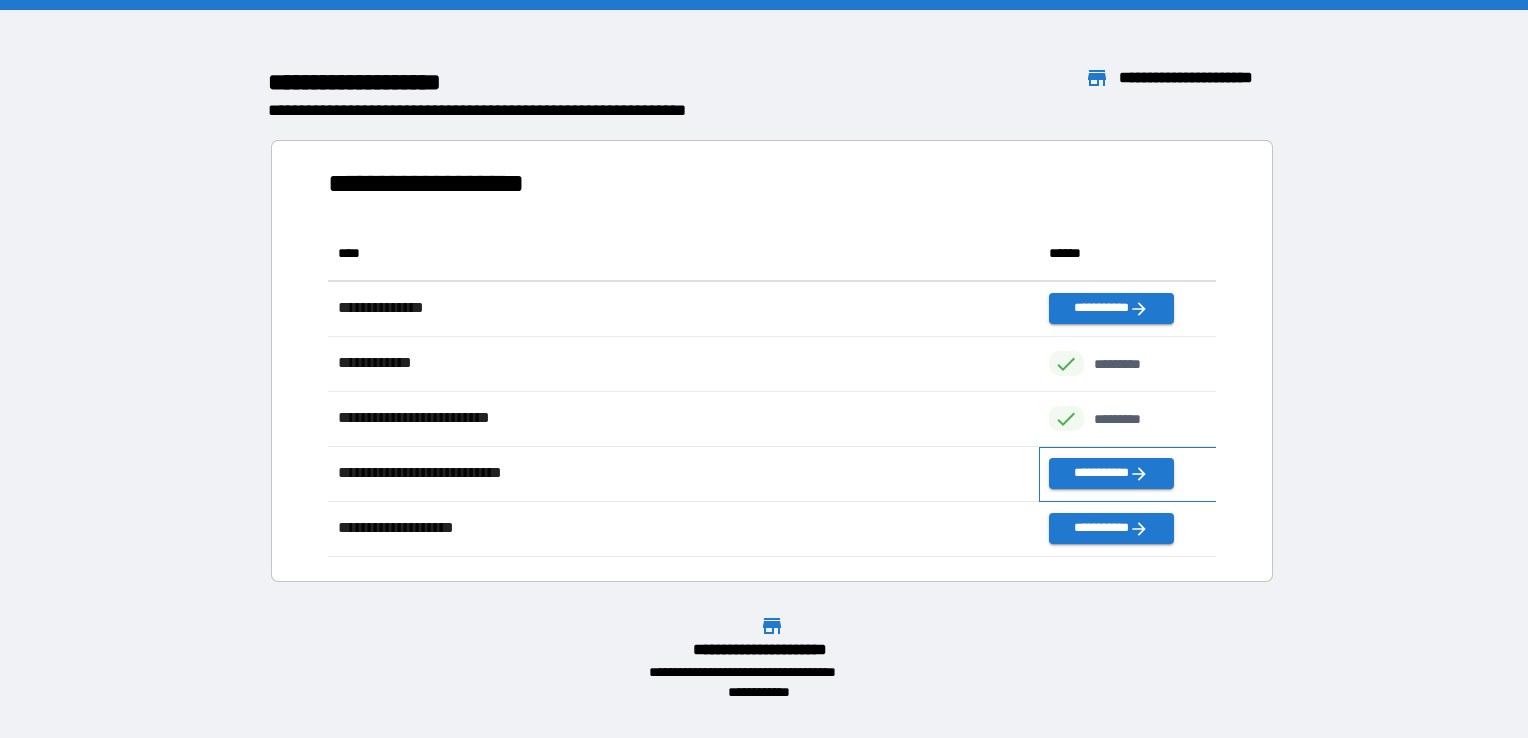 click on "**********" at bounding box center (1128, 474) 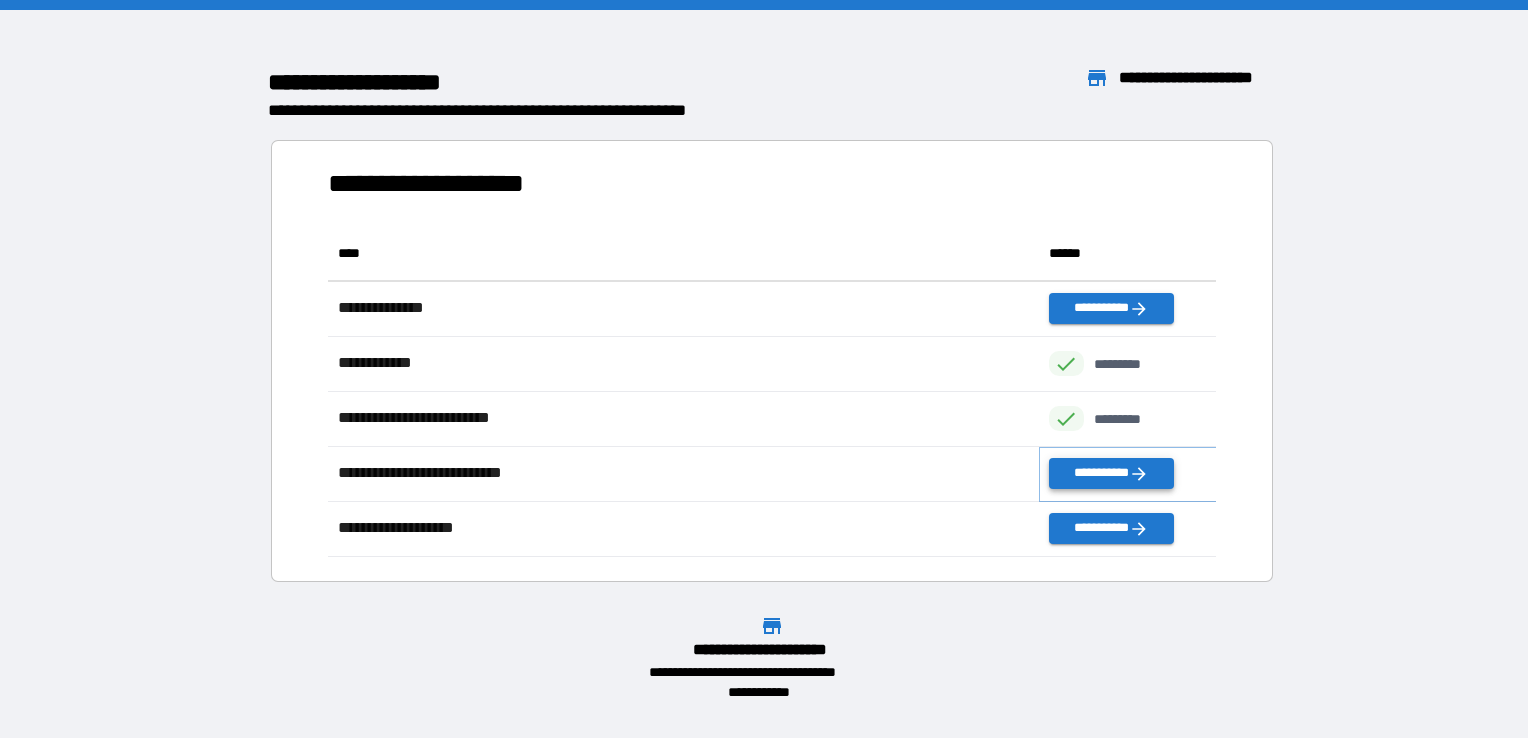 click on "**********" at bounding box center [1111, 473] 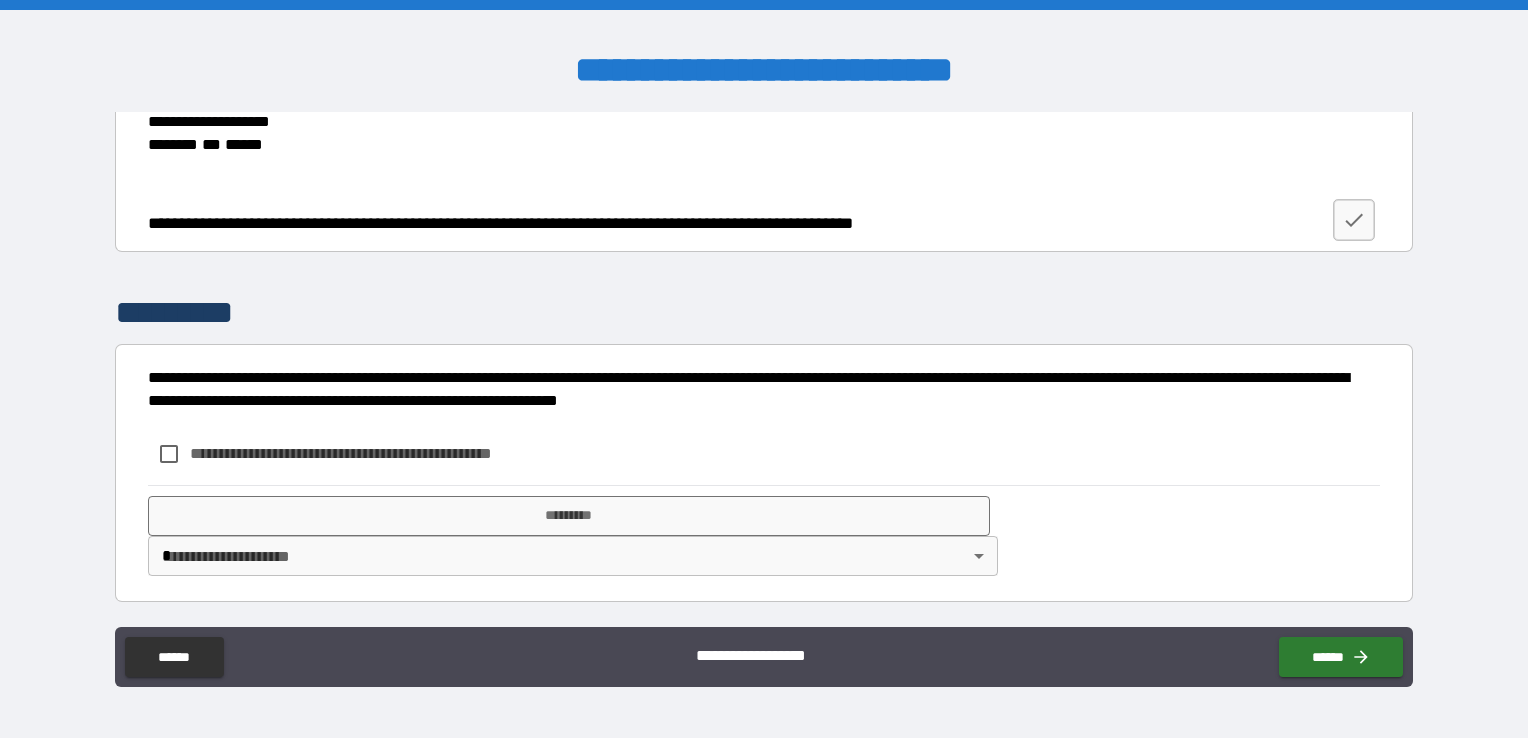 scroll, scrollTop: 3386, scrollLeft: 0, axis: vertical 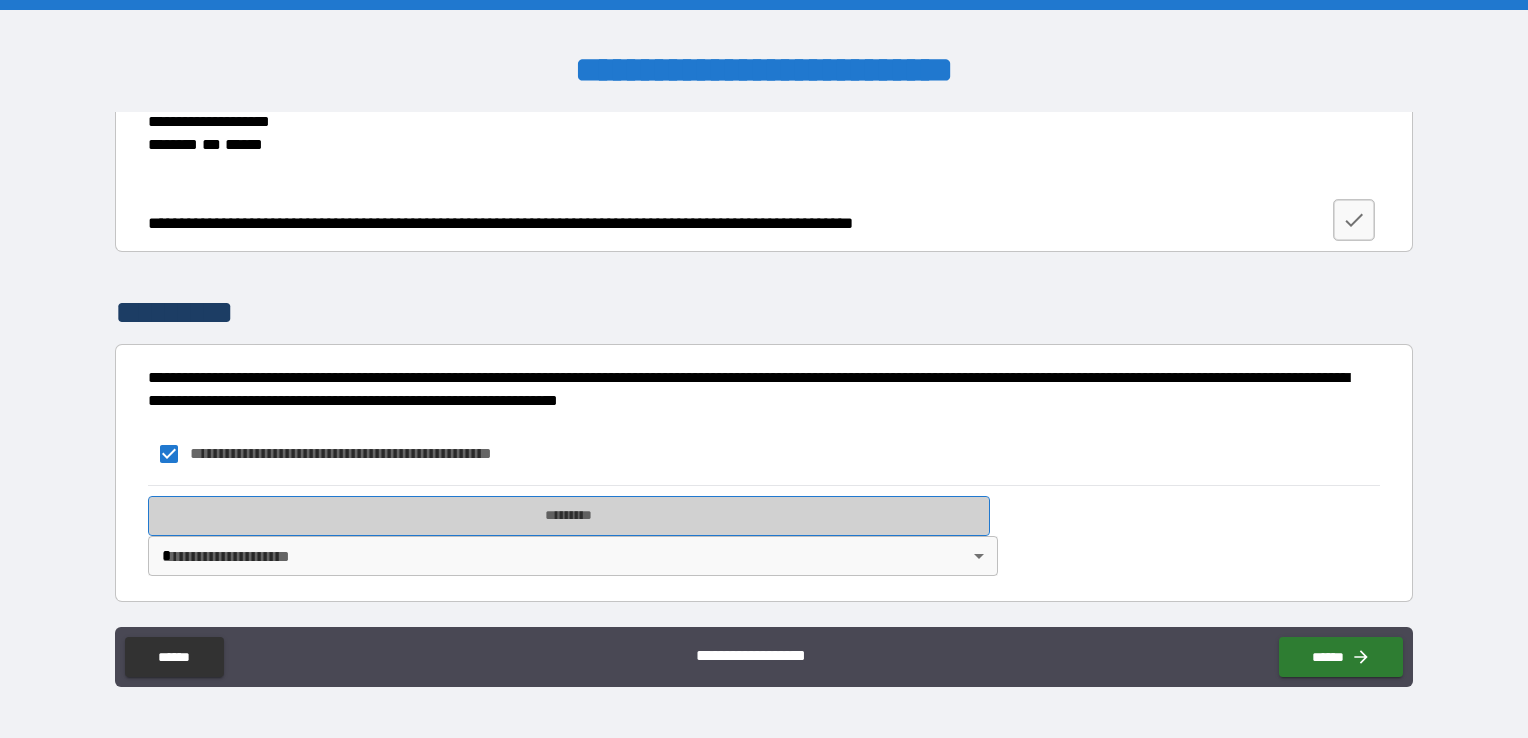 click on "*********" at bounding box center [569, 516] 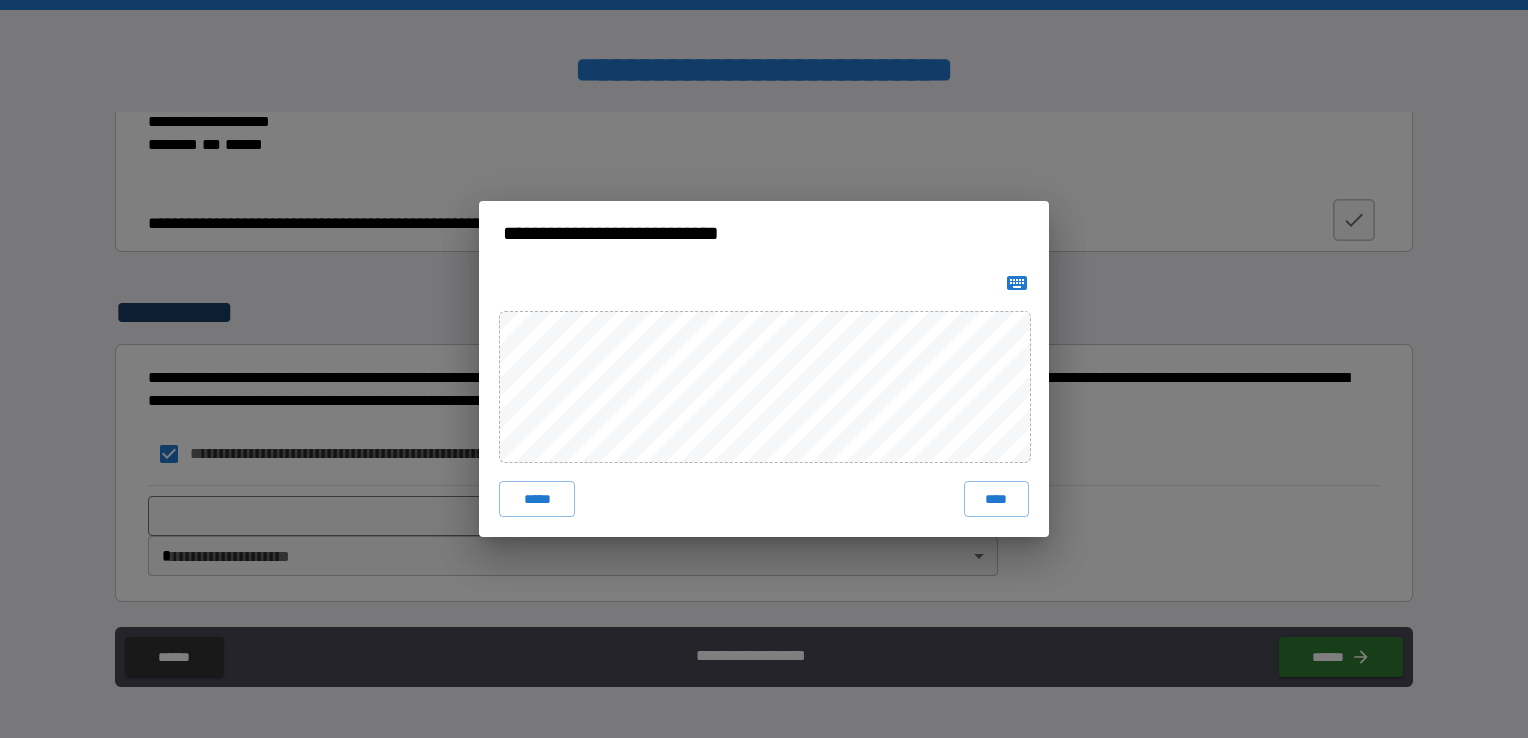 click on "***** ****" at bounding box center (764, 401) 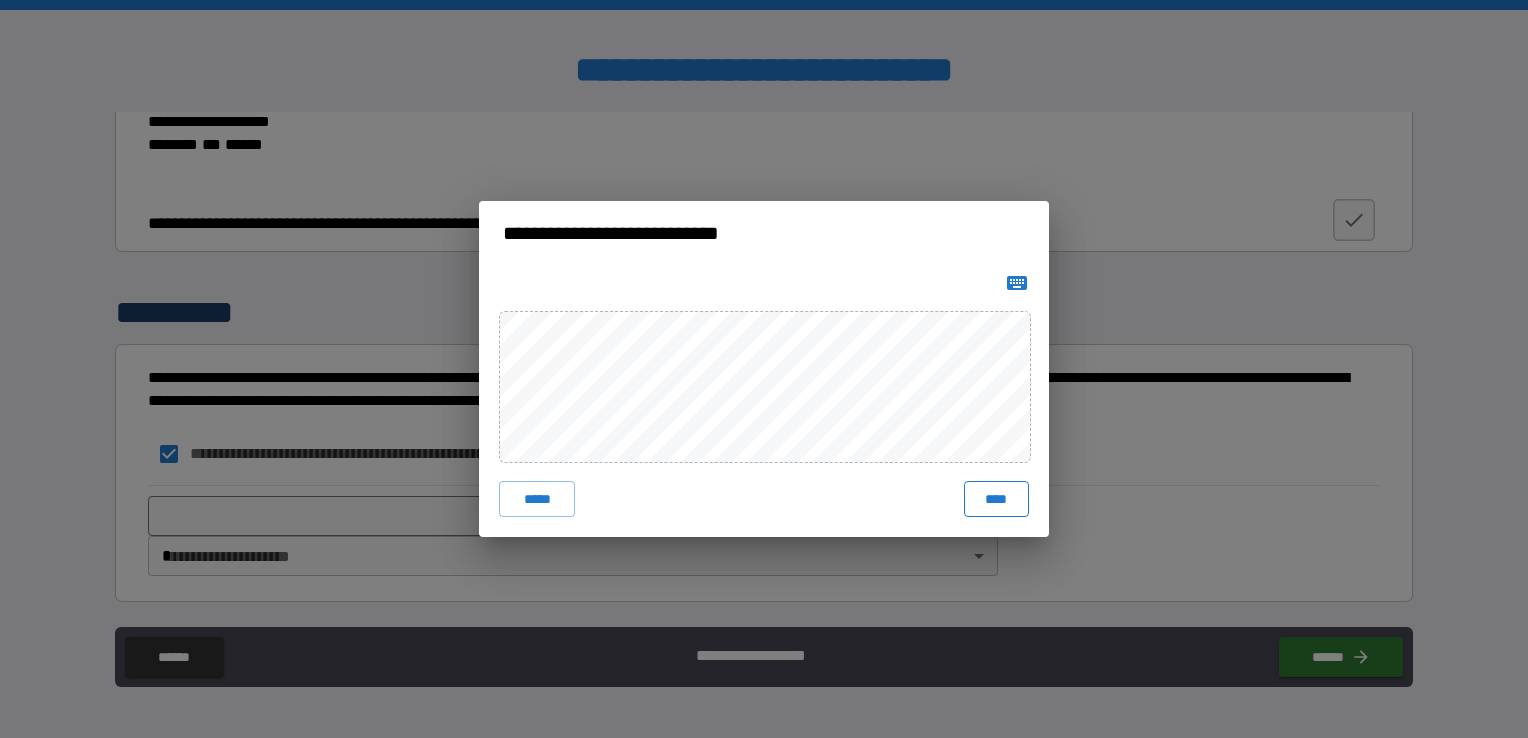 click on "****" at bounding box center (996, 499) 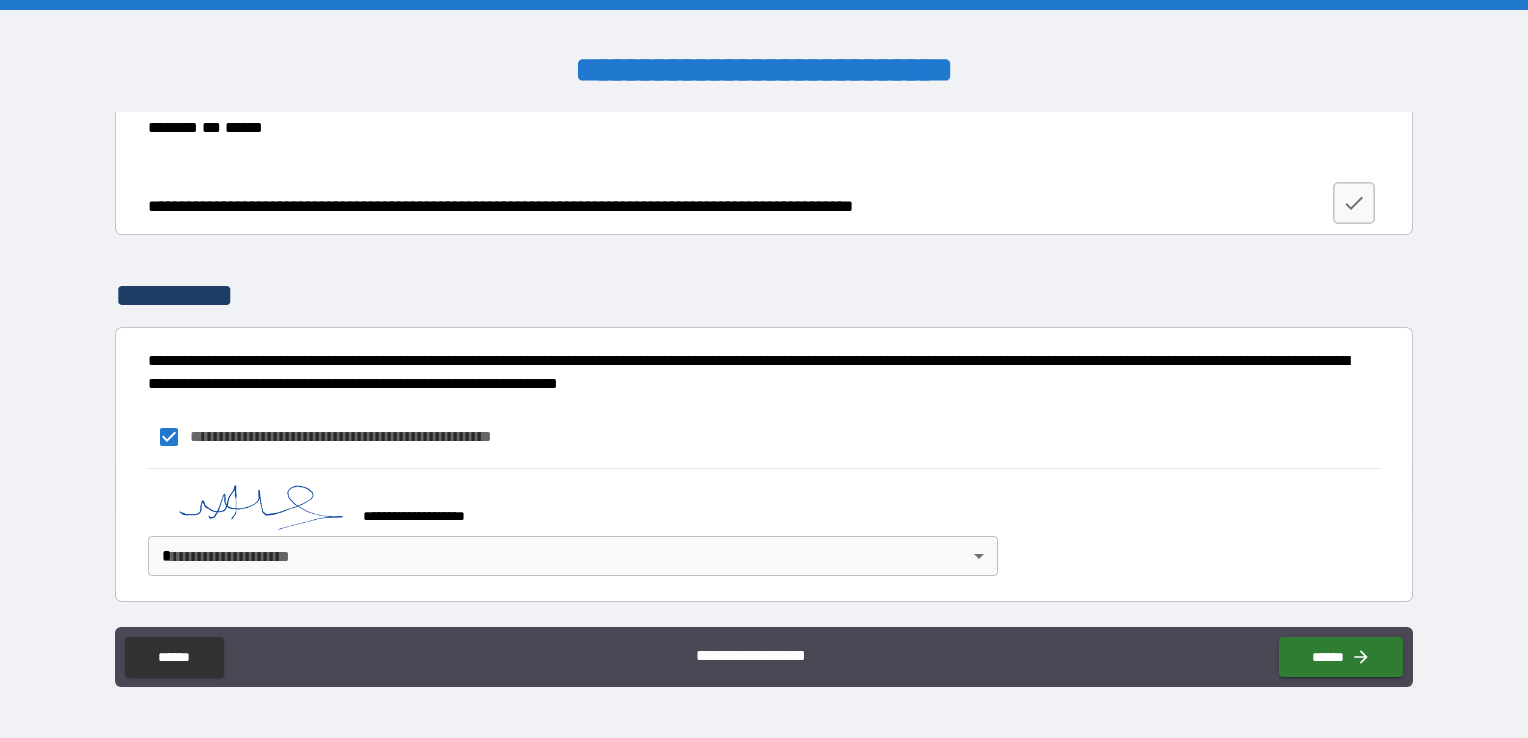 click on "**********" at bounding box center [764, 369] 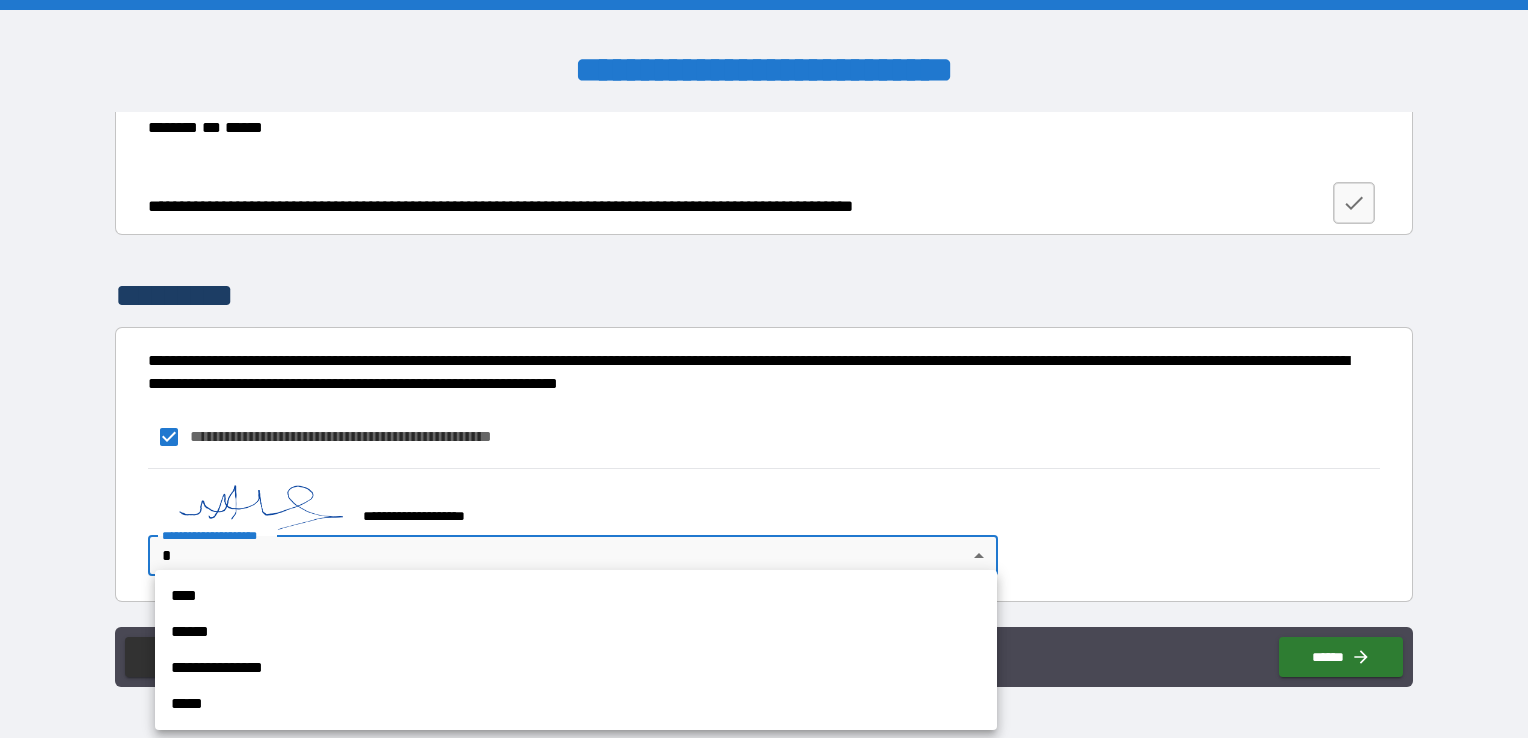 click on "****" at bounding box center (576, 596) 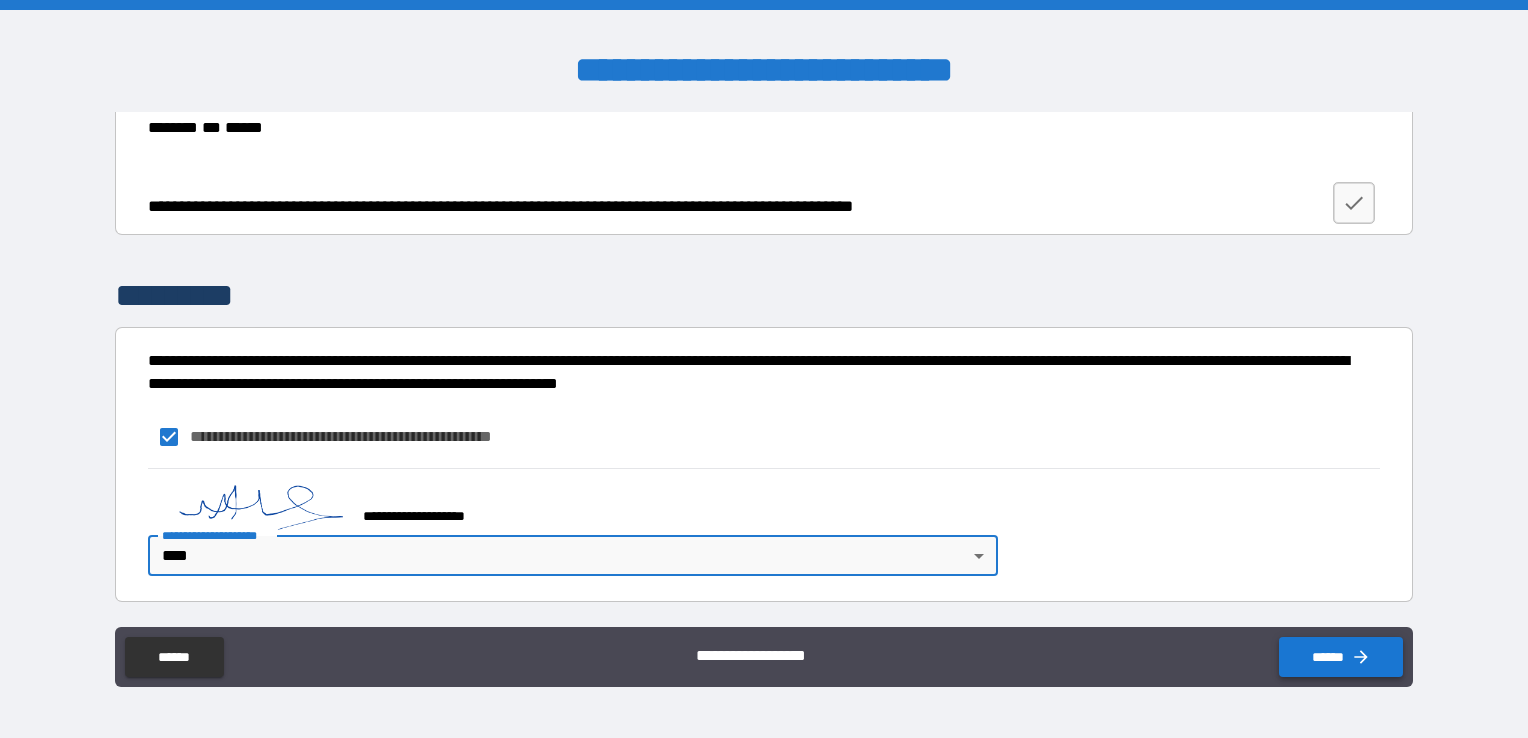 click on "******" at bounding box center (1341, 657) 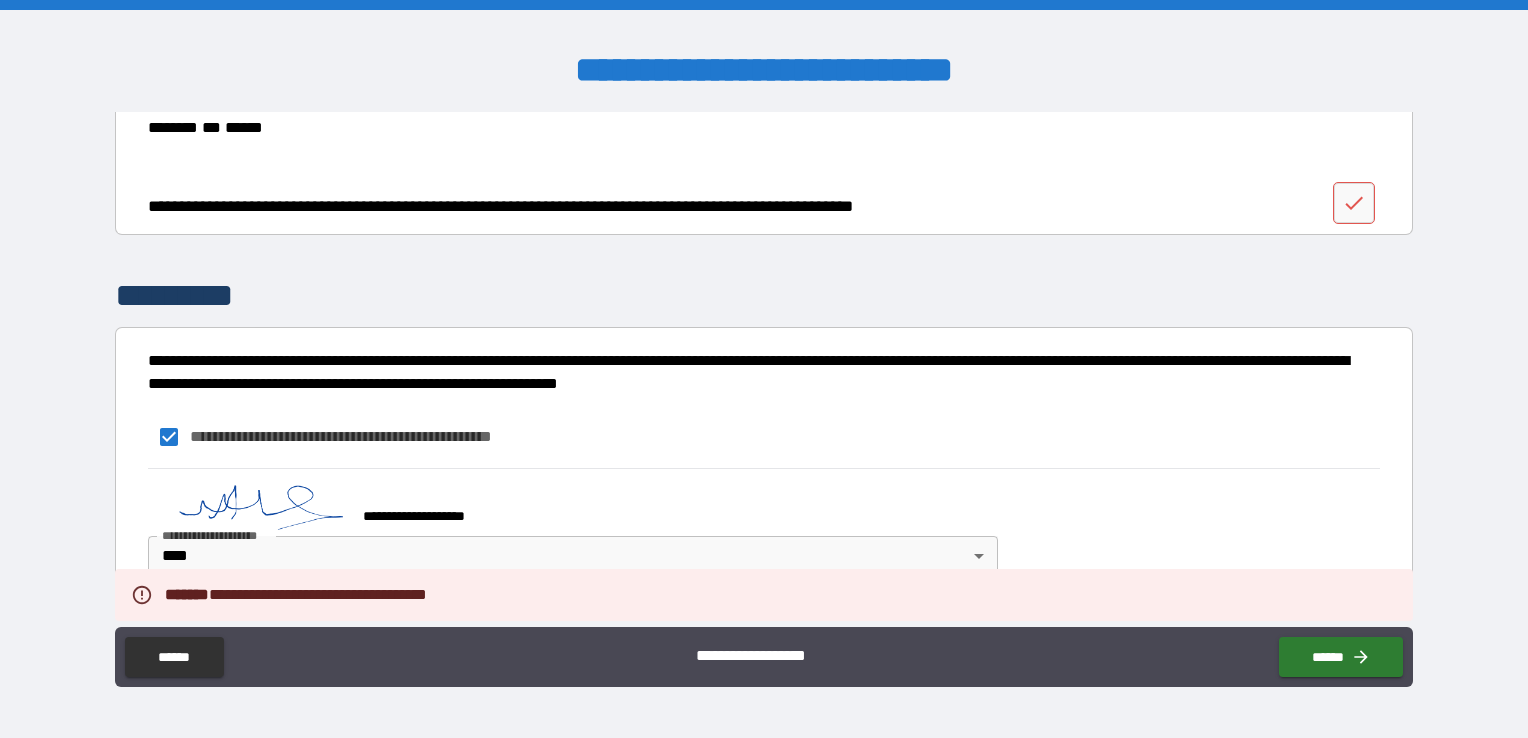 scroll, scrollTop: 3104, scrollLeft: 0, axis: vertical 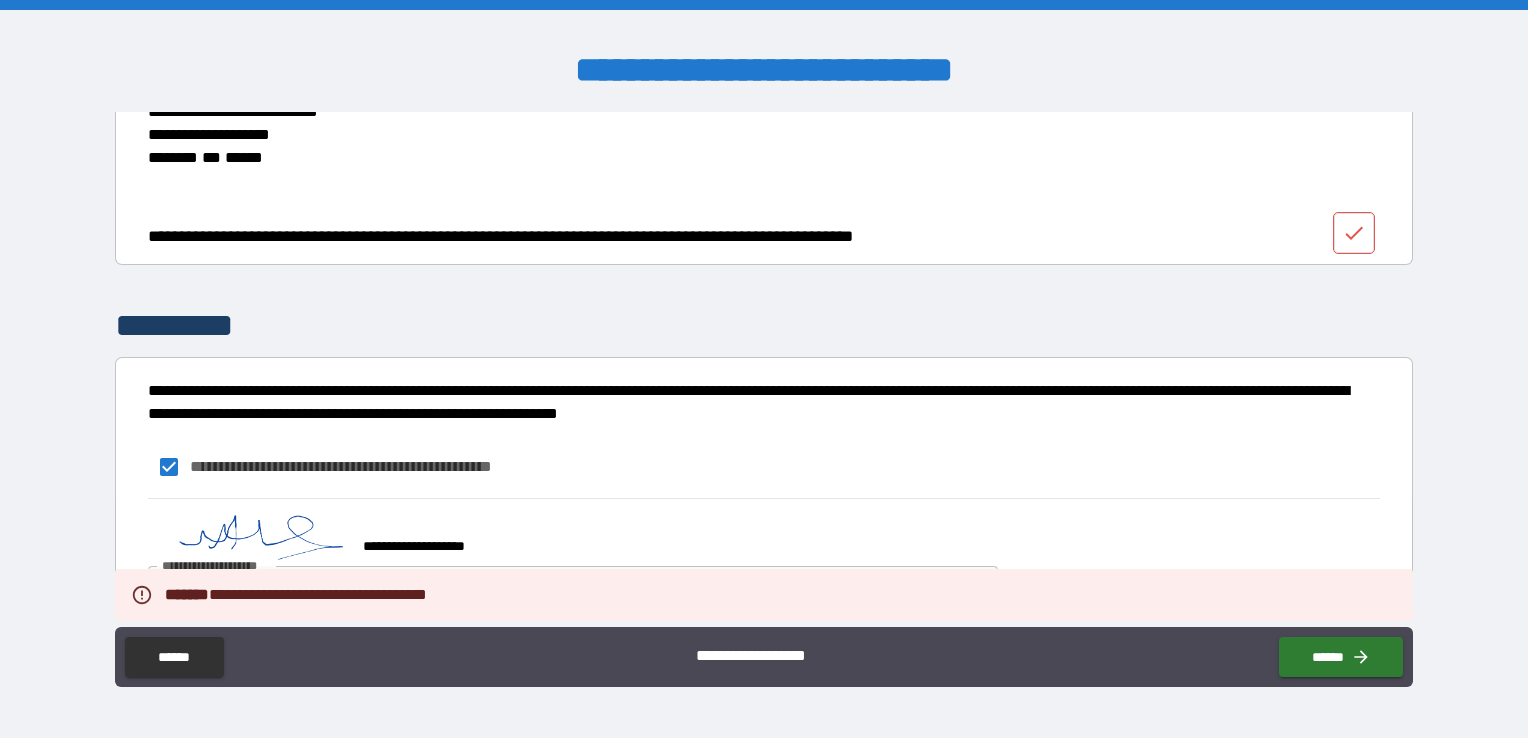 click 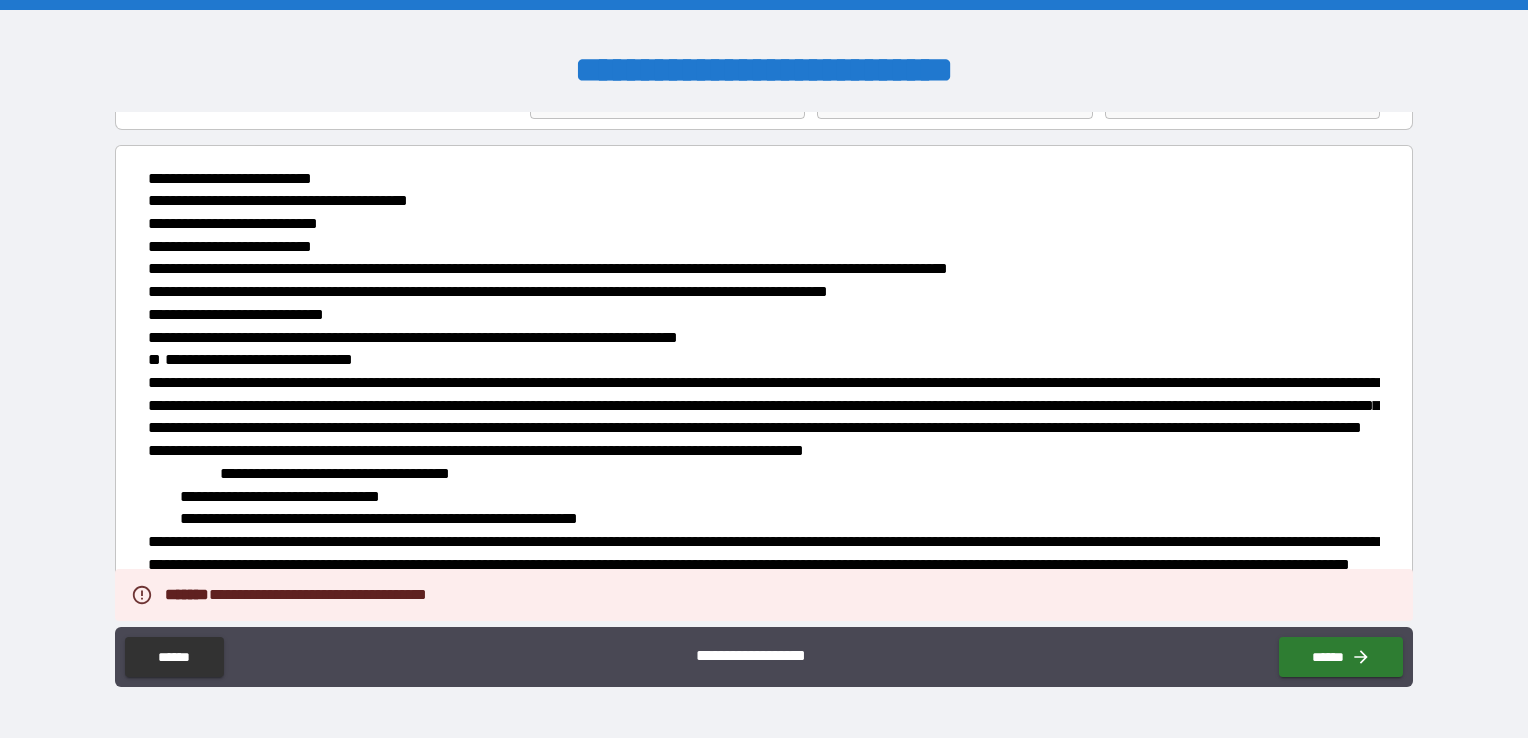 scroll, scrollTop: 0, scrollLeft: 0, axis: both 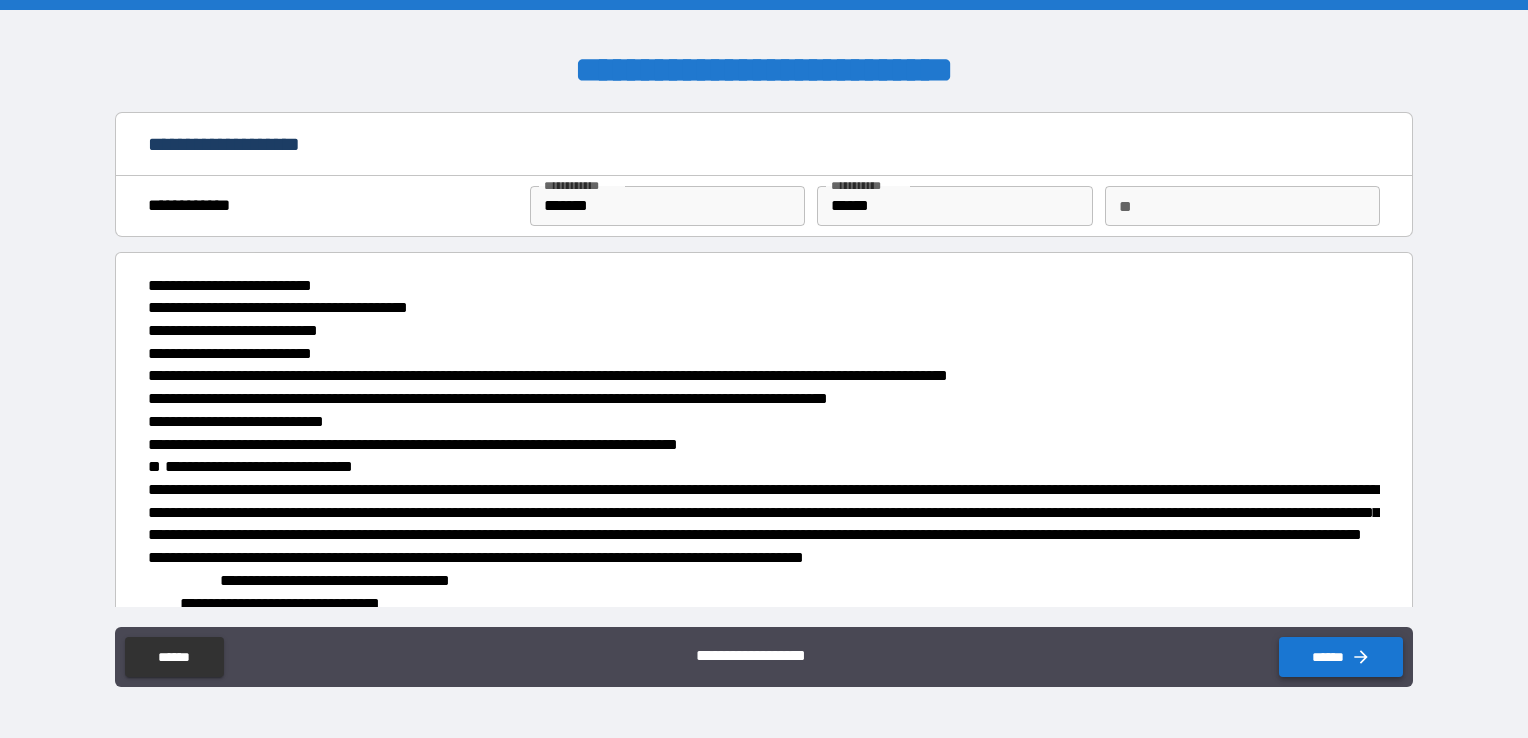 click on "******" at bounding box center [1341, 657] 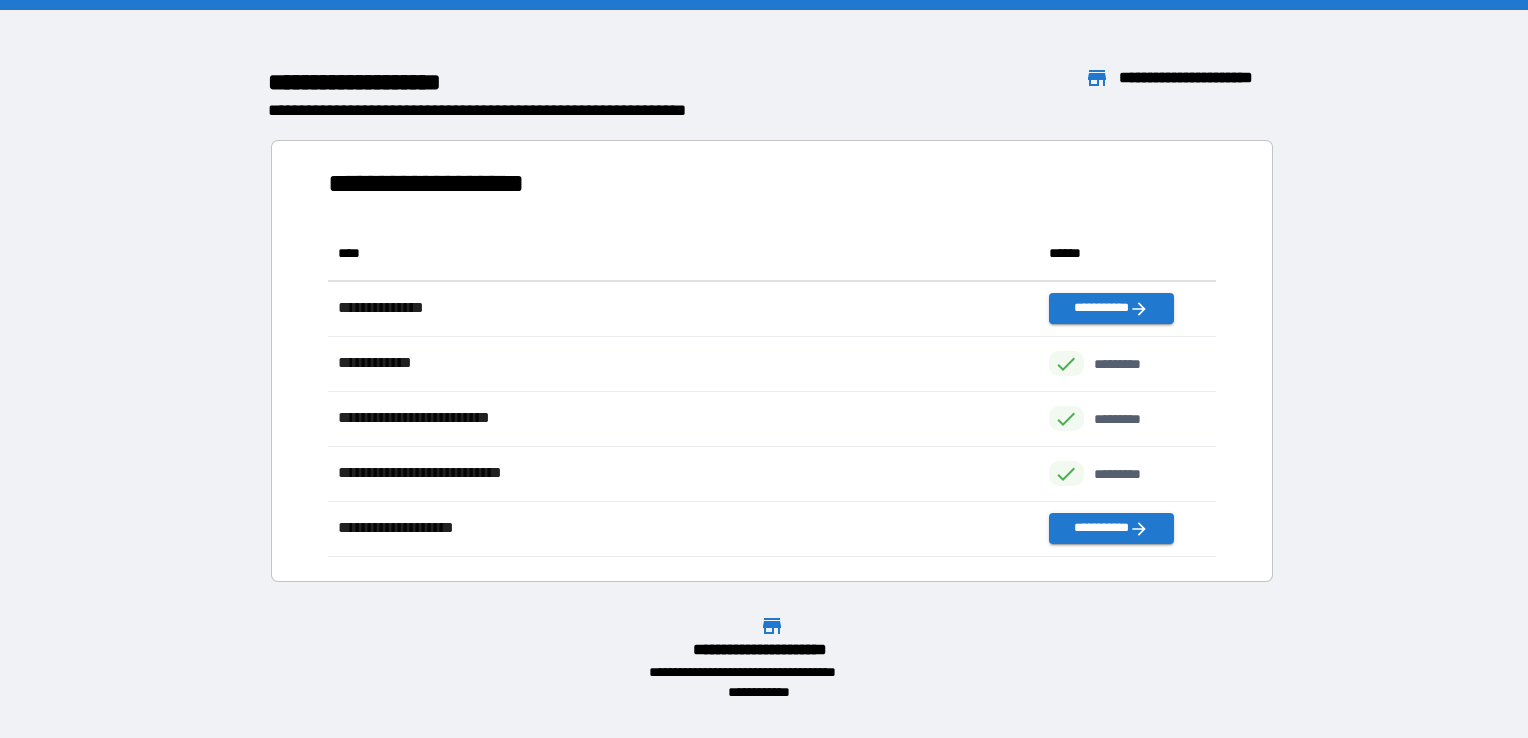 scroll, scrollTop: 16, scrollLeft: 16, axis: both 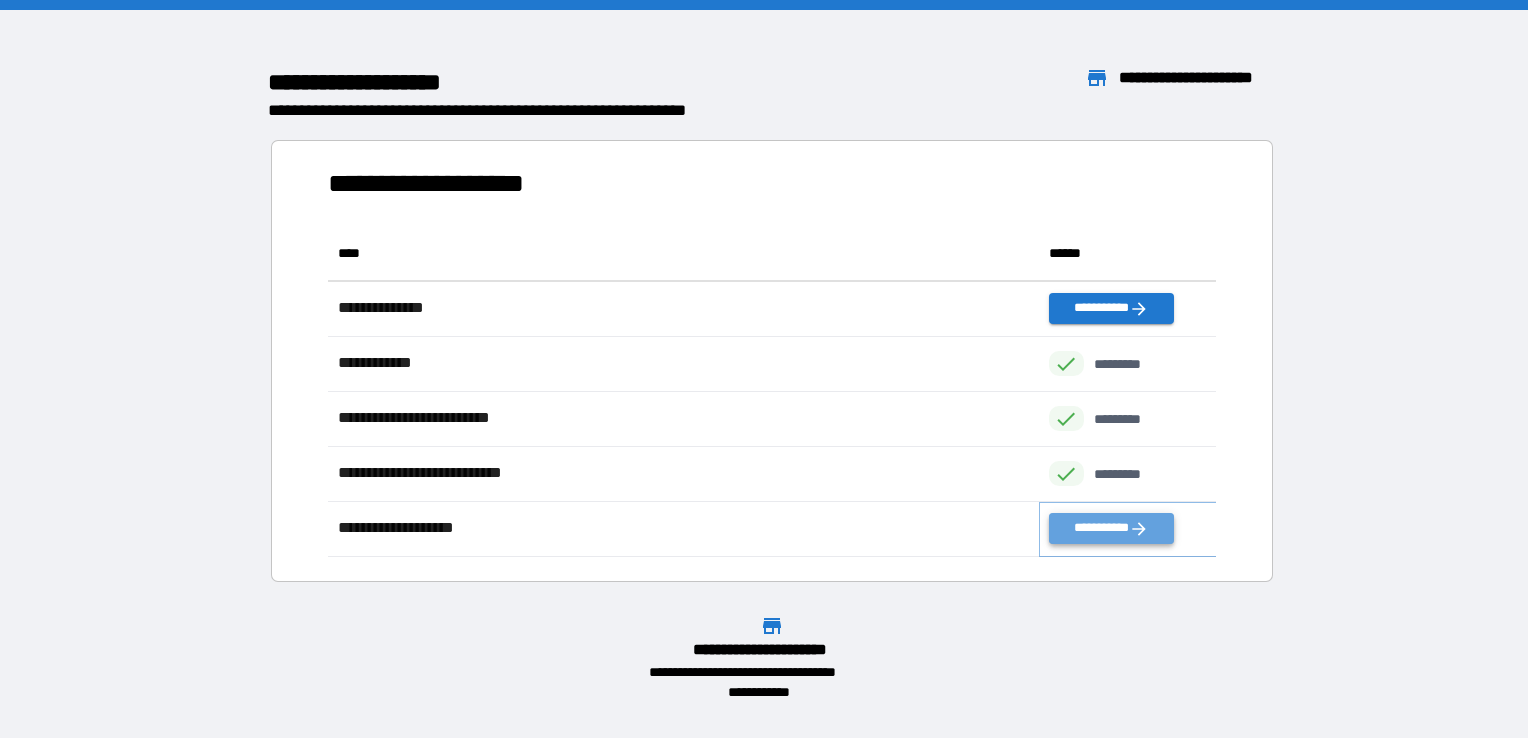 click on "**********" at bounding box center (1111, 528) 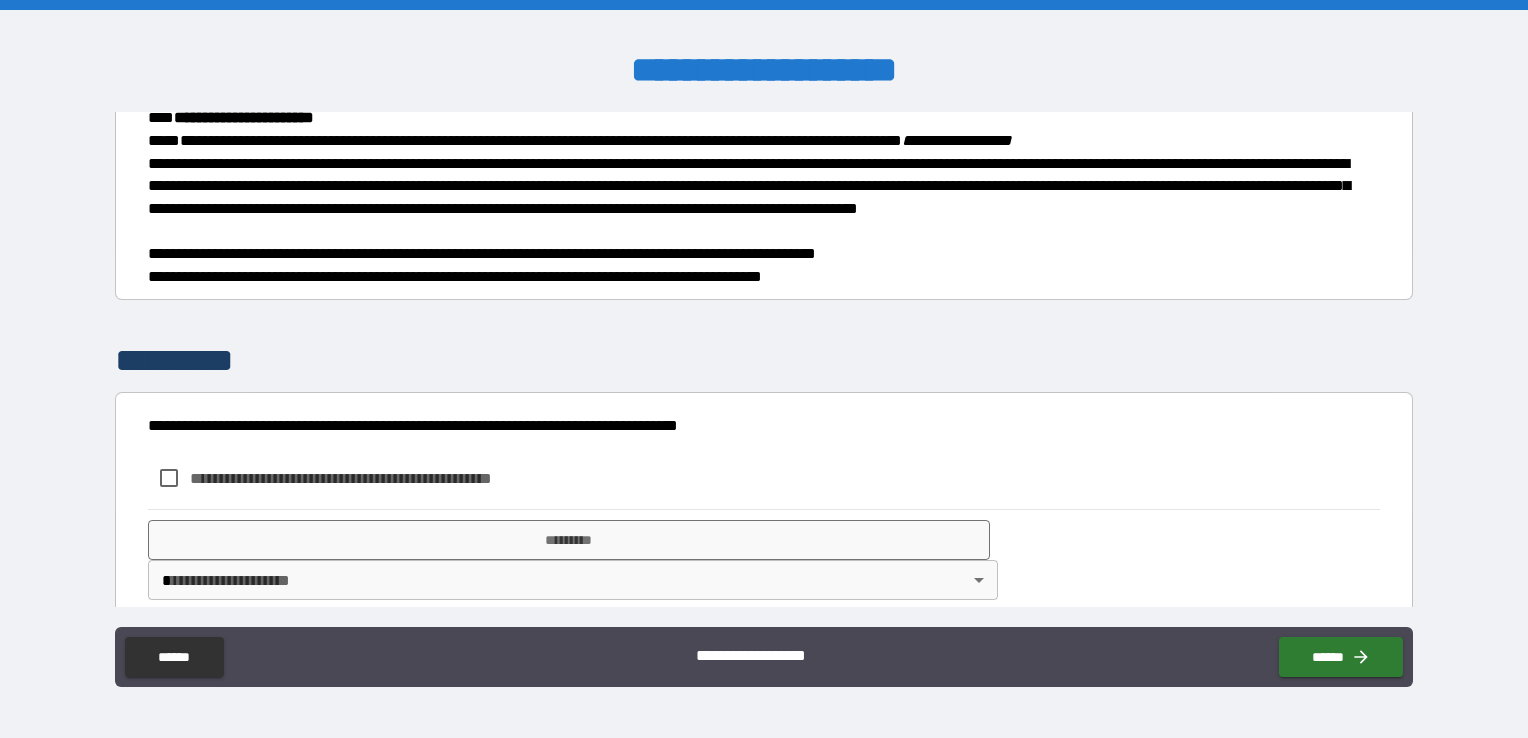 scroll, scrollTop: 463, scrollLeft: 0, axis: vertical 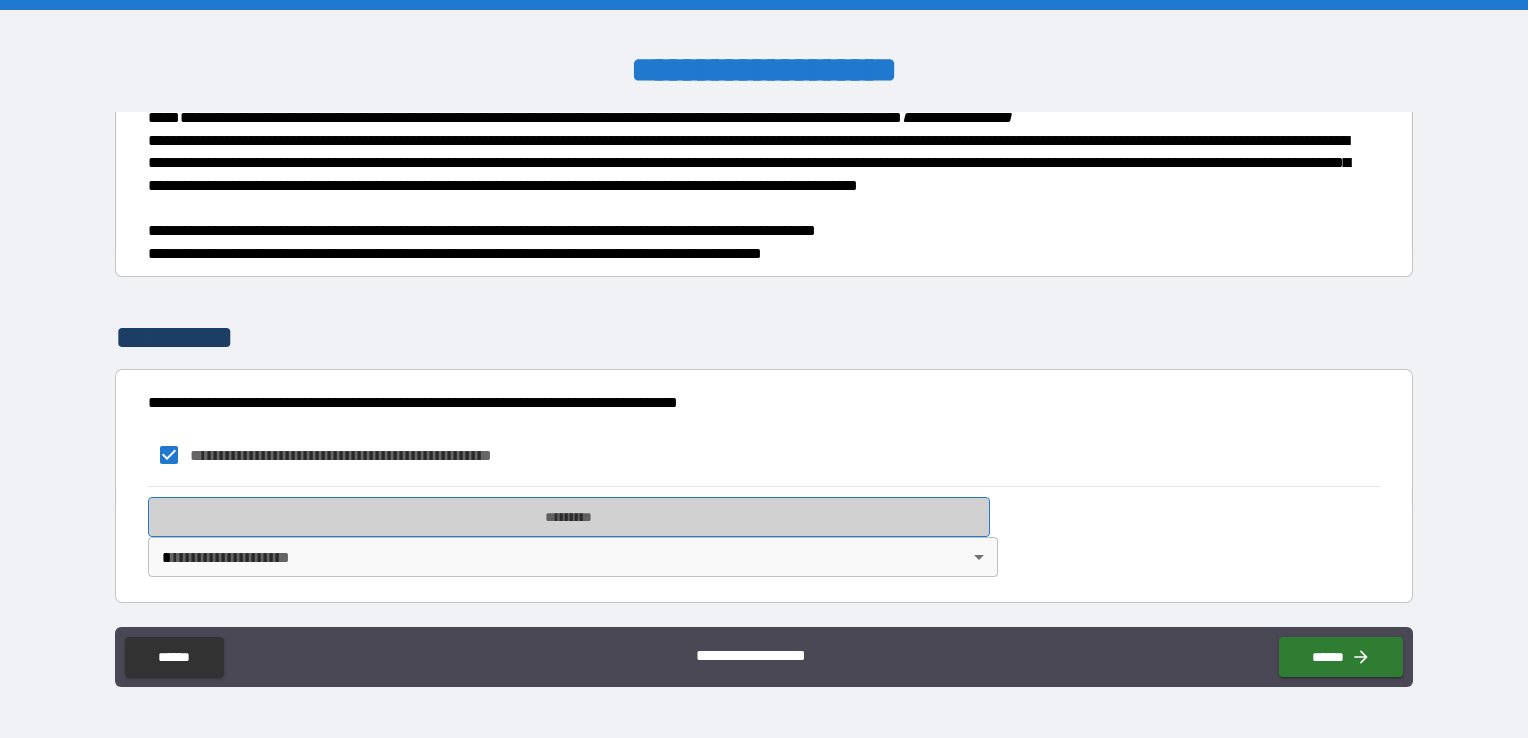 click on "*********" at bounding box center (569, 517) 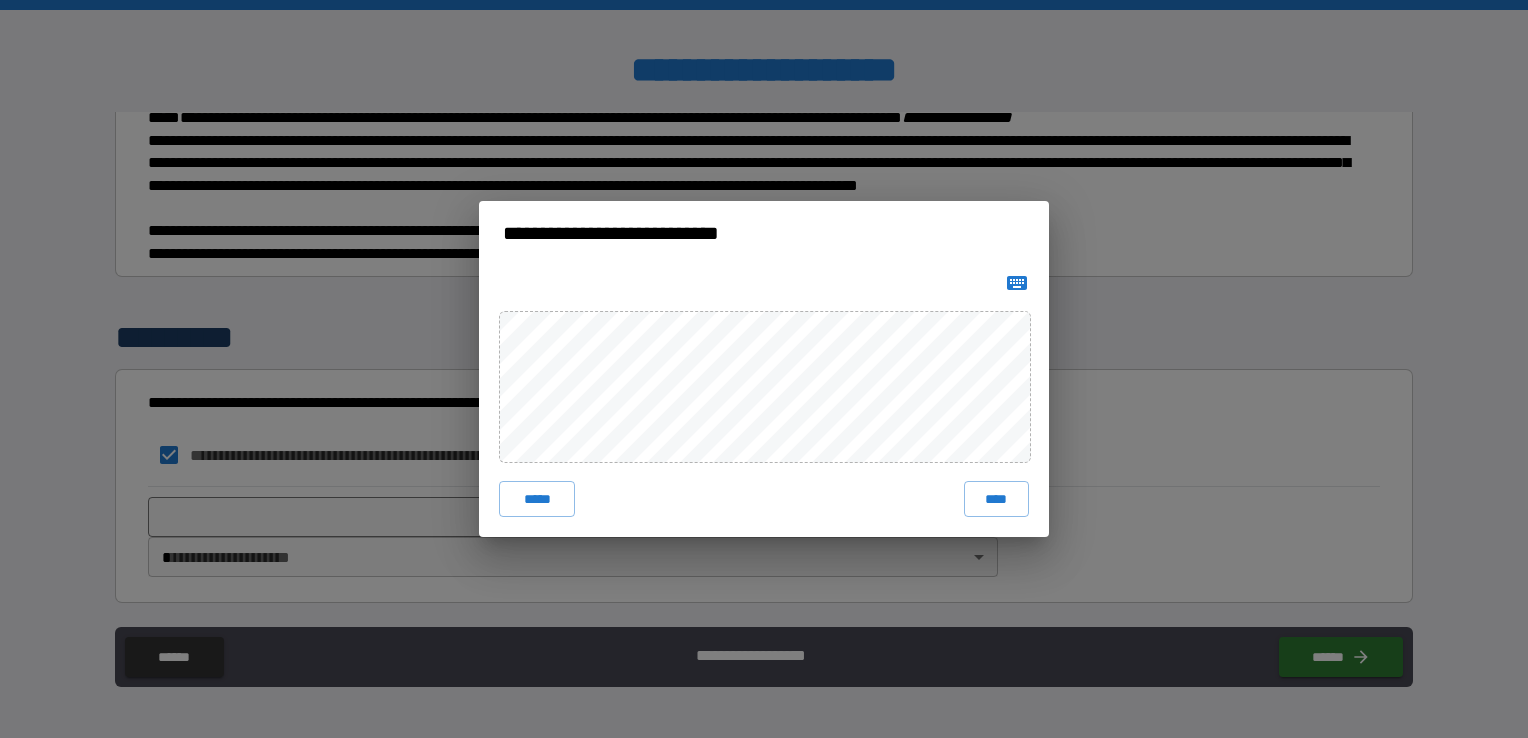 click on "***** ****" at bounding box center [764, 401] 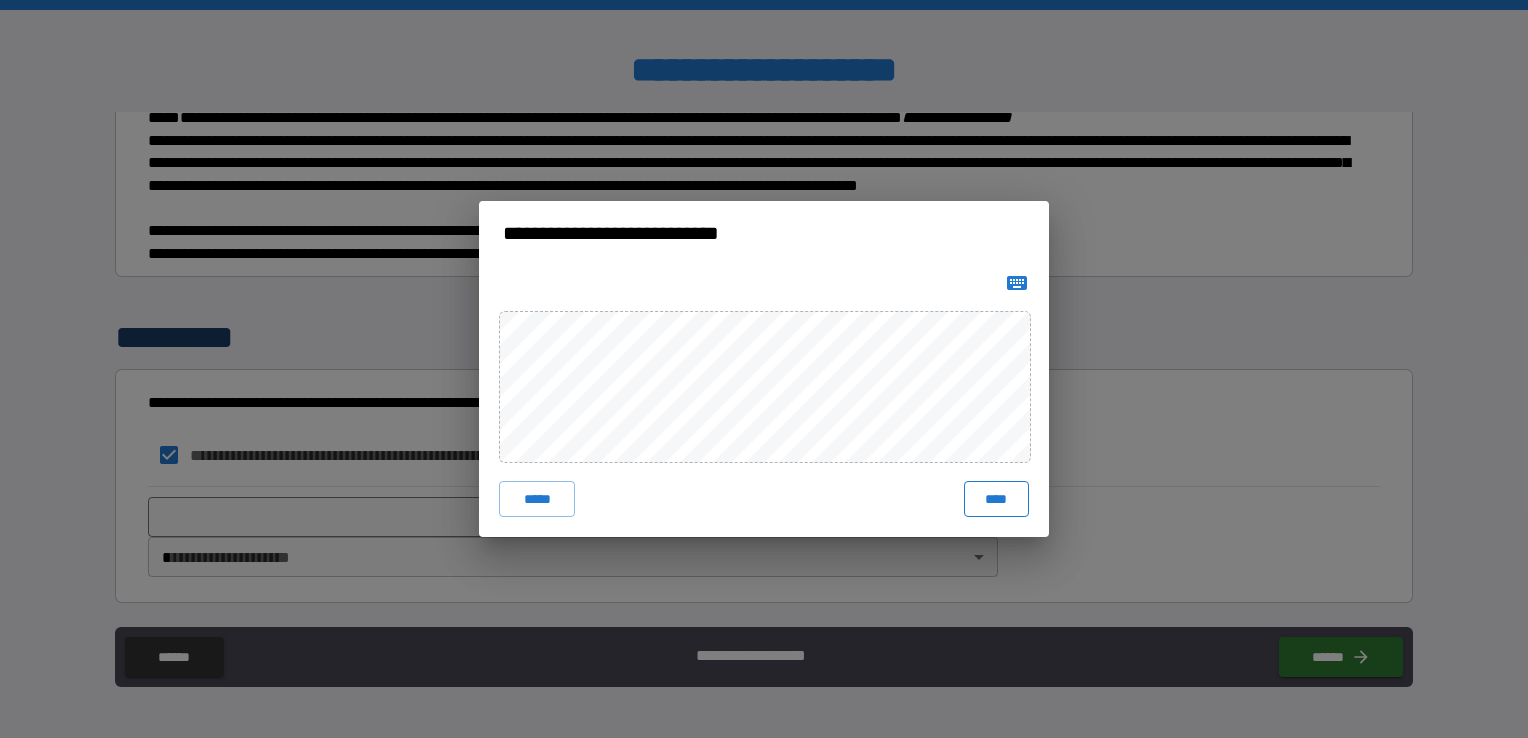 click on "****" at bounding box center (996, 499) 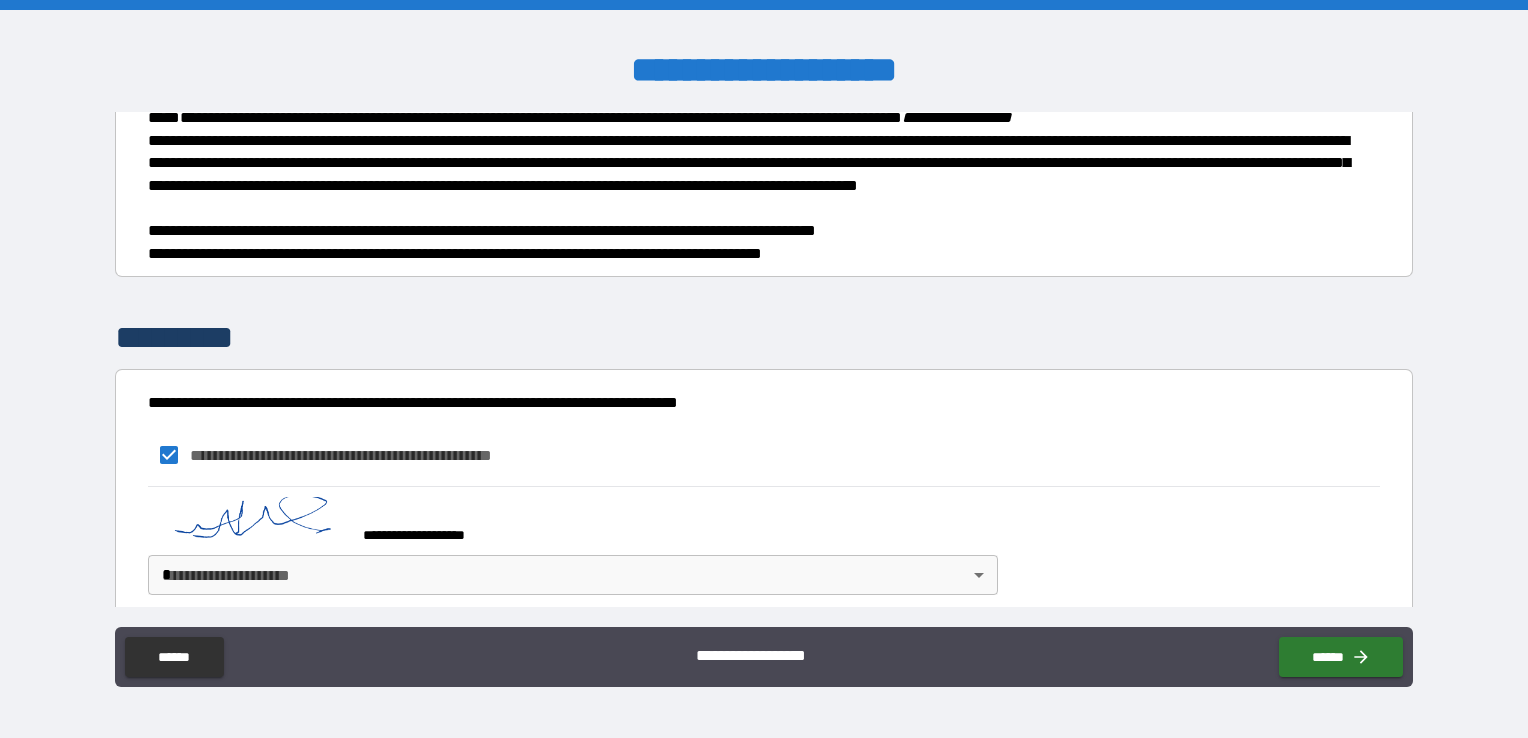 click on "**********" at bounding box center [764, 369] 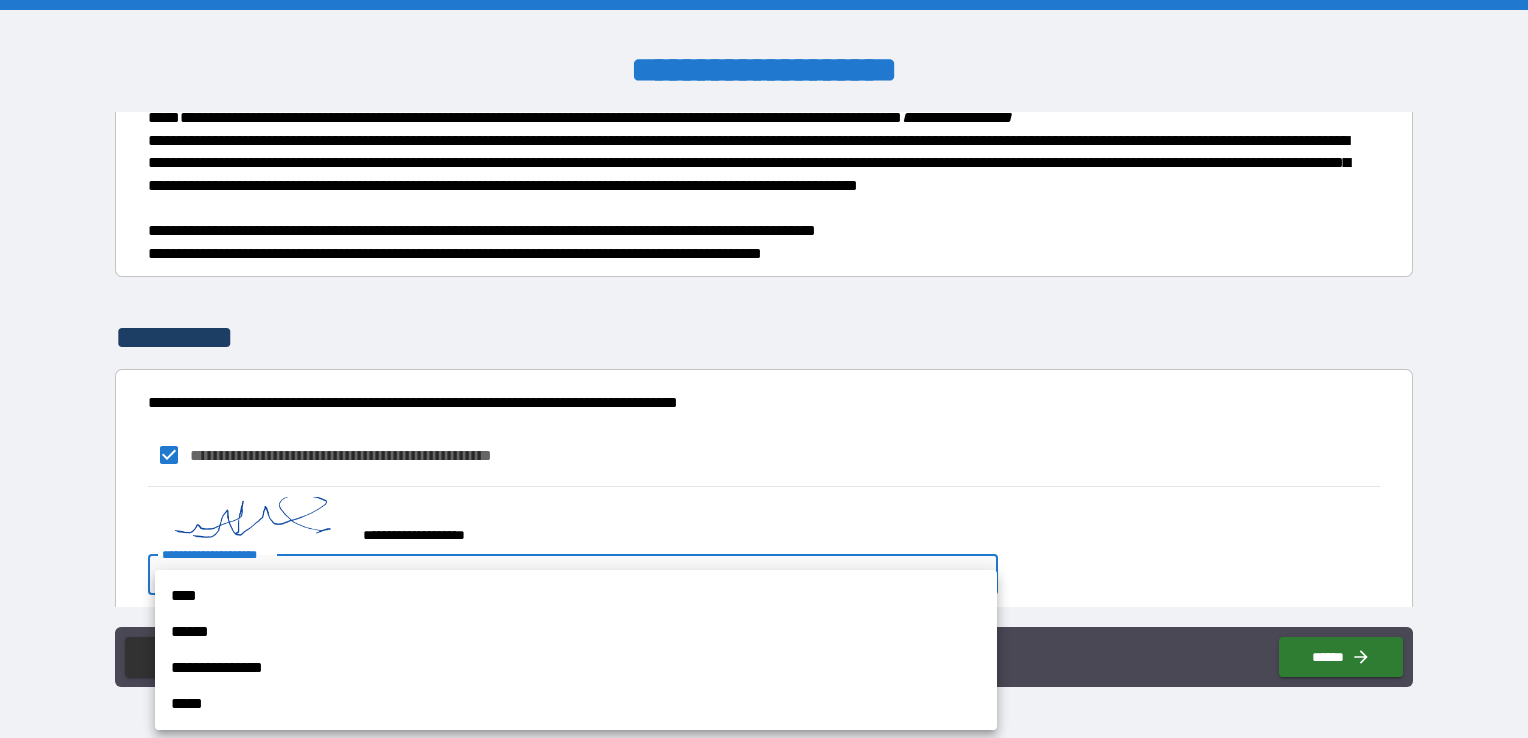 click on "****" at bounding box center [576, 596] 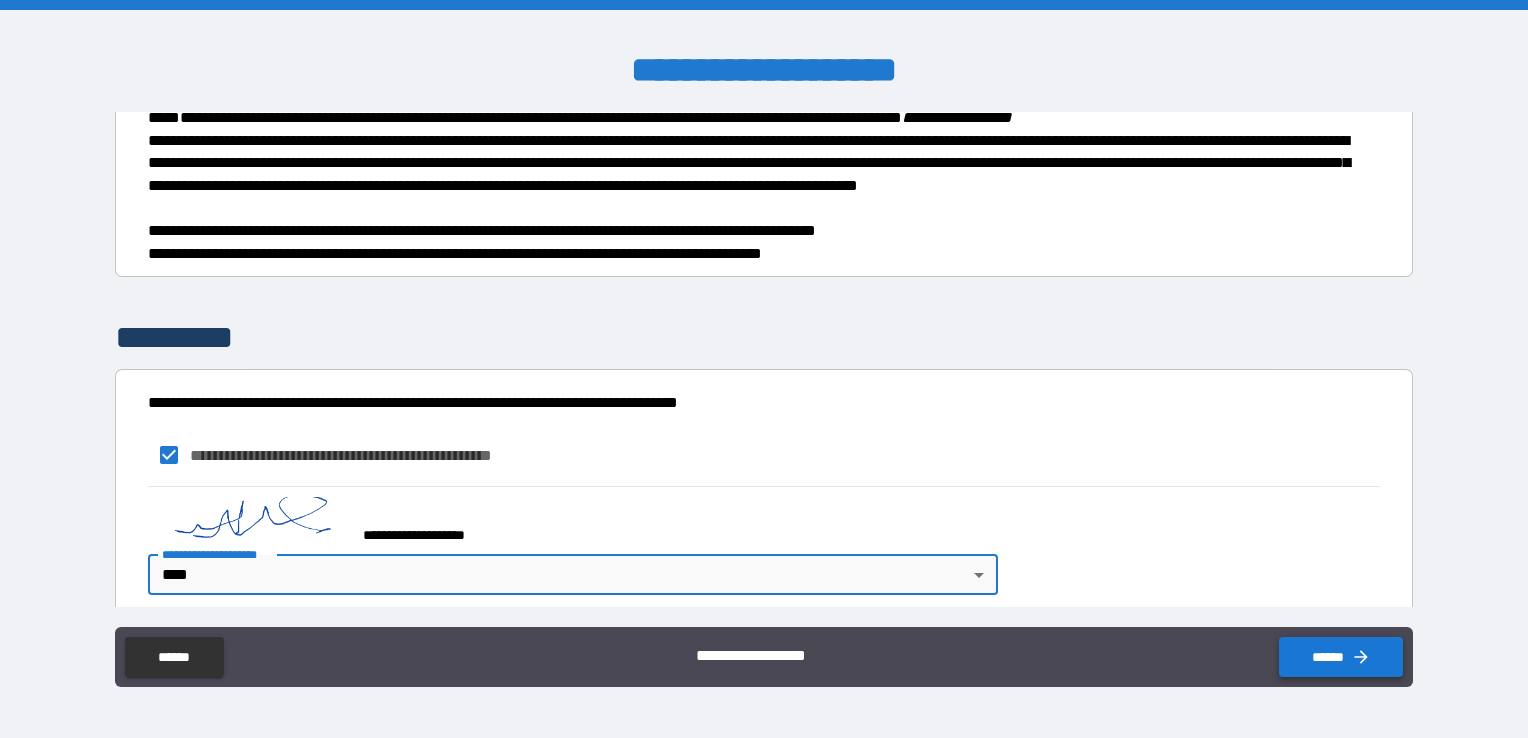 click on "******" at bounding box center (1341, 657) 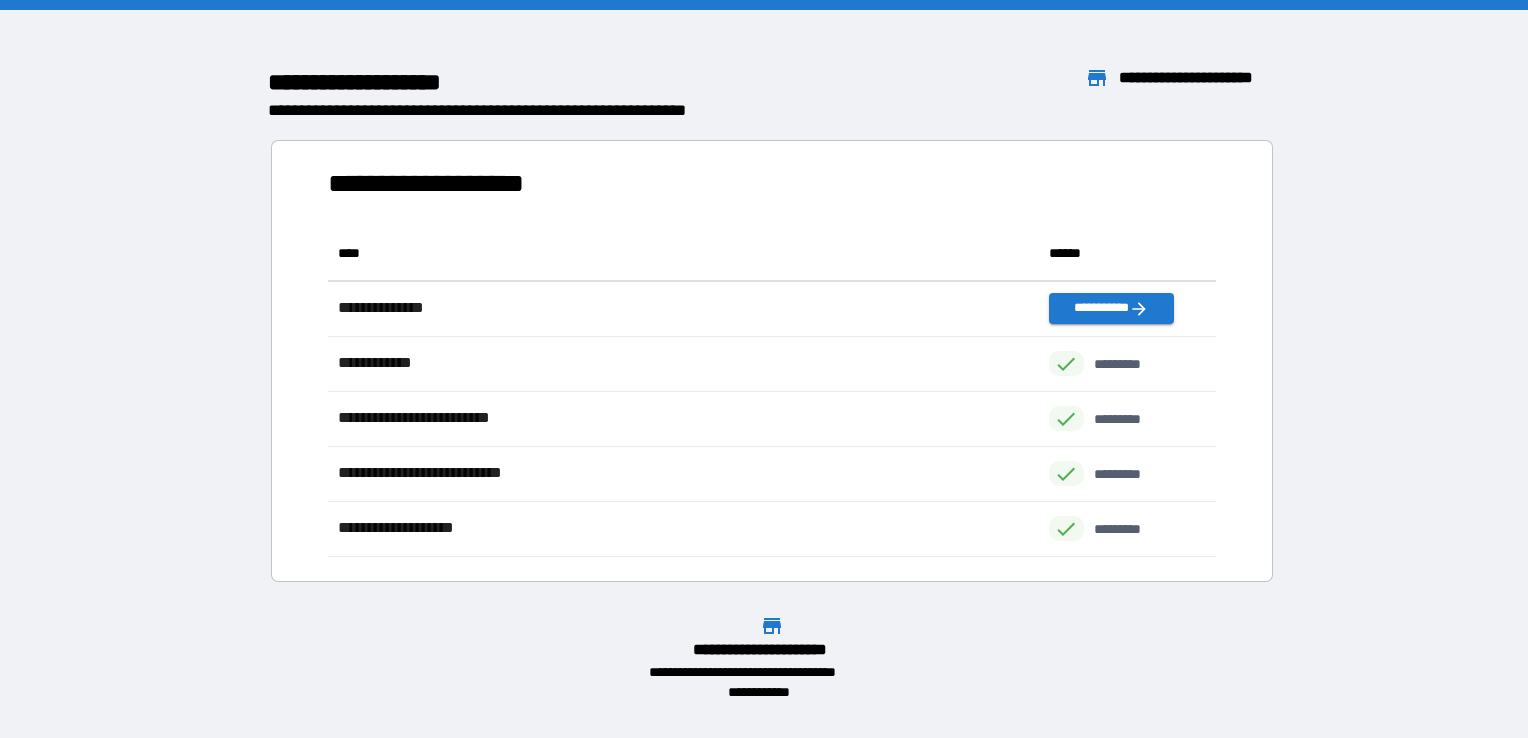 scroll, scrollTop: 16, scrollLeft: 16, axis: both 